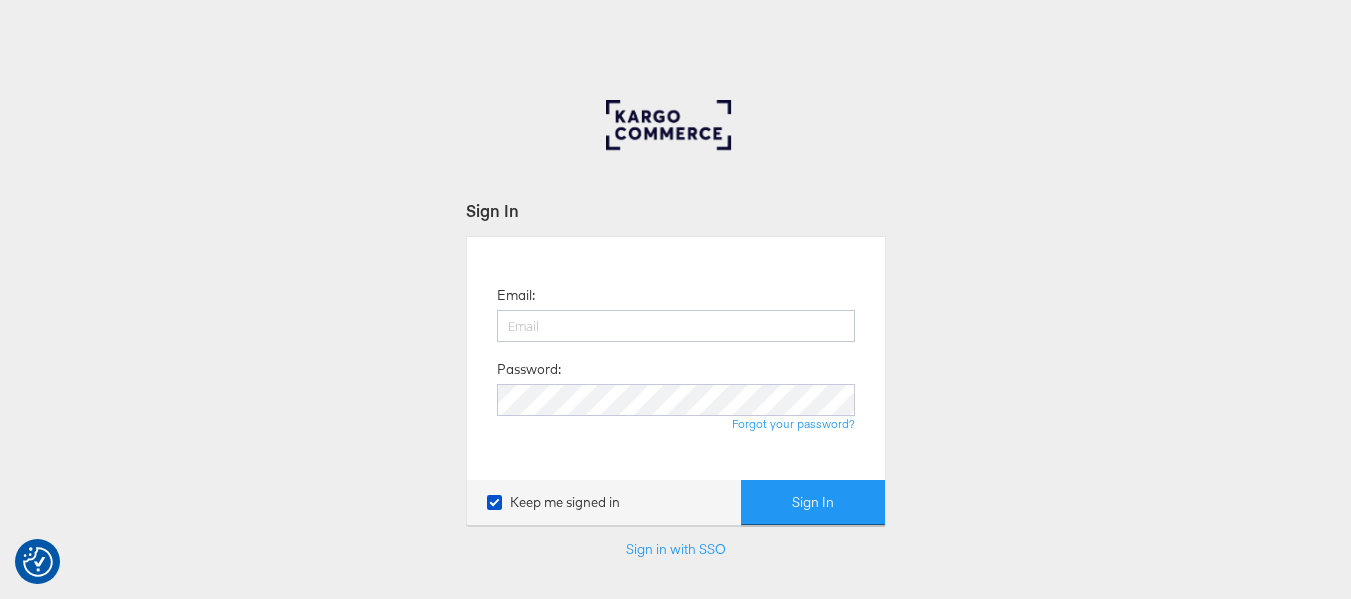 scroll, scrollTop: 0, scrollLeft: 0, axis: both 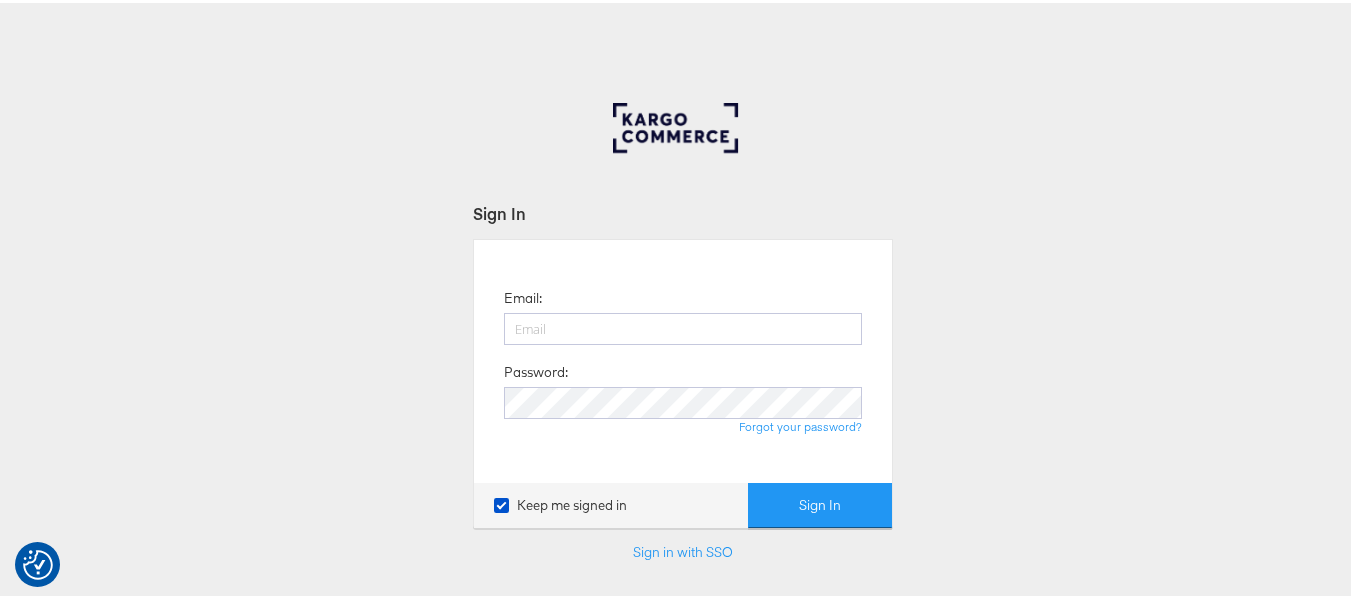 type on "[USERNAME]@[DOMAIN]" 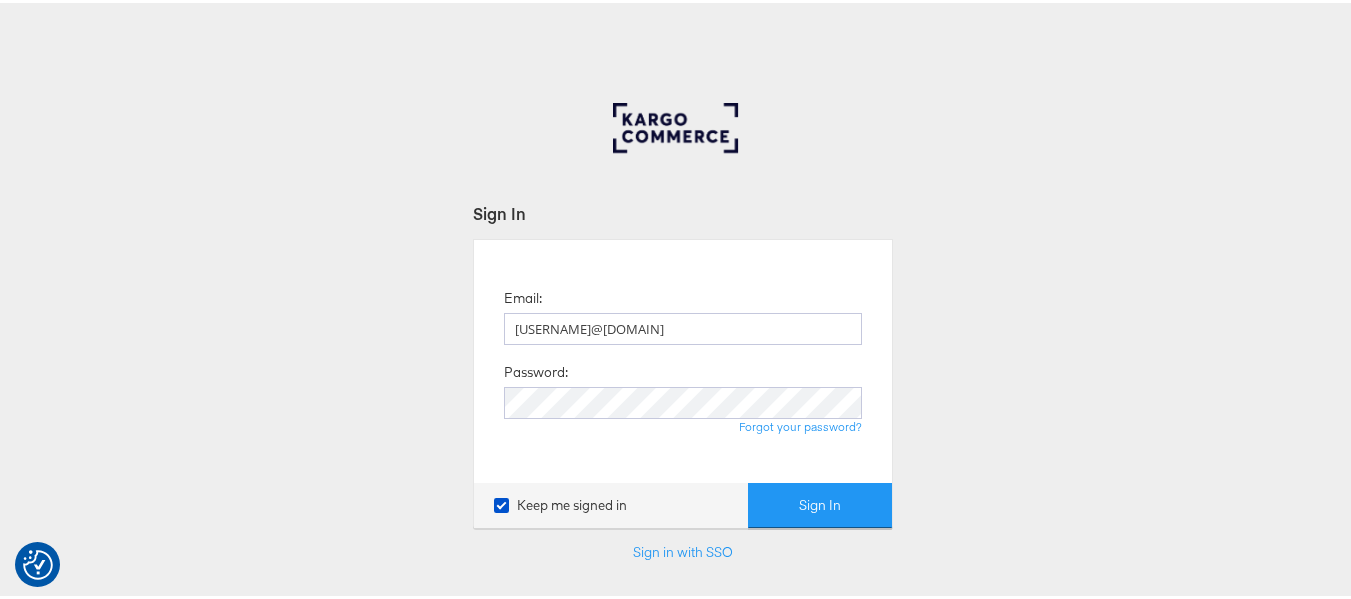 click on "Sign In" at bounding box center (820, 502) 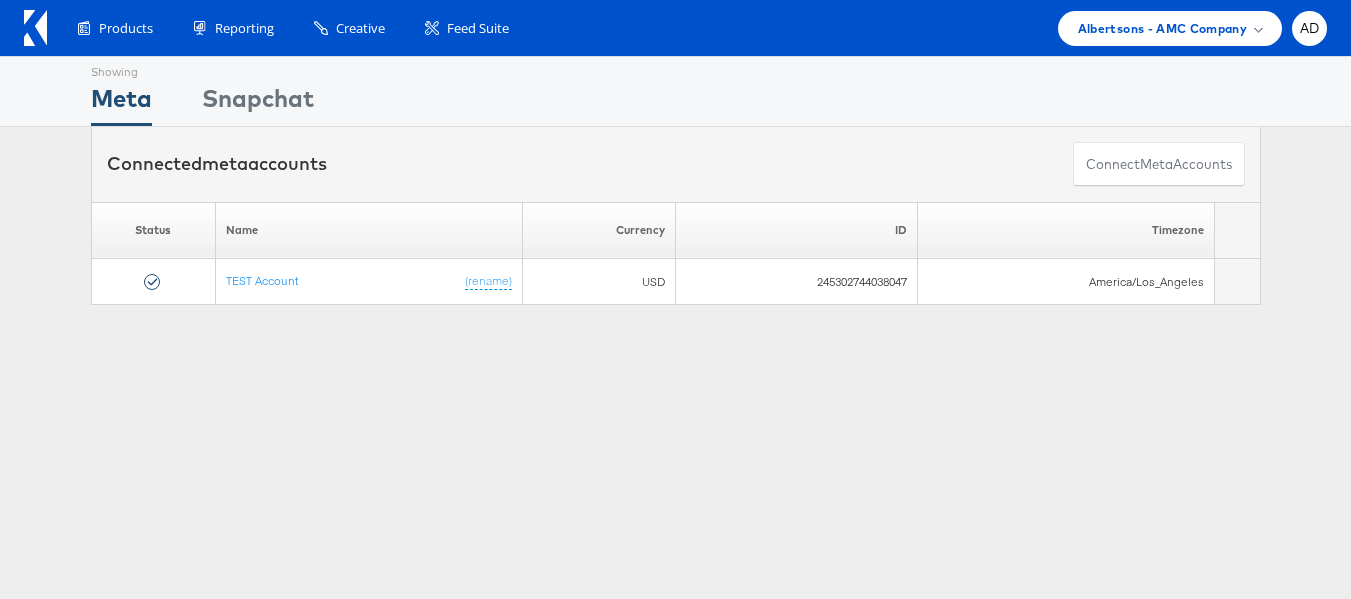 scroll, scrollTop: 0, scrollLeft: 0, axis: both 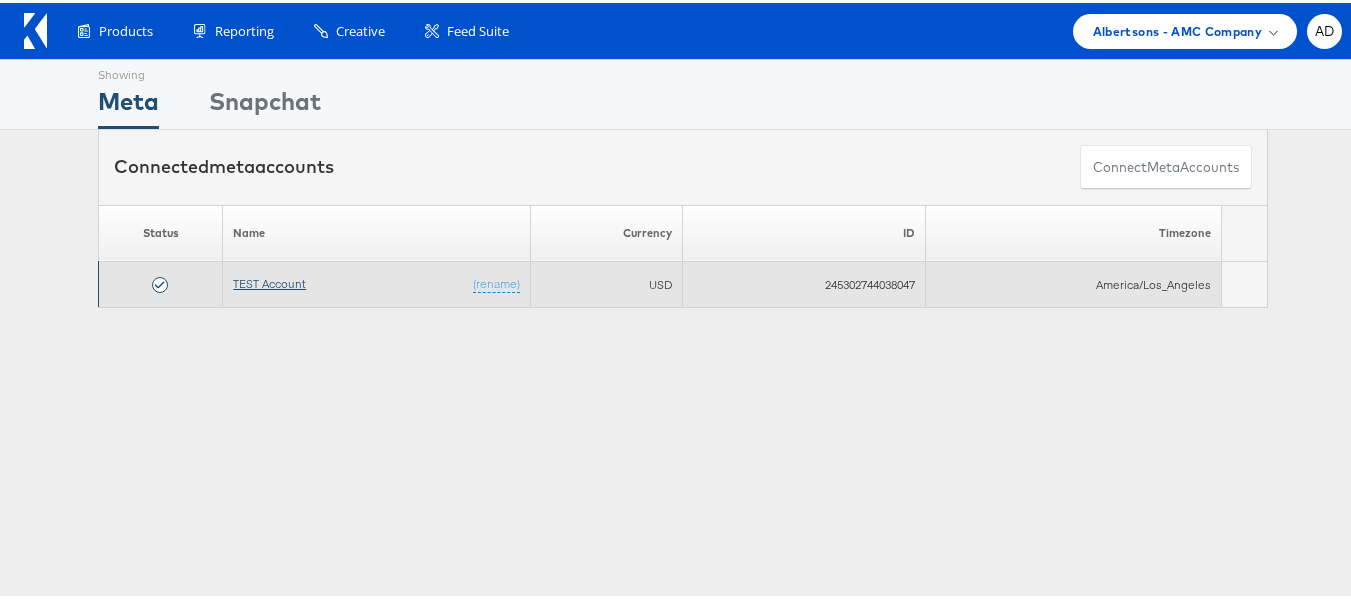 click on "TEST Account" at bounding box center [269, 280] 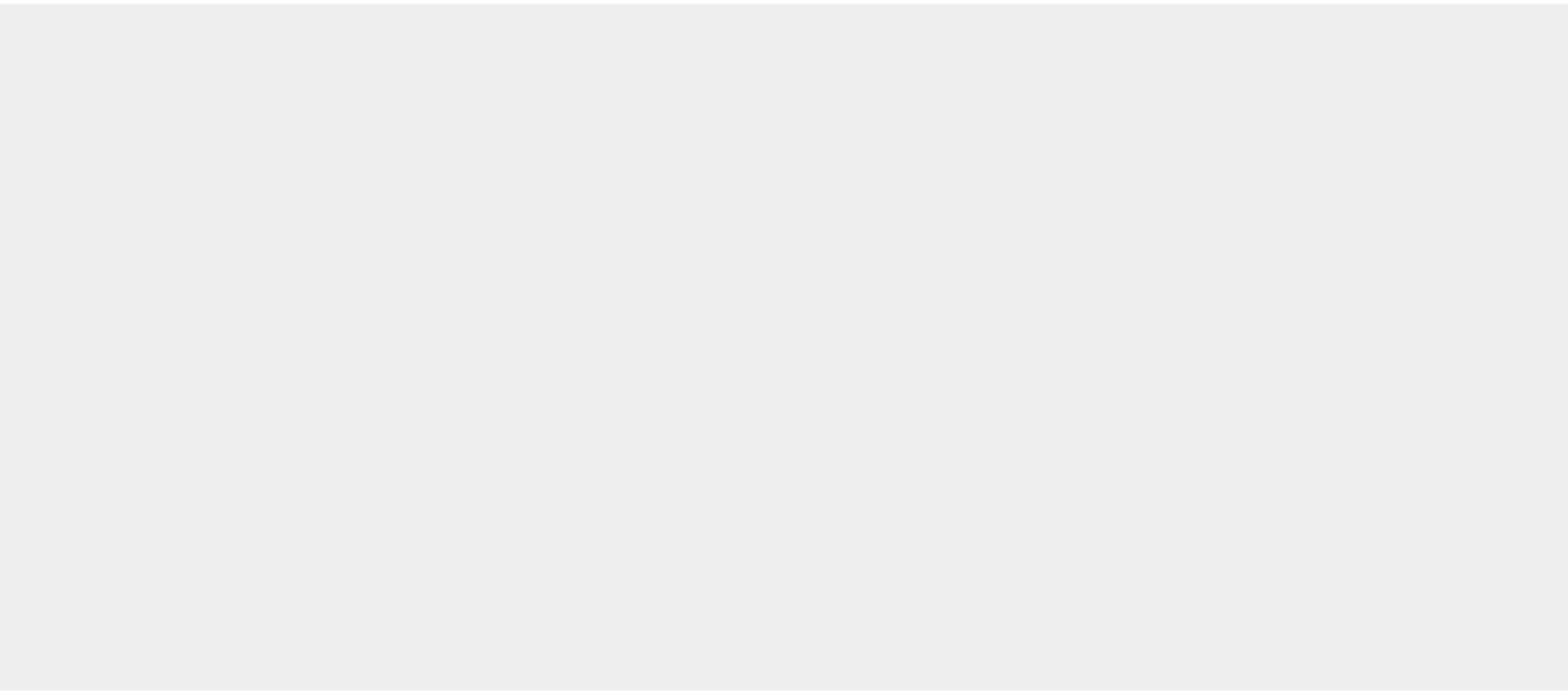 scroll, scrollTop: 0, scrollLeft: 0, axis: both 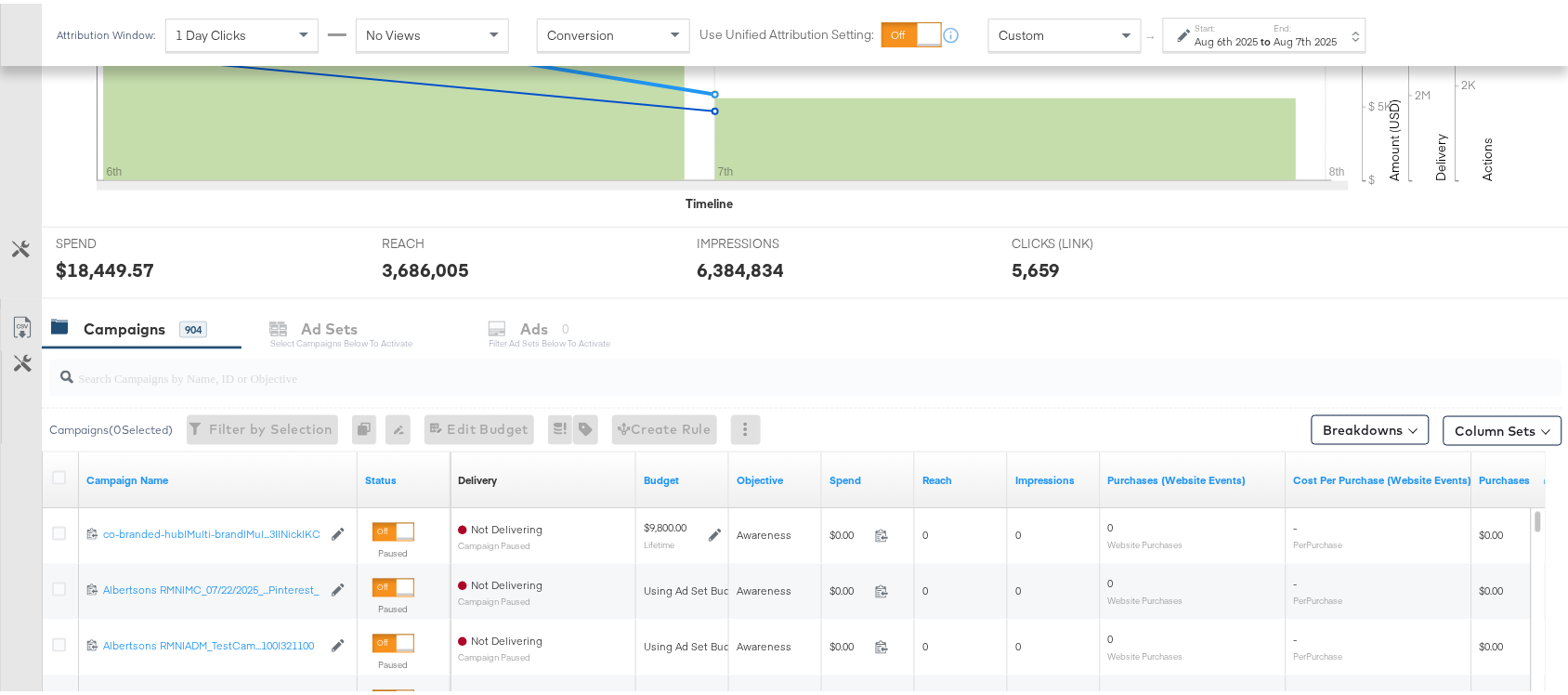 click on "Campaigns 904 Ad Sets Select Campaigns below to activate Ads 0 Filter Ad Sets below to activate" at bounding box center (814, 325) 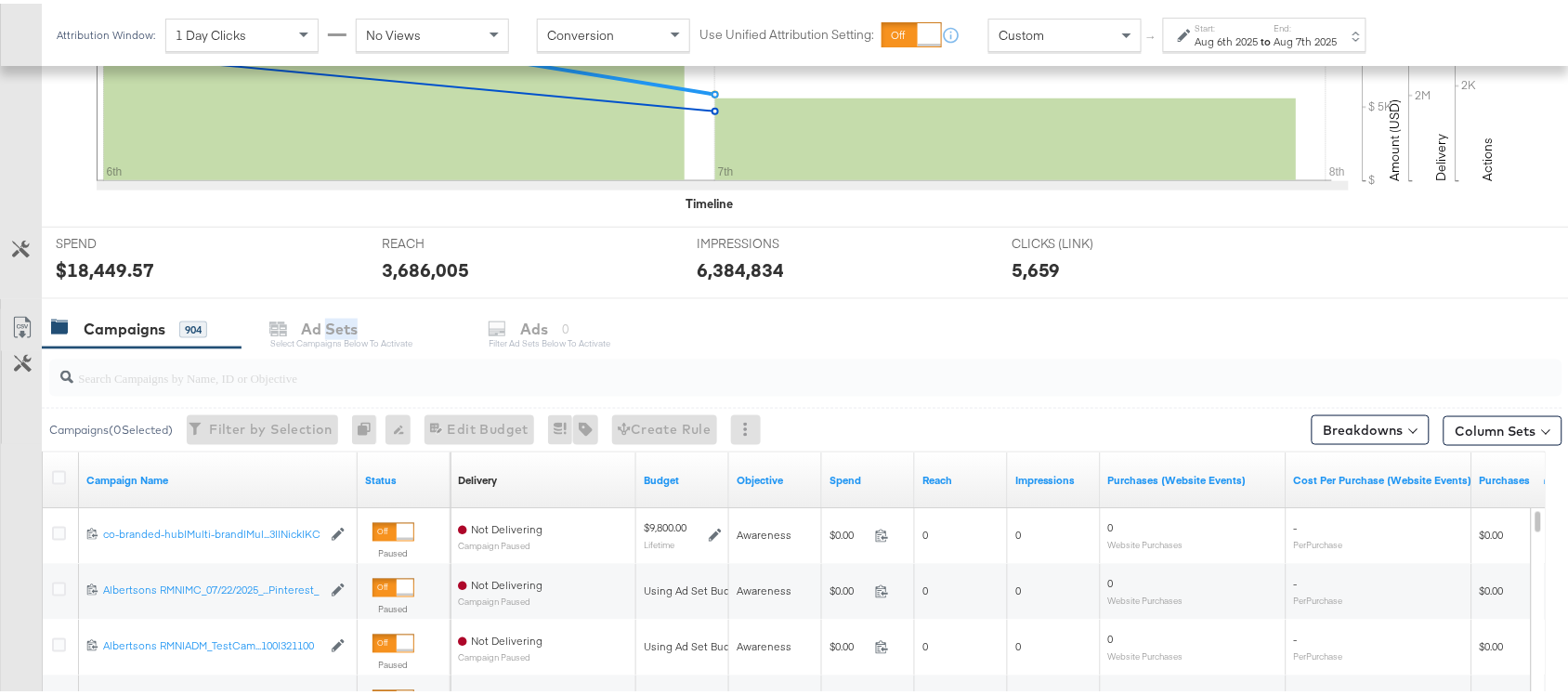 click on "Campaigns 904 Ad Sets Select Campaigns below to activate Ads 0 Filter Ad Sets below to activate" at bounding box center [814, 325] 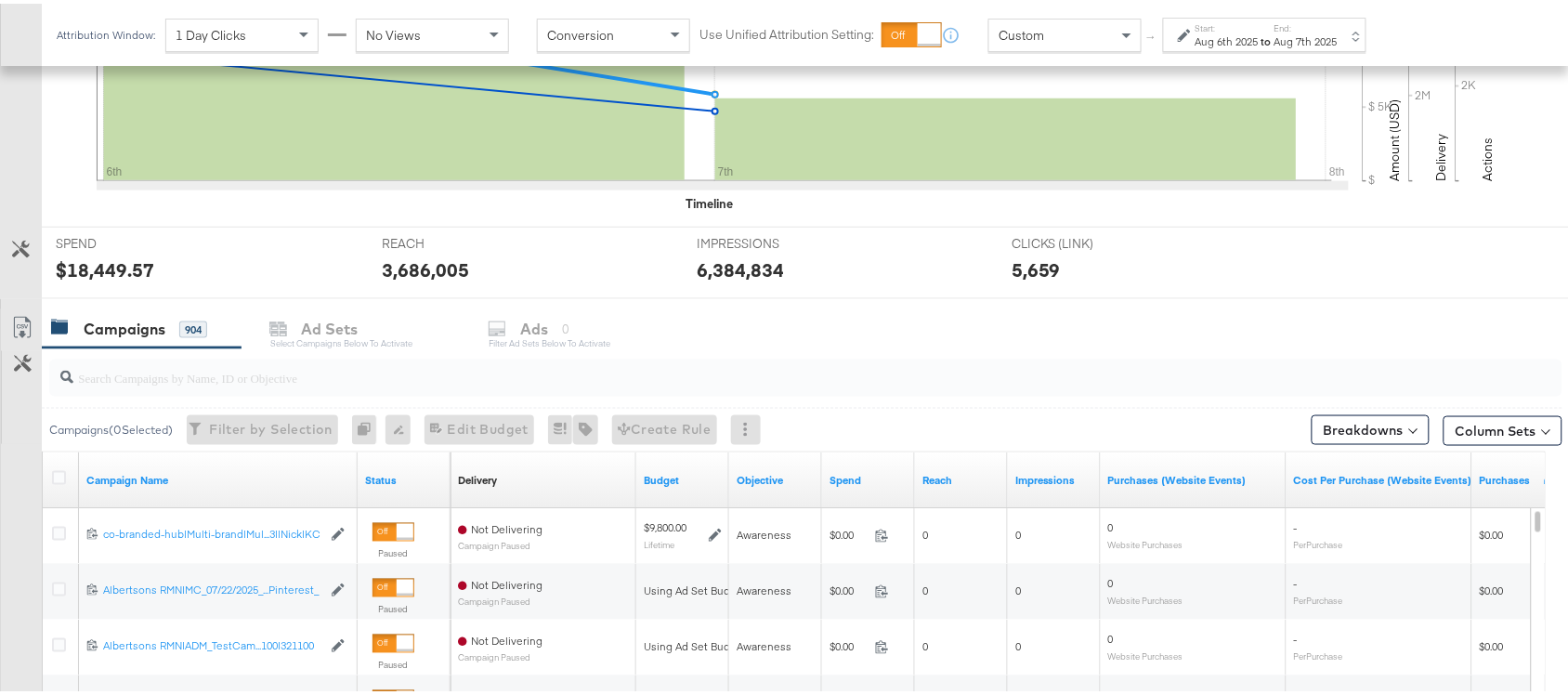 click on "Campaigns" at bounding box center [124, 325] 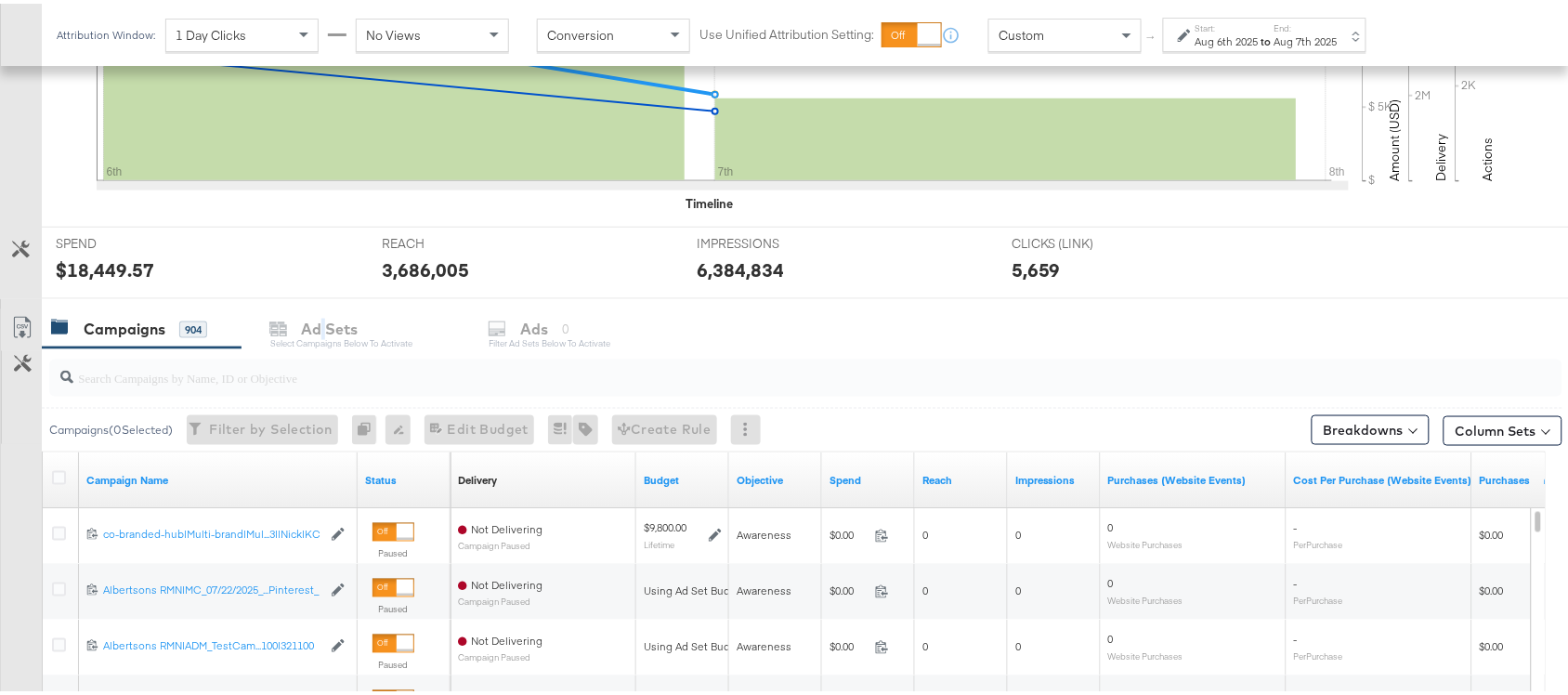 click on "Campaigns 904 Ad Sets Select Campaigns below to activate Ads 0 Filter Ad Sets below to activate" at bounding box center [814, 325] 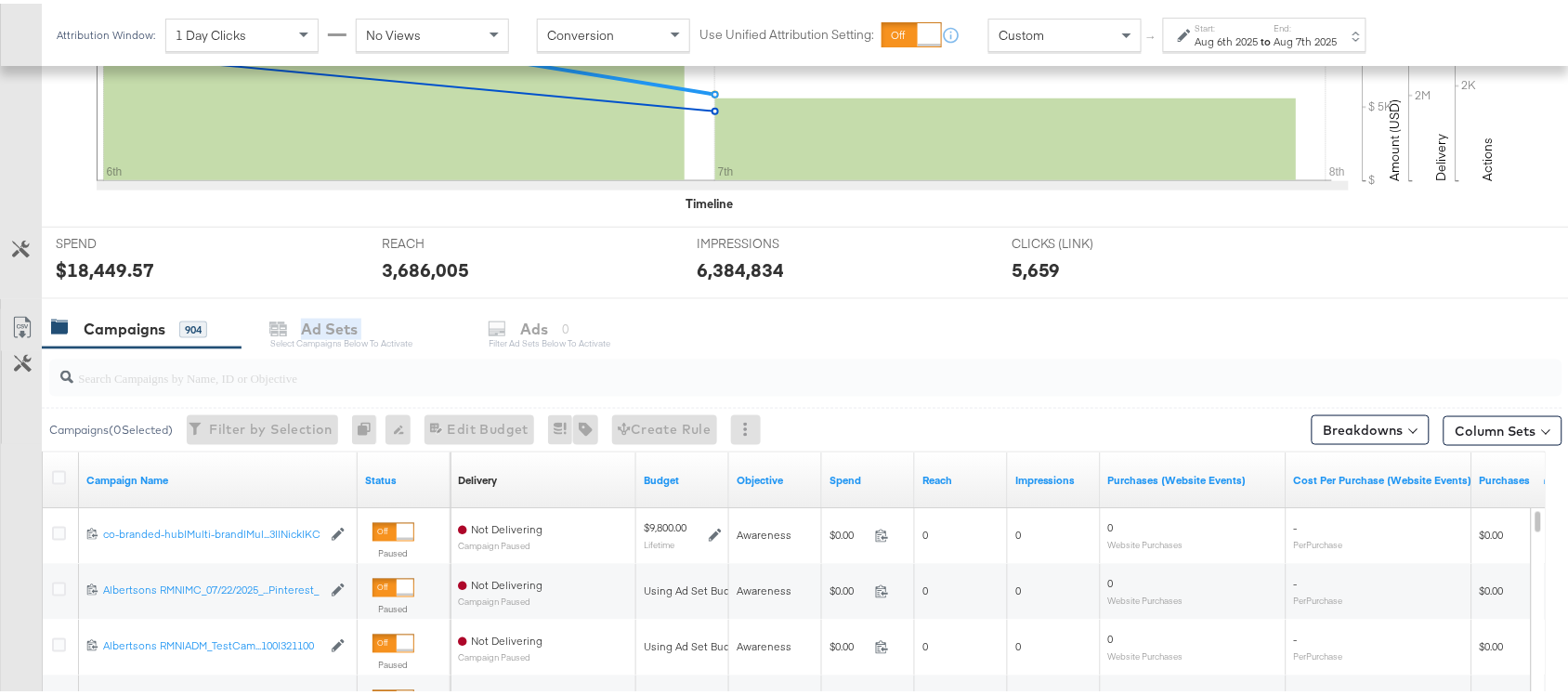 click on "Campaigns 904 Ad Sets Select Campaigns below to activate Ads 0 Filter Ad Sets below to activate" at bounding box center [814, 325] 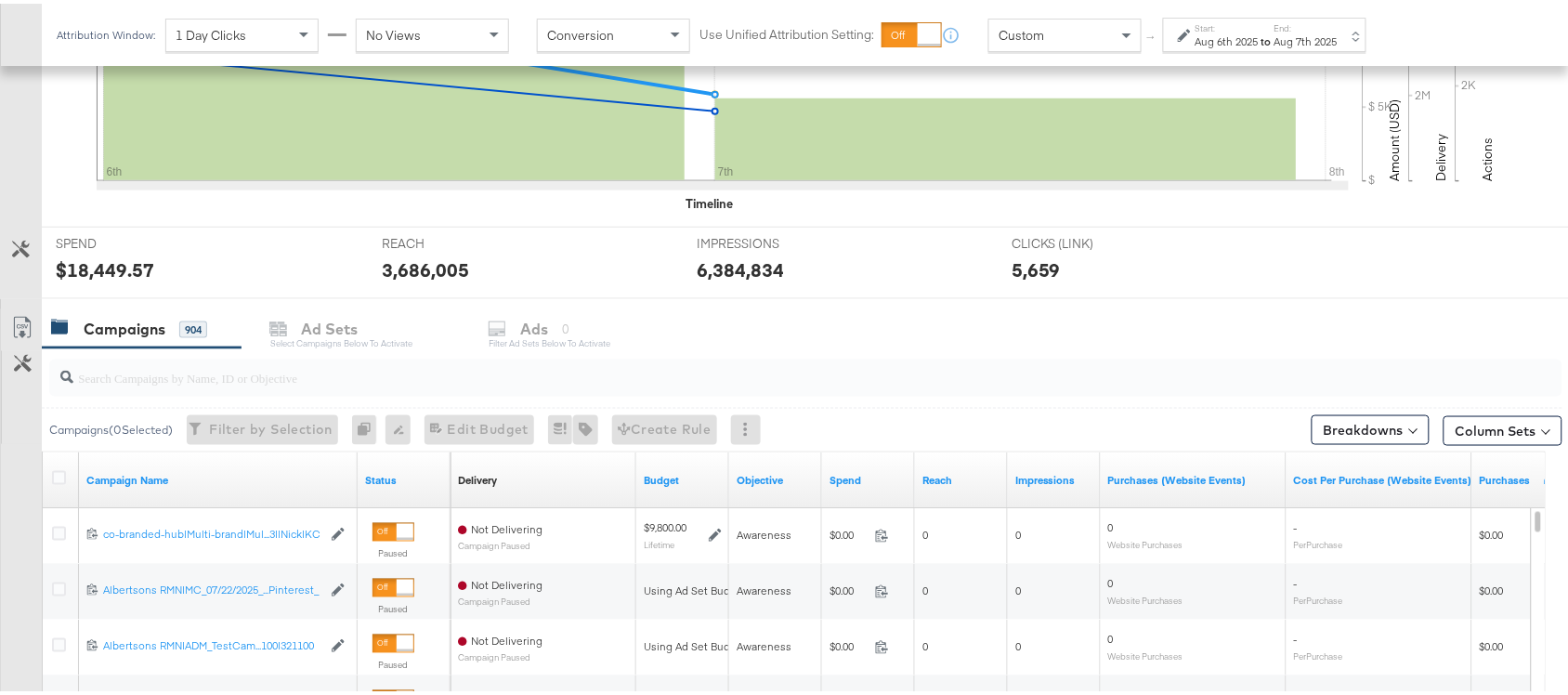 click on "Campaigns 904 Ad Sets Select Campaigns below to activate Ads 0 Filter Ad Sets below to activate" at bounding box center [814, 325] 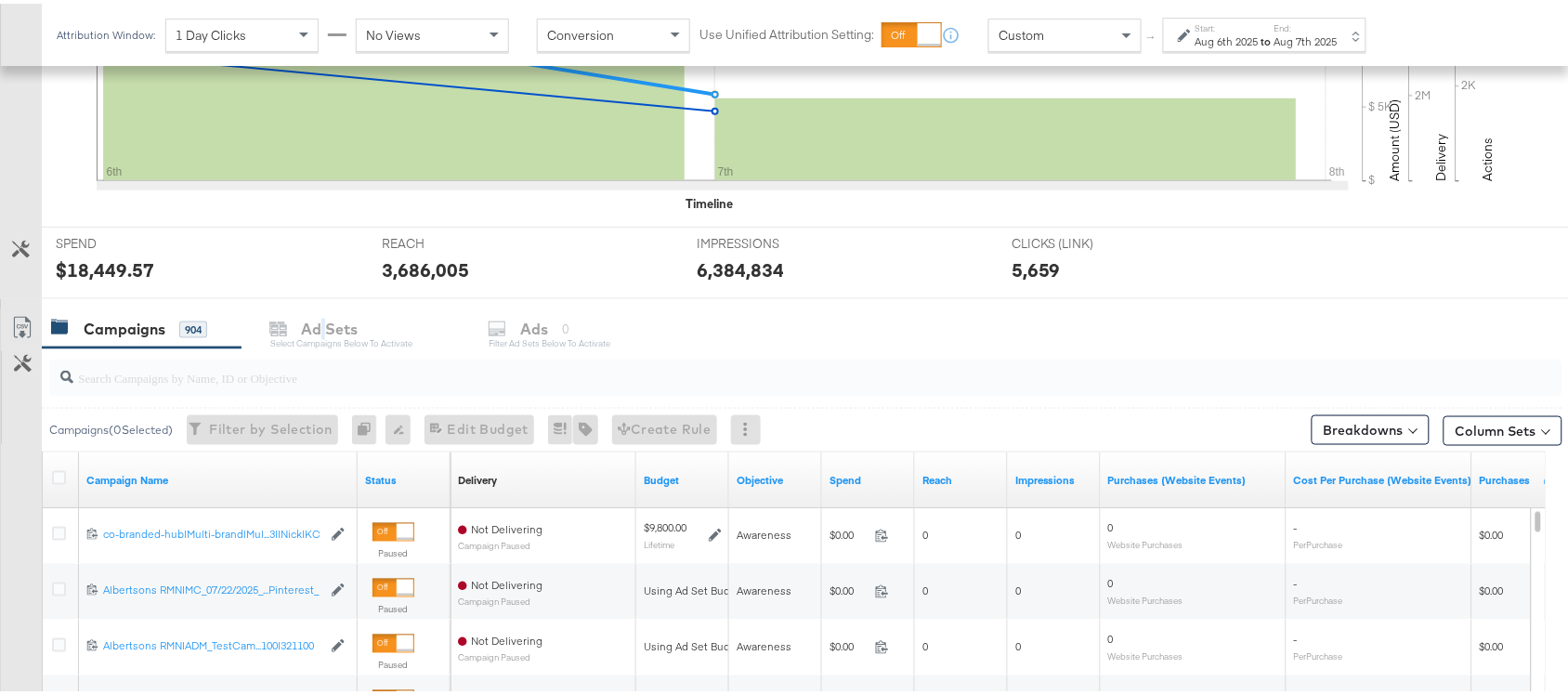click on "Campaigns 904 Ad Sets Select Campaigns below to activate Ads 0 Filter Ad Sets below to activate" at bounding box center (814, 325) 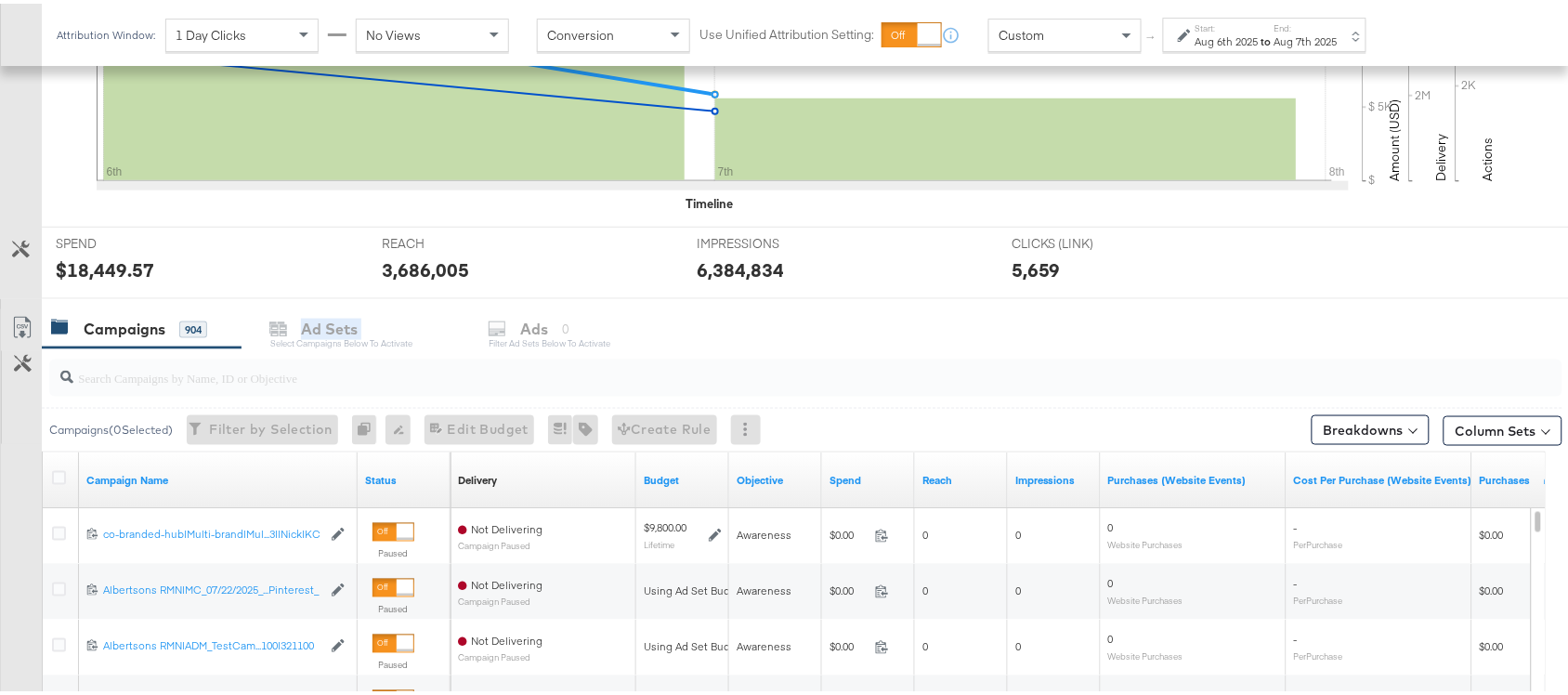 click on "Campaigns 904 Ad Sets Select Campaigns below to activate Ads 0 Filter Ad Sets below to activate" at bounding box center (814, 325) 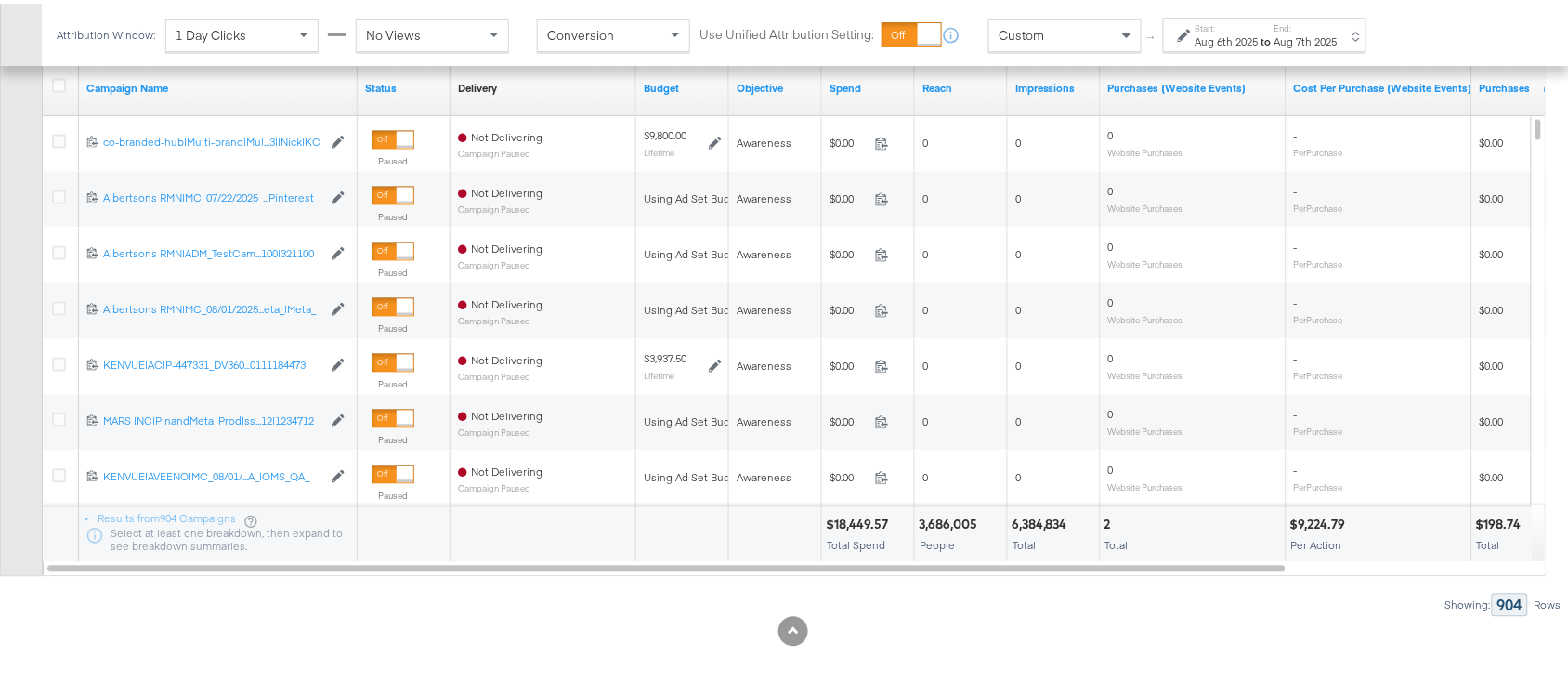 scroll, scrollTop: 653, scrollLeft: 0, axis: vertical 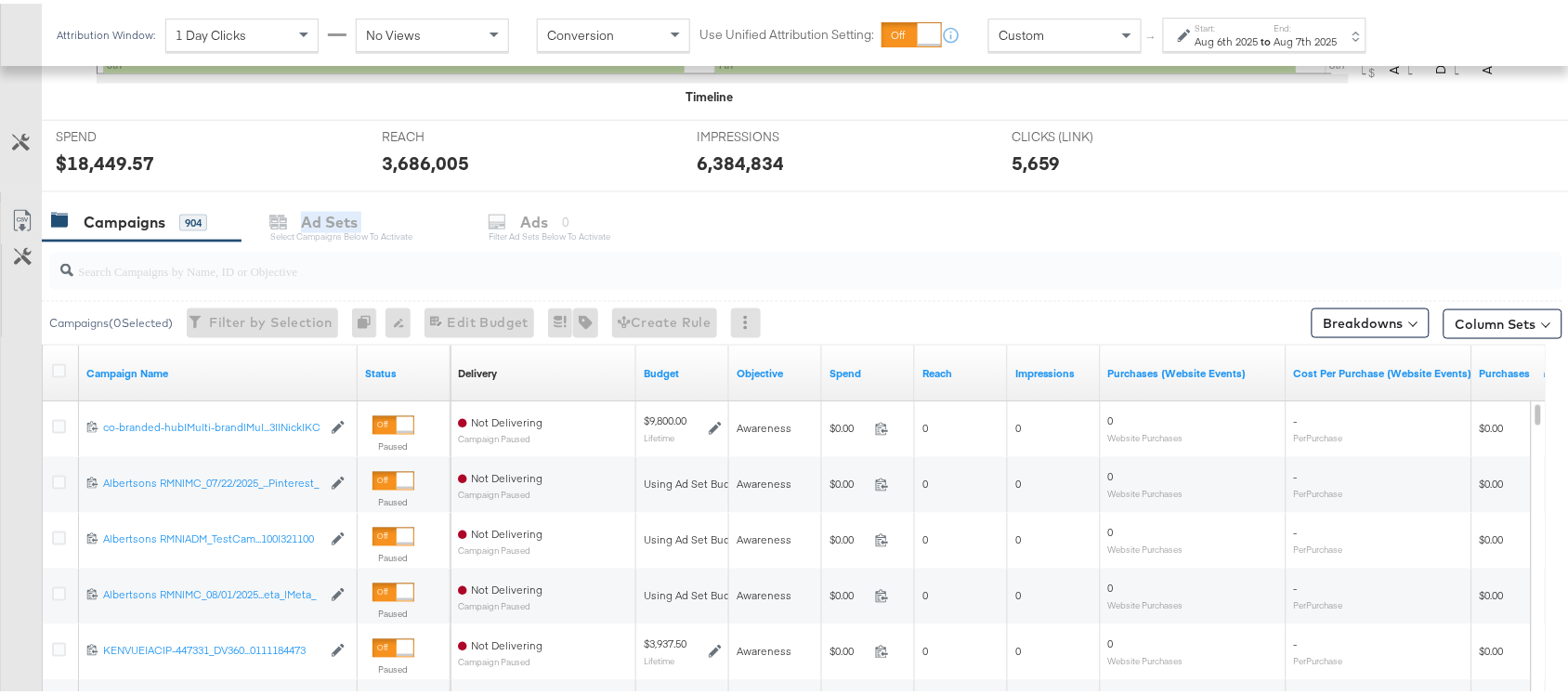 click on "Campaigns 904 Ad Sets Select Campaigns below to activate Ads 0 Filter Ad Sets below to activate" at bounding box center (814, 218) 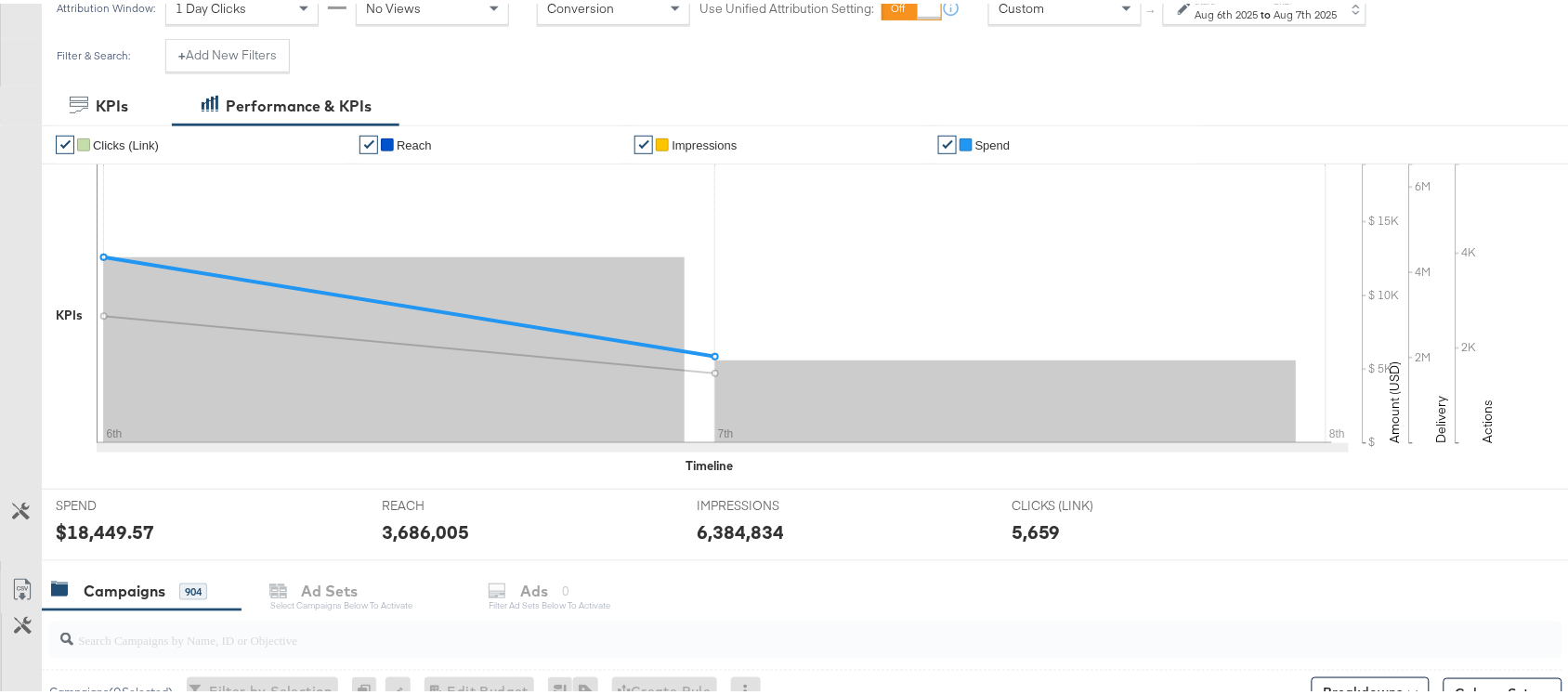 scroll, scrollTop: 0, scrollLeft: 0, axis: both 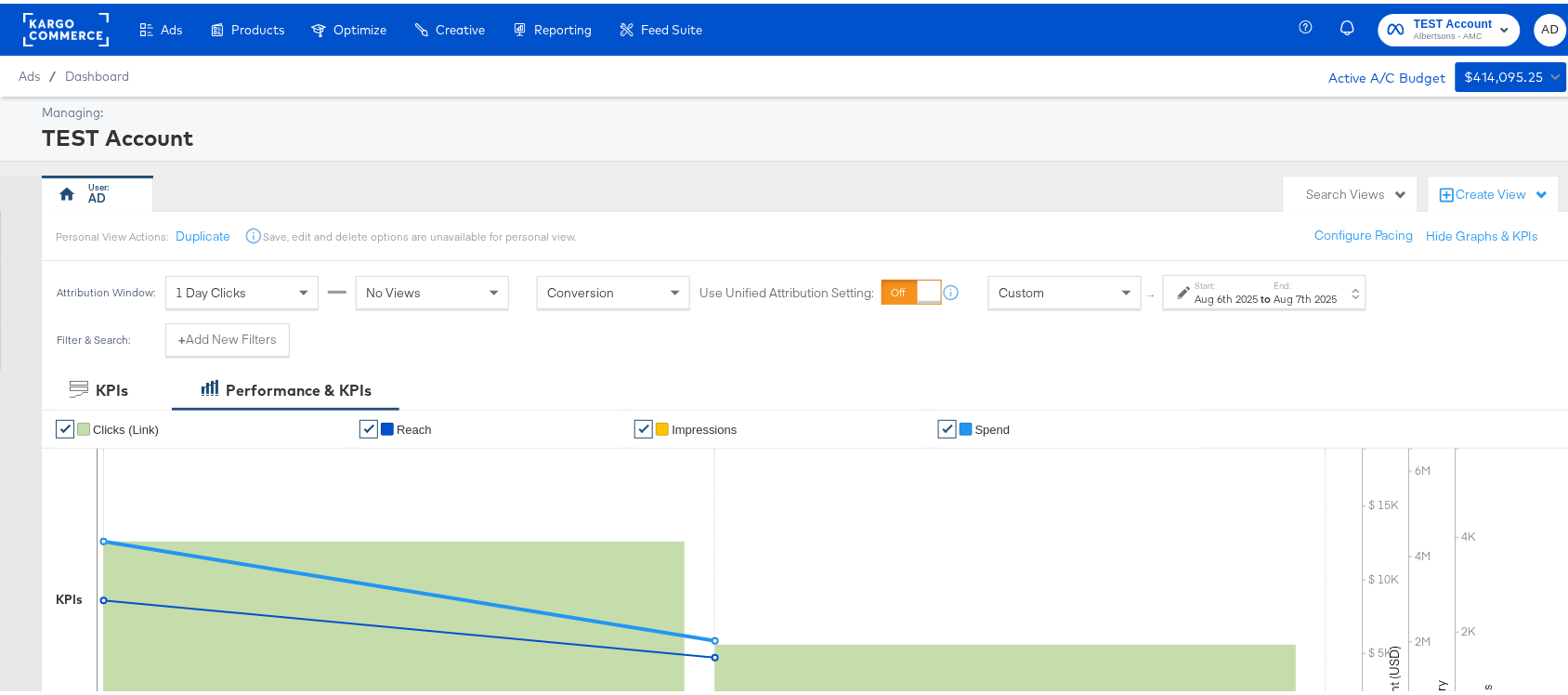 click on "Active A/C Budget" at bounding box center [1378, 72] 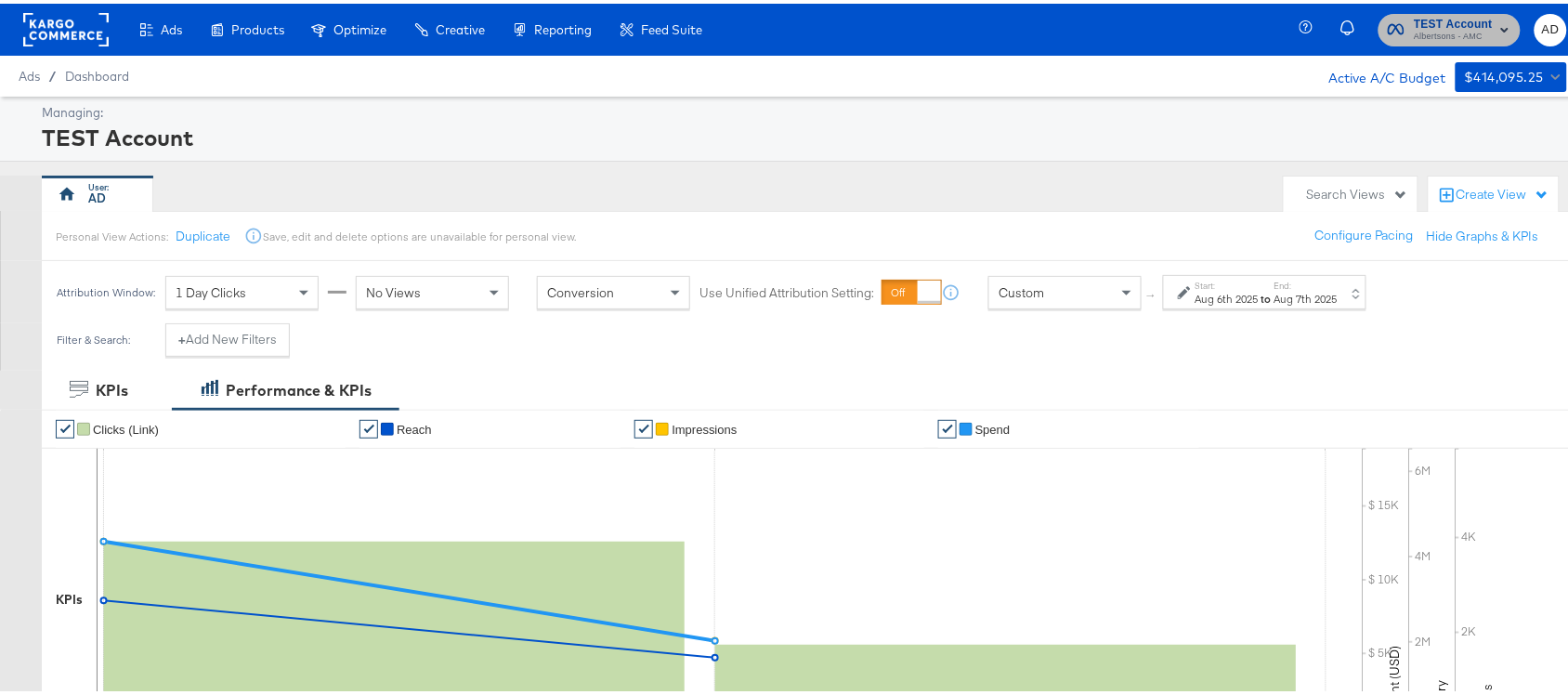 click on "TEST Account" at bounding box center (1453, 20) 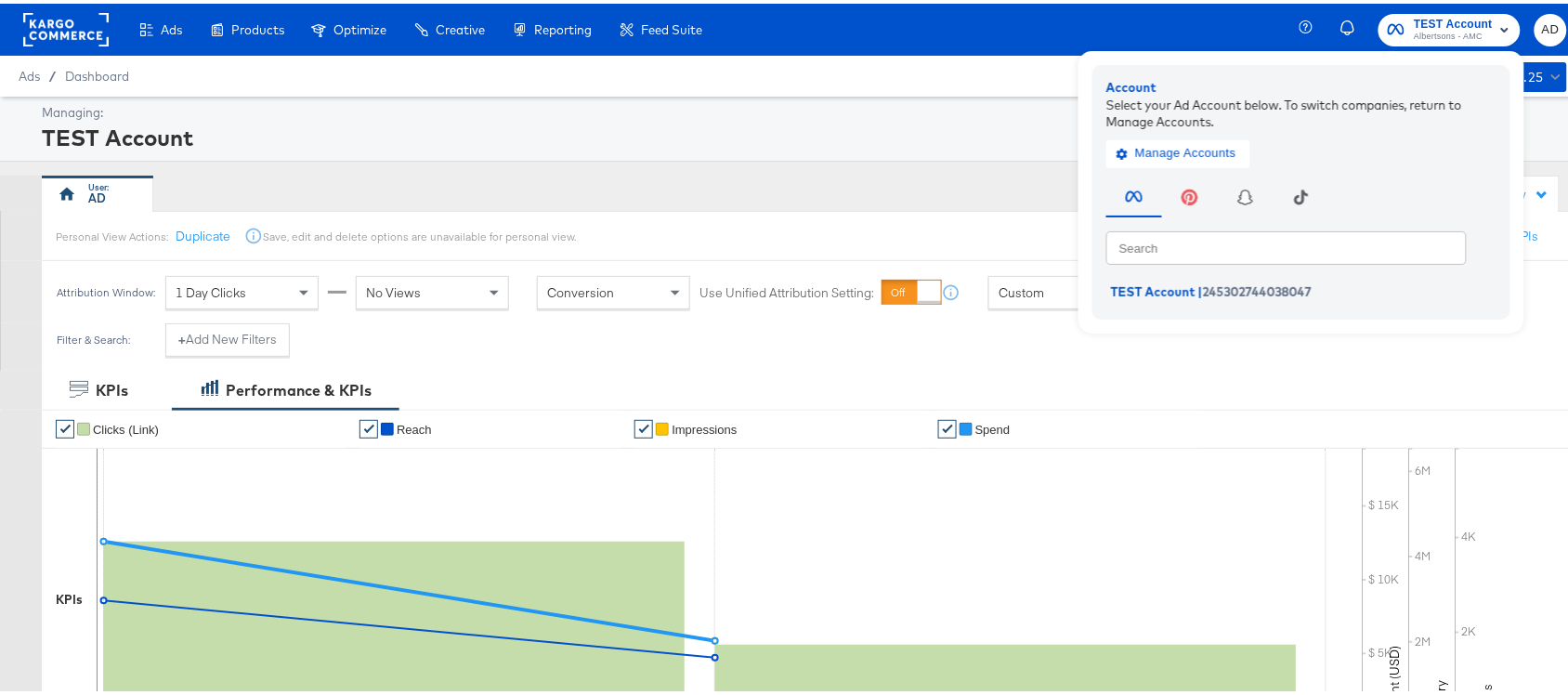 click 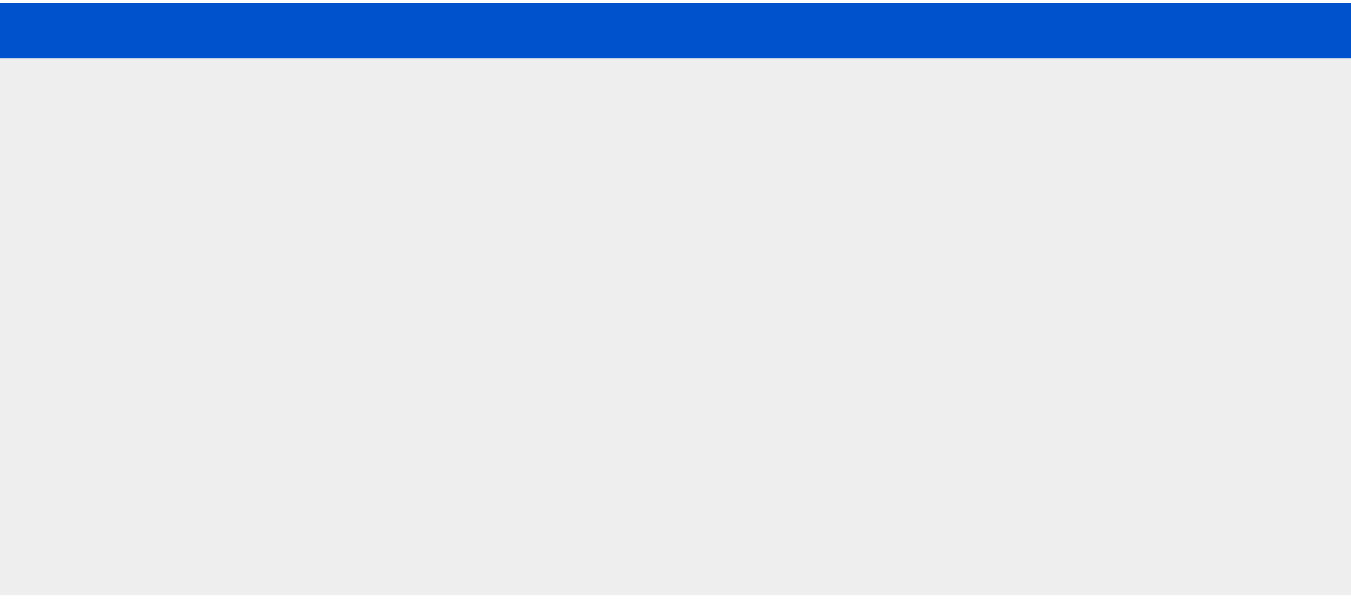 scroll, scrollTop: 0, scrollLeft: 0, axis: both 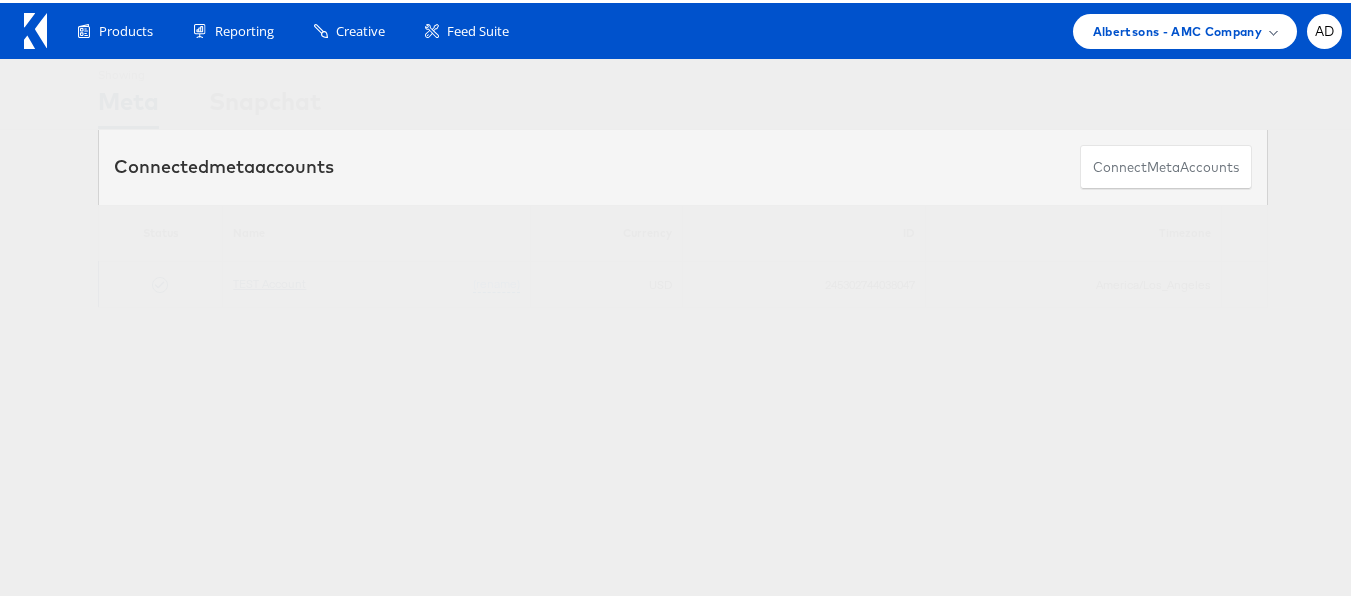 click on "TEST Account" at bounding box center (269, 280) 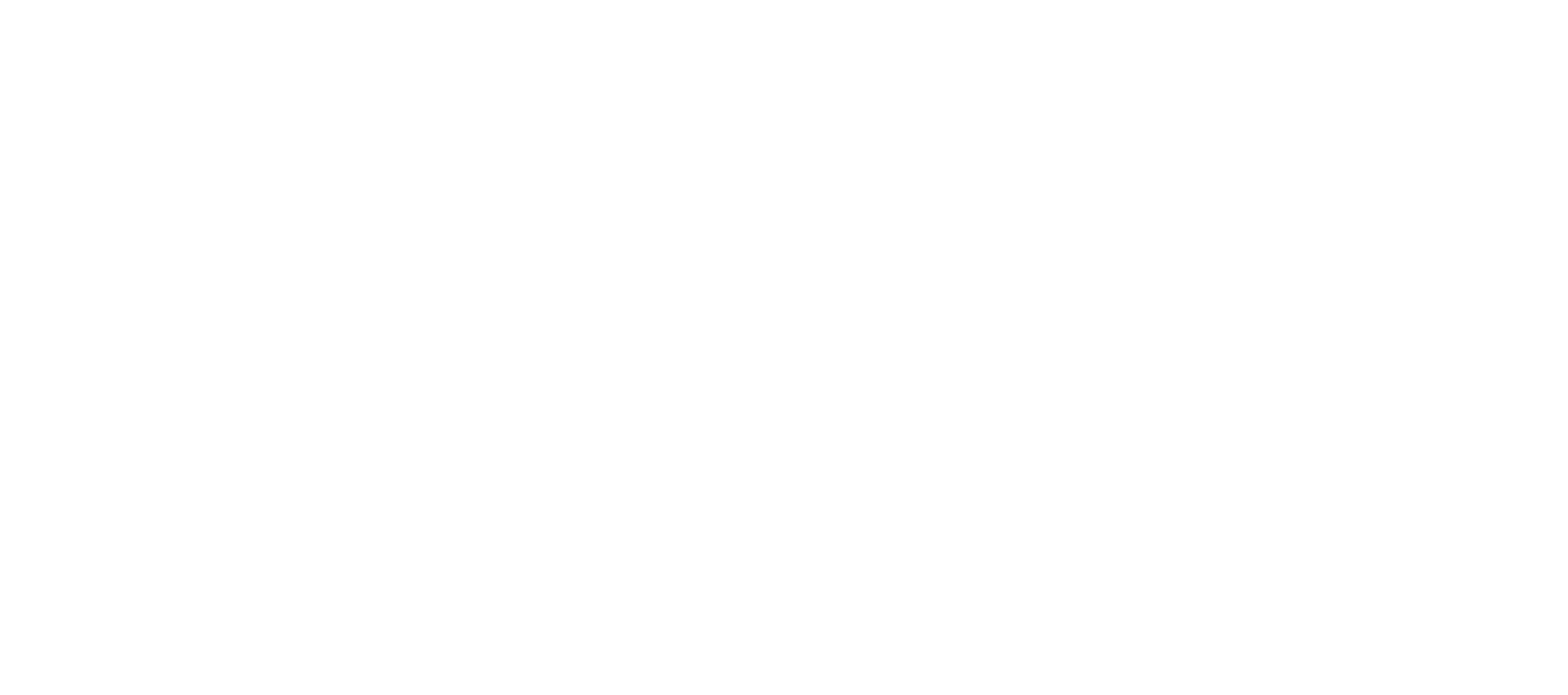 scroll, scrollTop: 0, scrollLeft: 0, axis: both 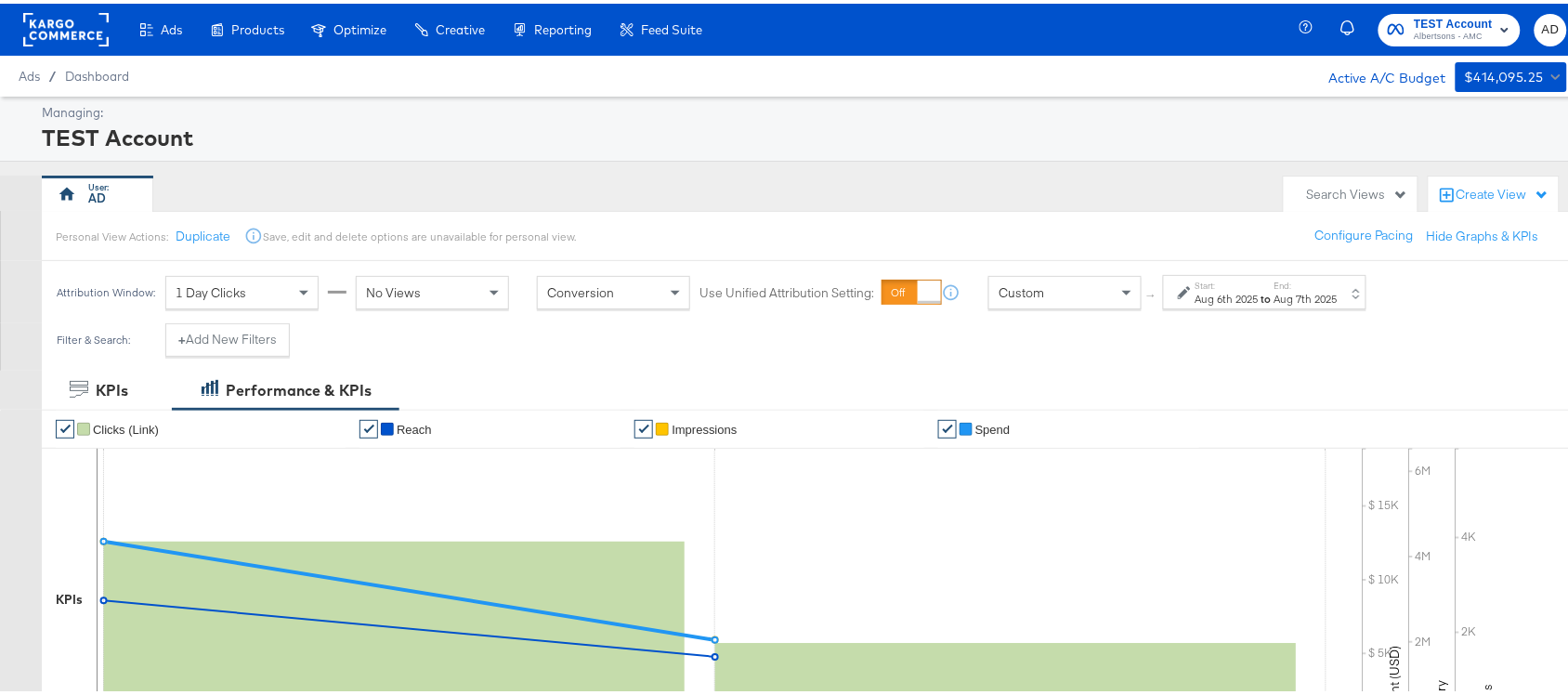 click 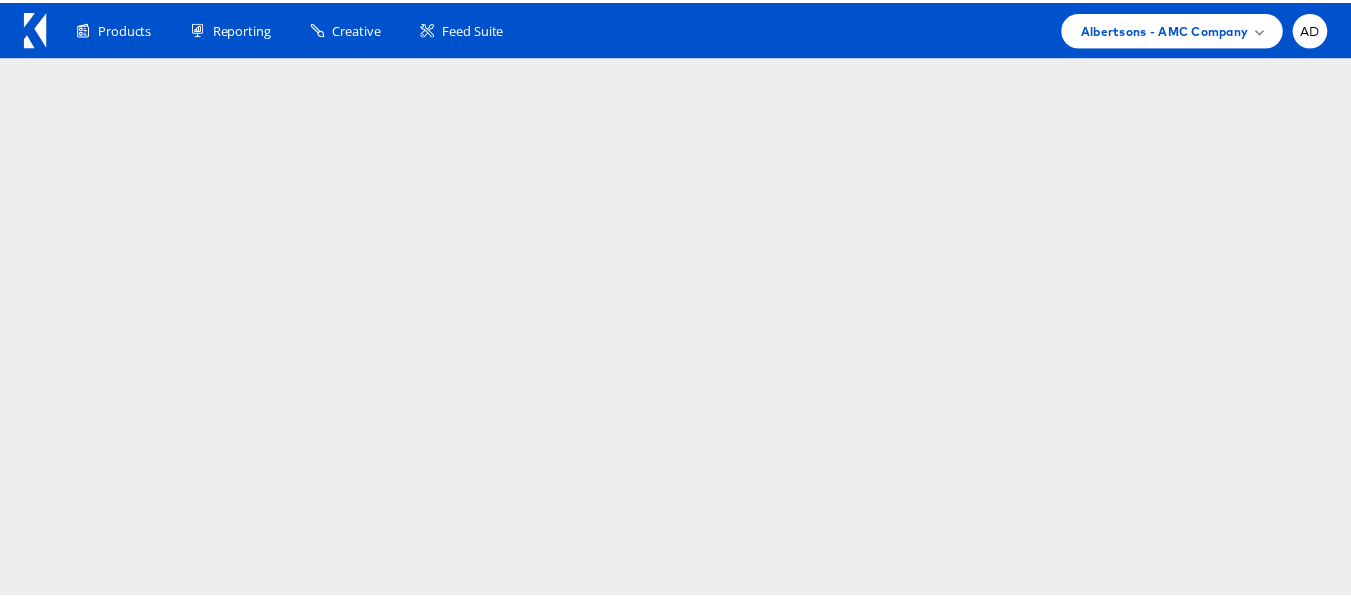 scroll, scrollTop: 0, scrollLeft: 0, axis: both 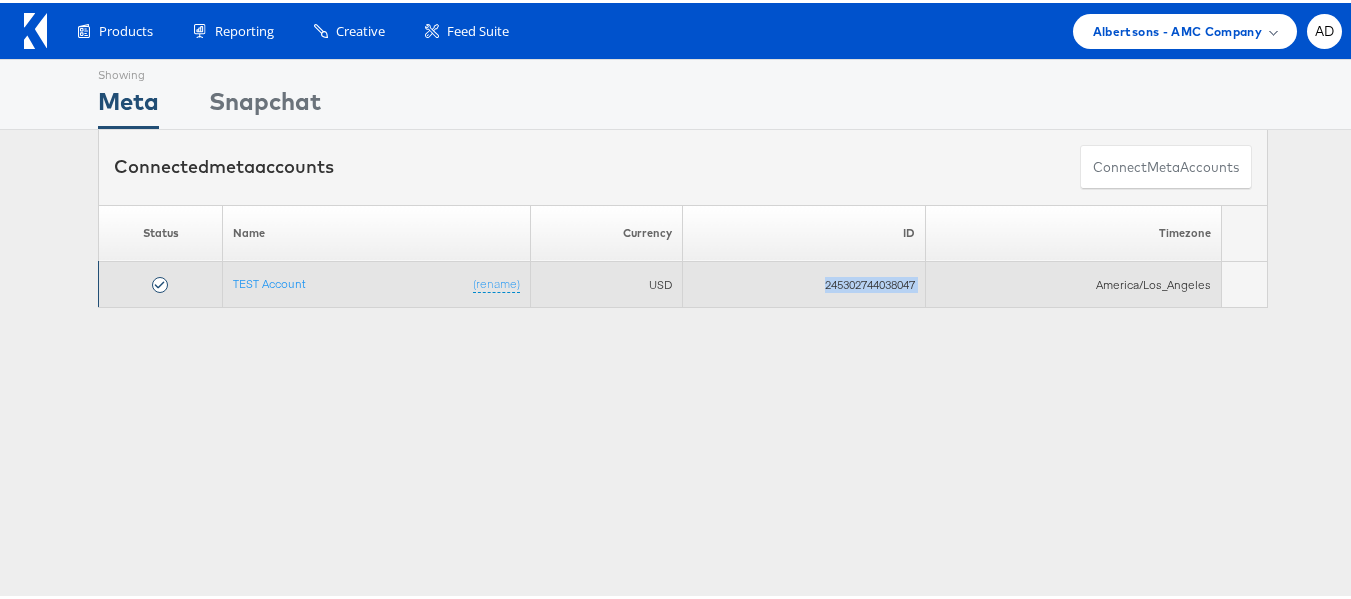 drag, startPoint x: 781, startPoint y: 288, endPoint x: 940, endPoint y: 298, distance: 159.31415 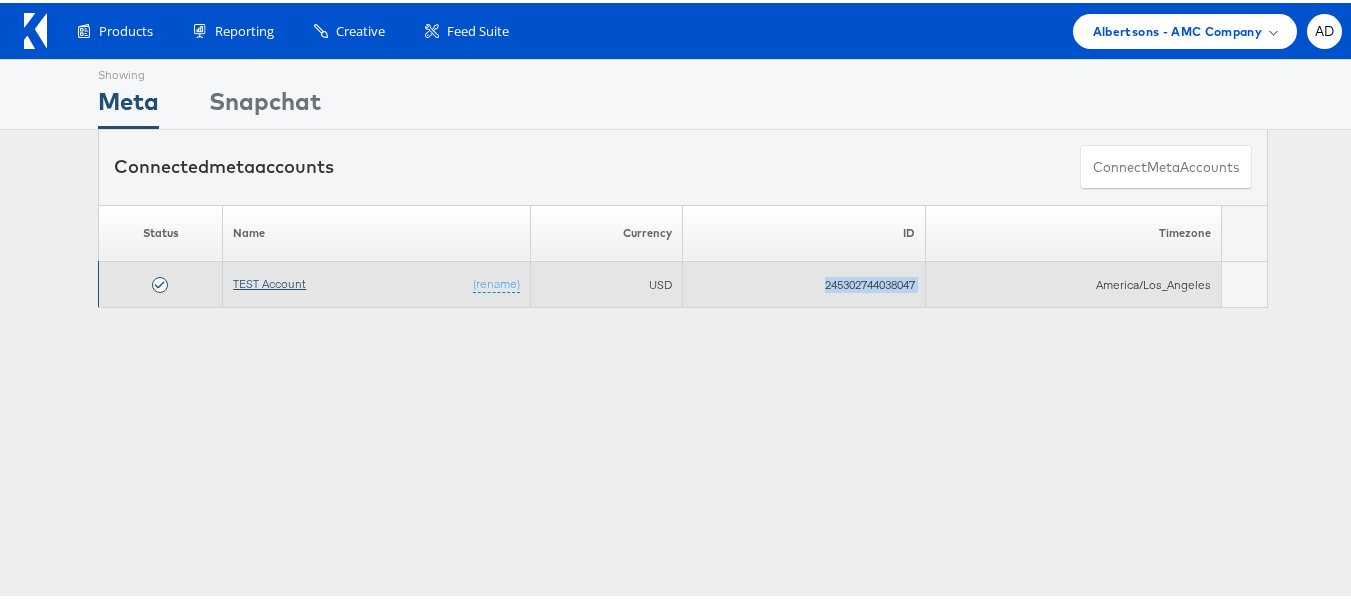 click on "TEST Account" at bounding box center [269, 280] 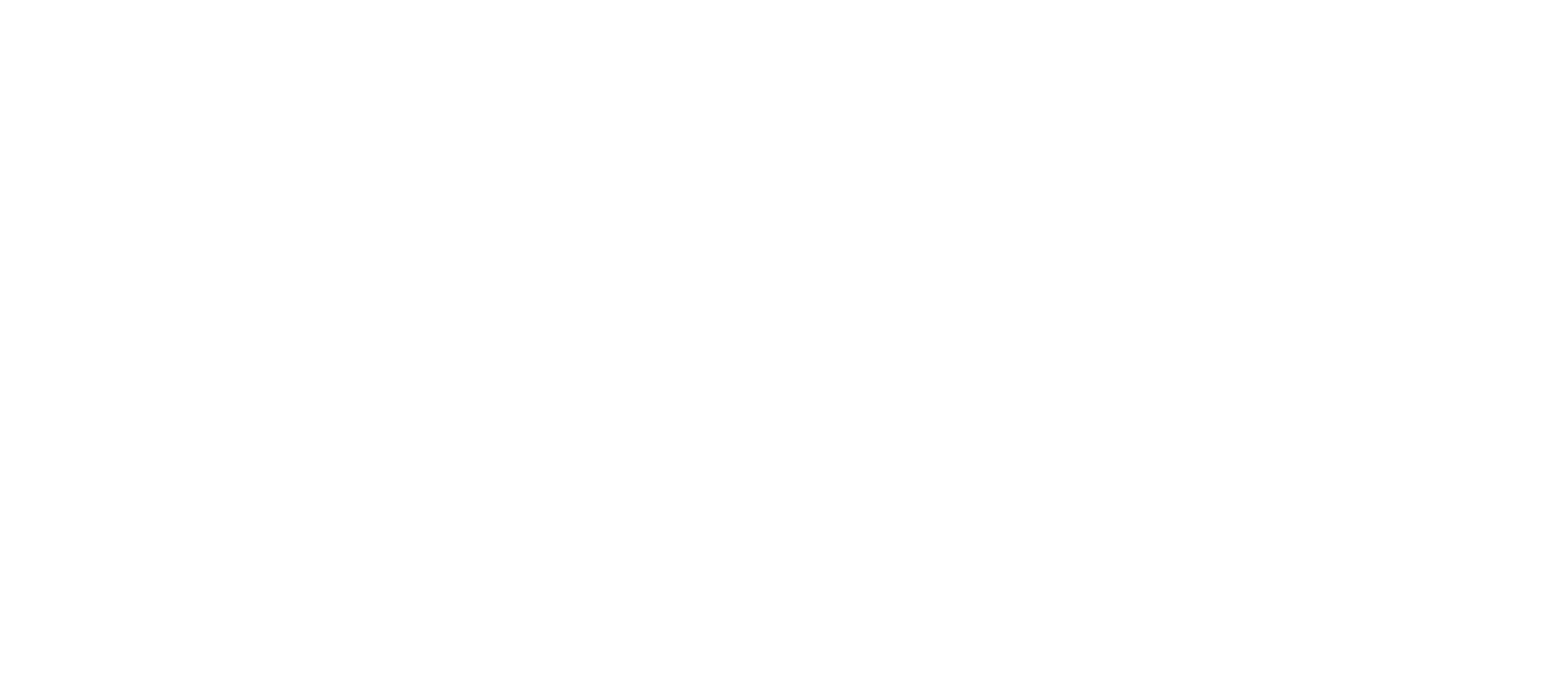 scroll, scrollTop: 0, scrollLeft: 0, axis: both 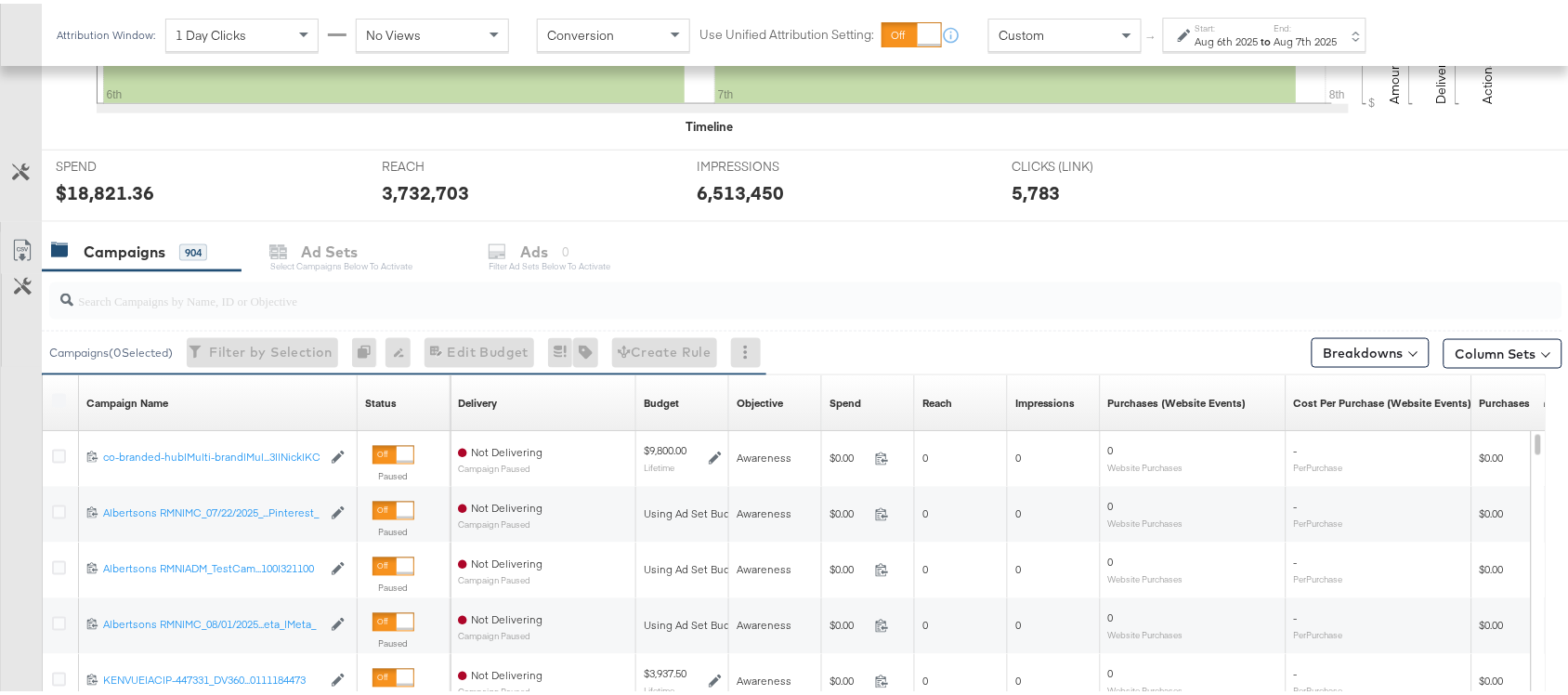 click on "Campaigns 904 Ad Sets Select Campaigns below to activate Ads 0 Filter Ad Sets below to activate" at bounding box center [814, 248] 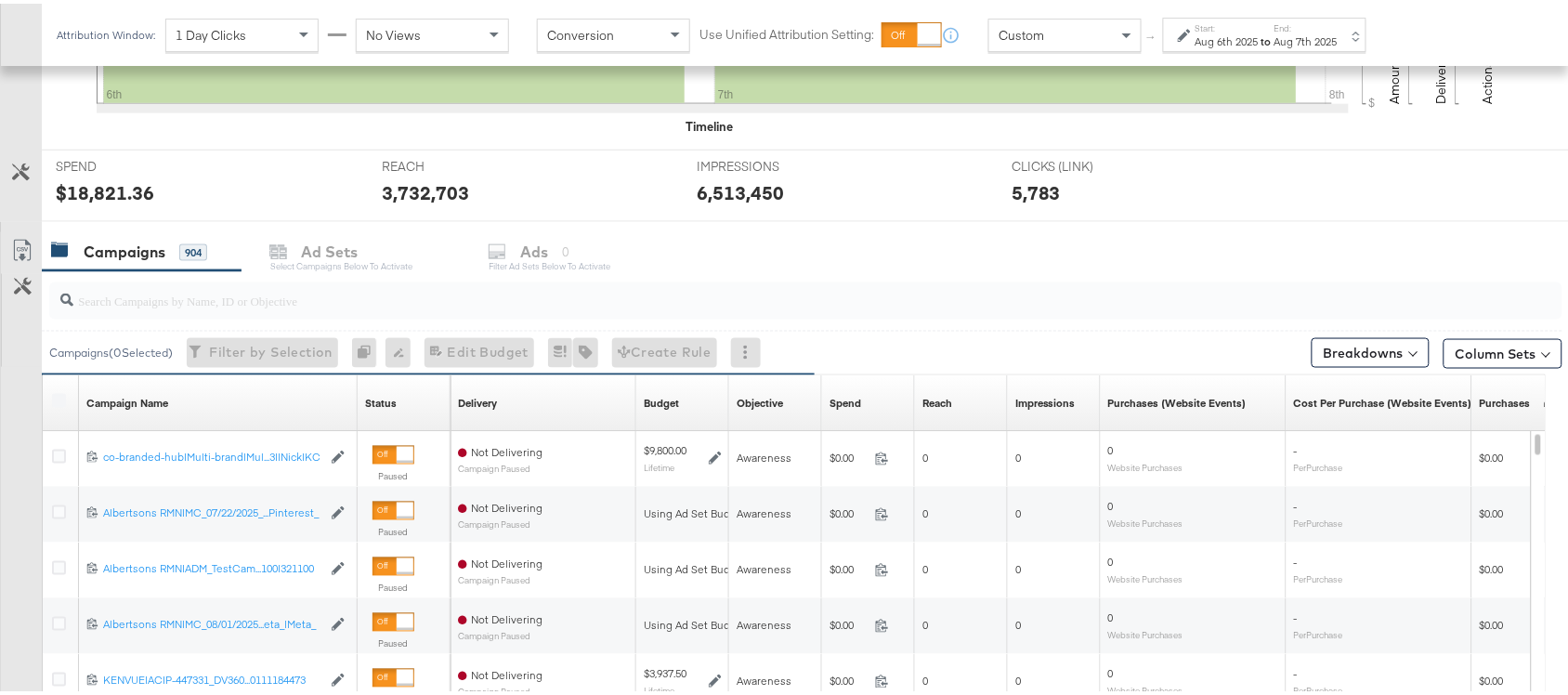 click on "Campaigns 904 Ad Sets Select Campaigns below to activate Ads 0 Filter Ad Sets below to activate" at bounding box center (814, 248) 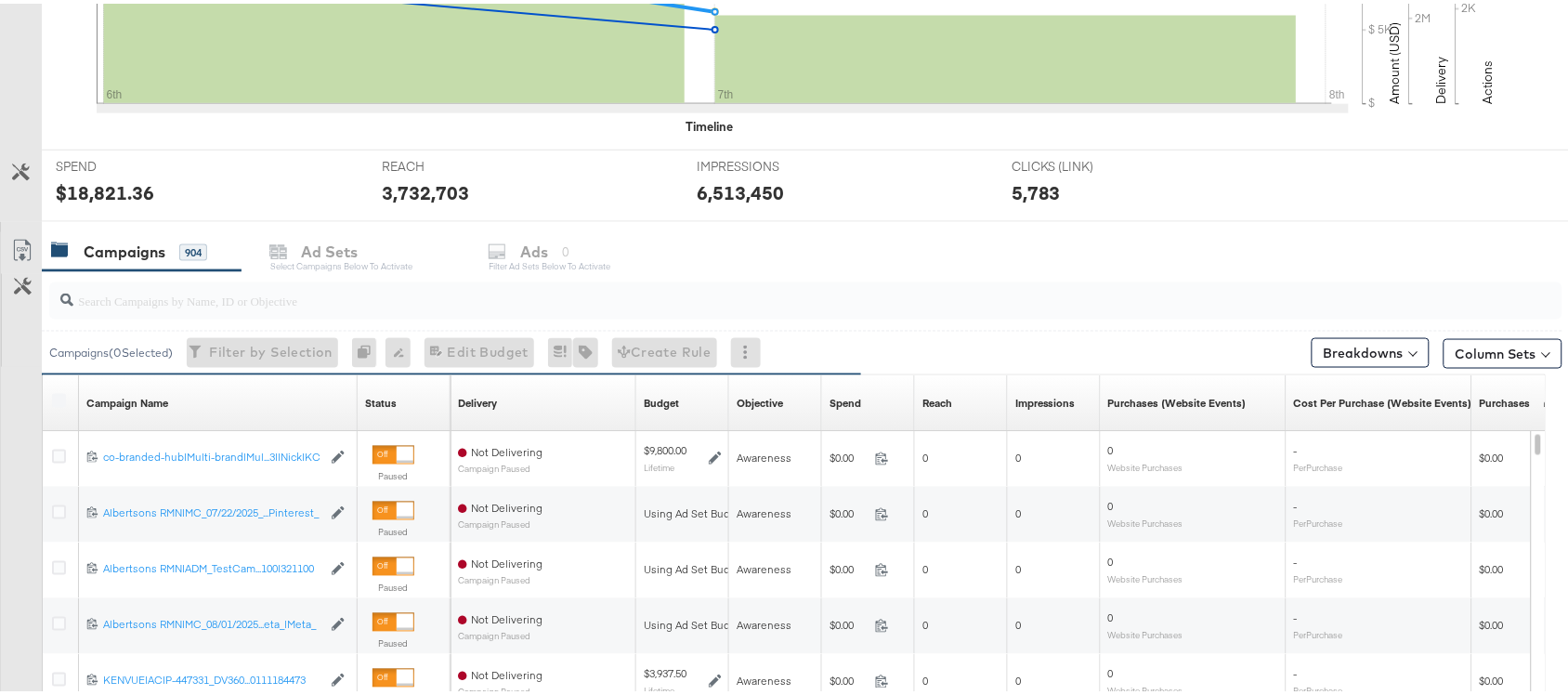 scroll, scrollTop: 0, scrollLeft: 0, axis: both 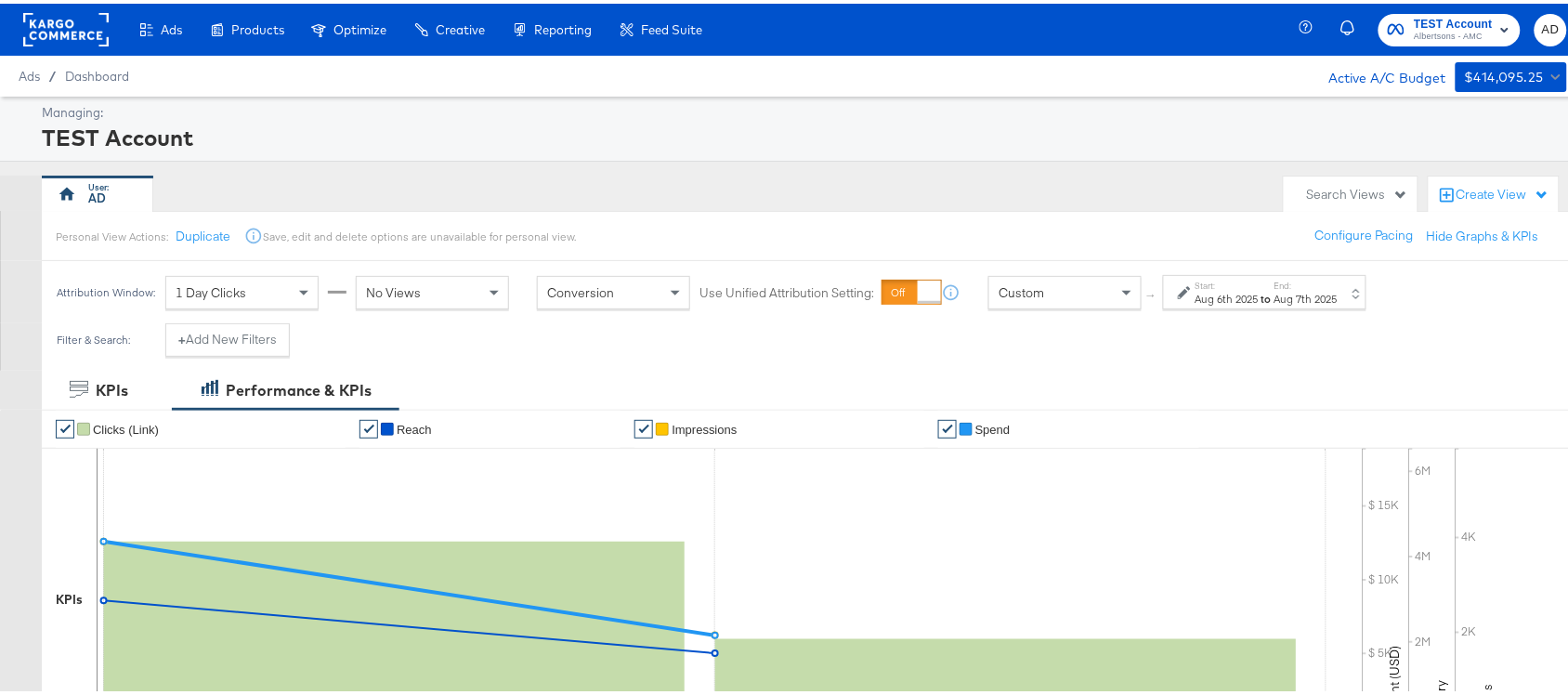 click 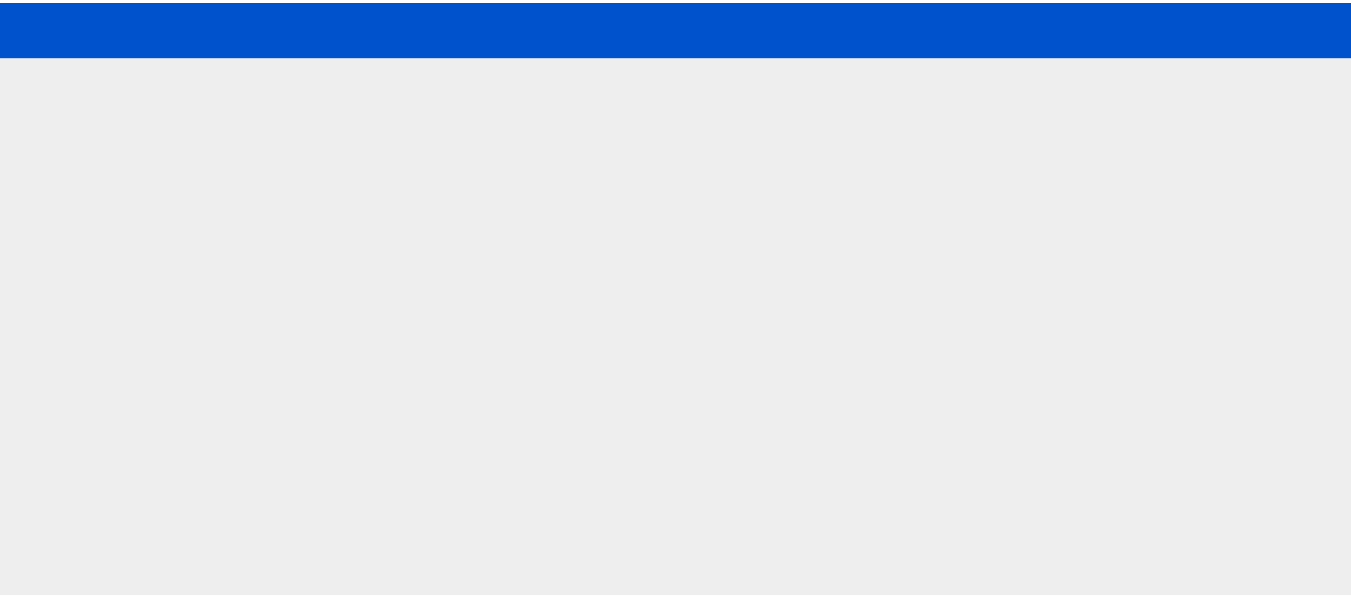 scroll, scrollTop: 0, scrollLeft: 0, axis: both 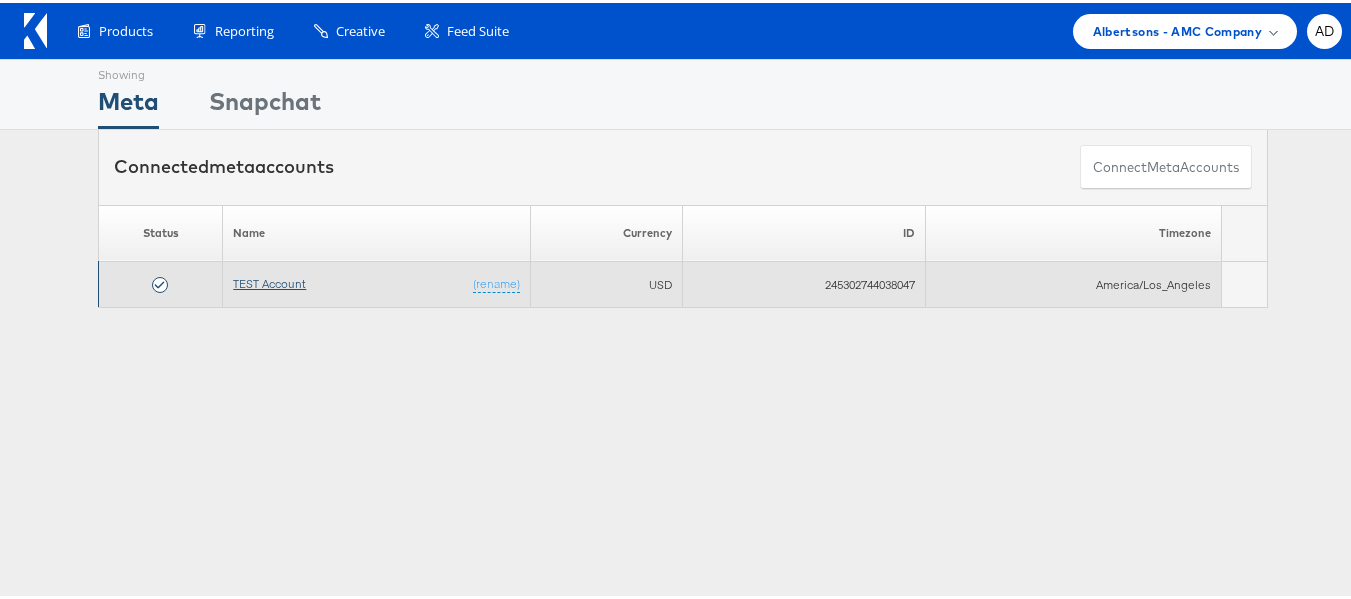 click on "TEST Account" at bounding box center [269, 280] 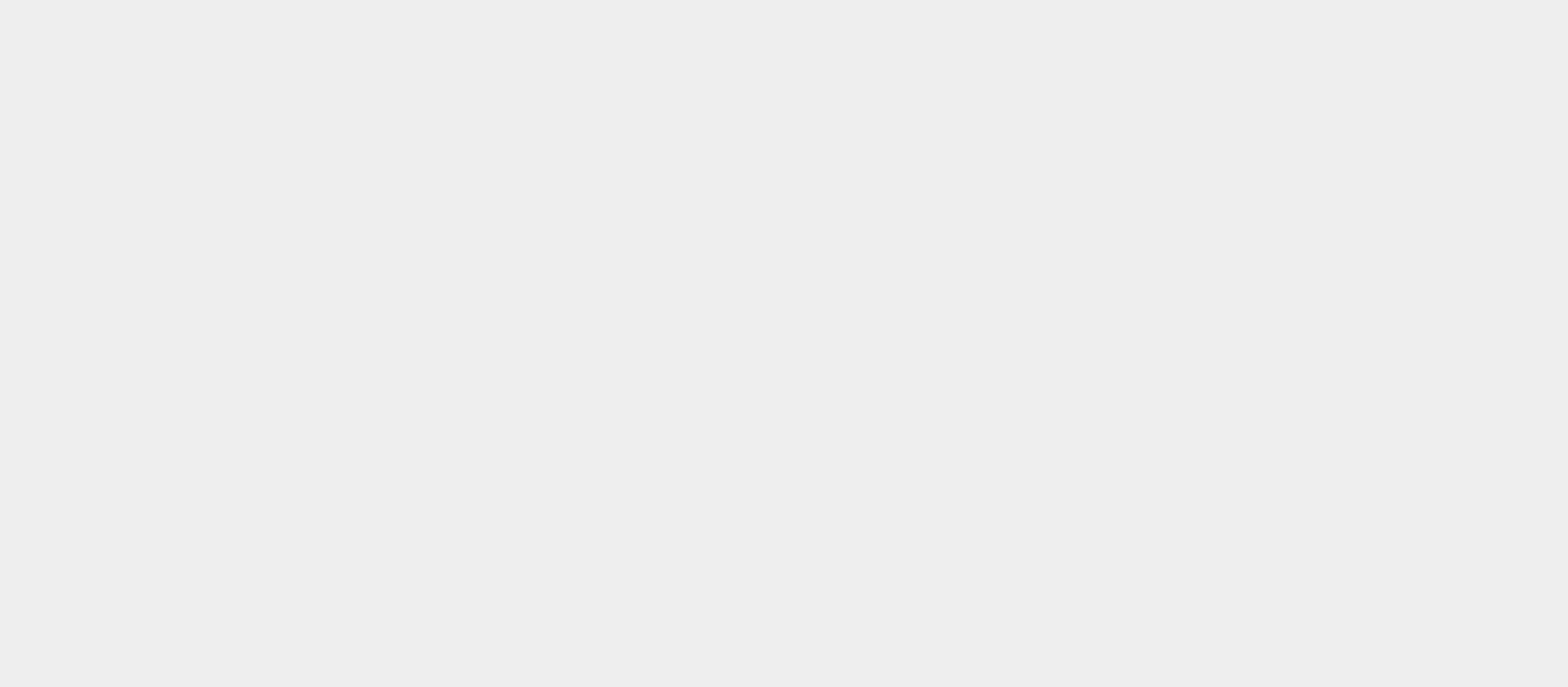scroll, scrollTop: 0, scrollLeft: 0, axis: both 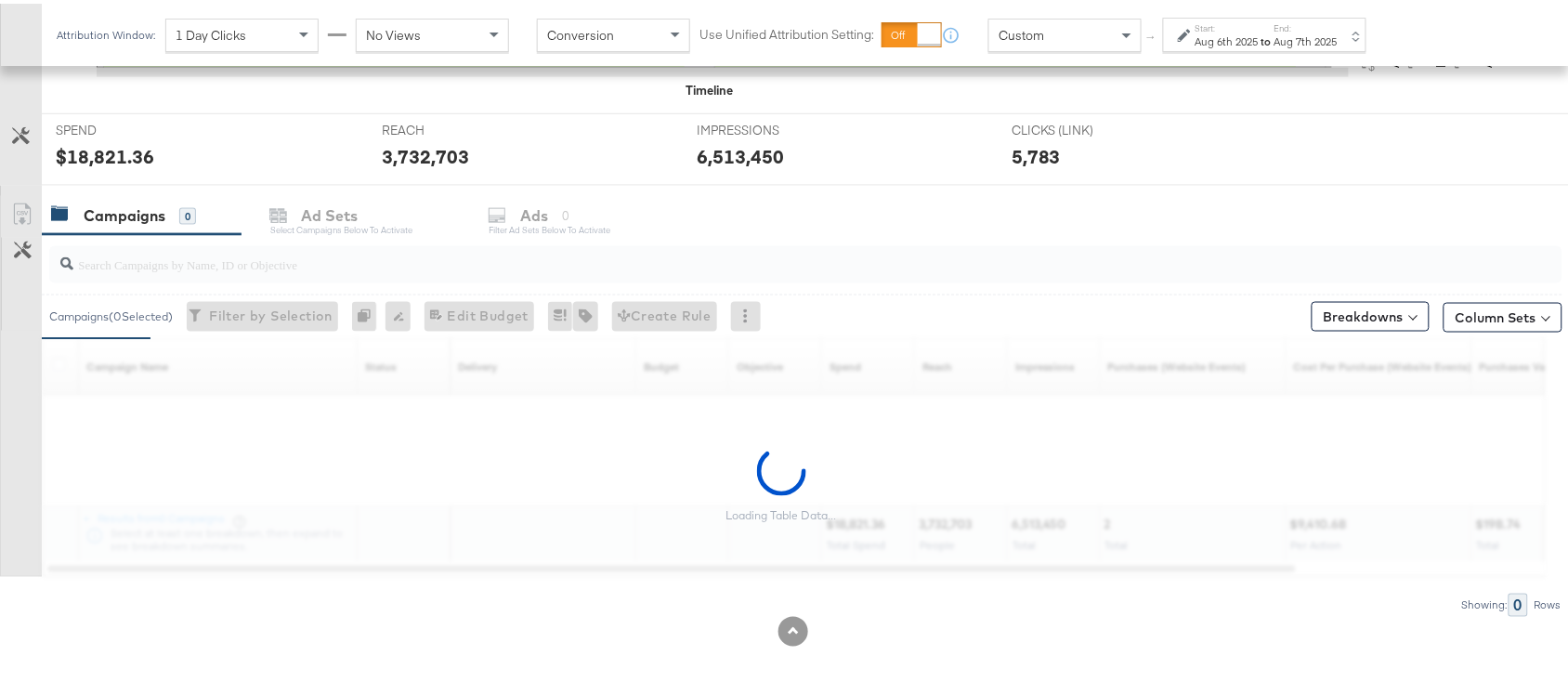 click on "Campaigns 0 Ad Sets Select Campaigns below to activate Ads 0 Filter Ad Sets below to activate" at bounding box center [814, 212] 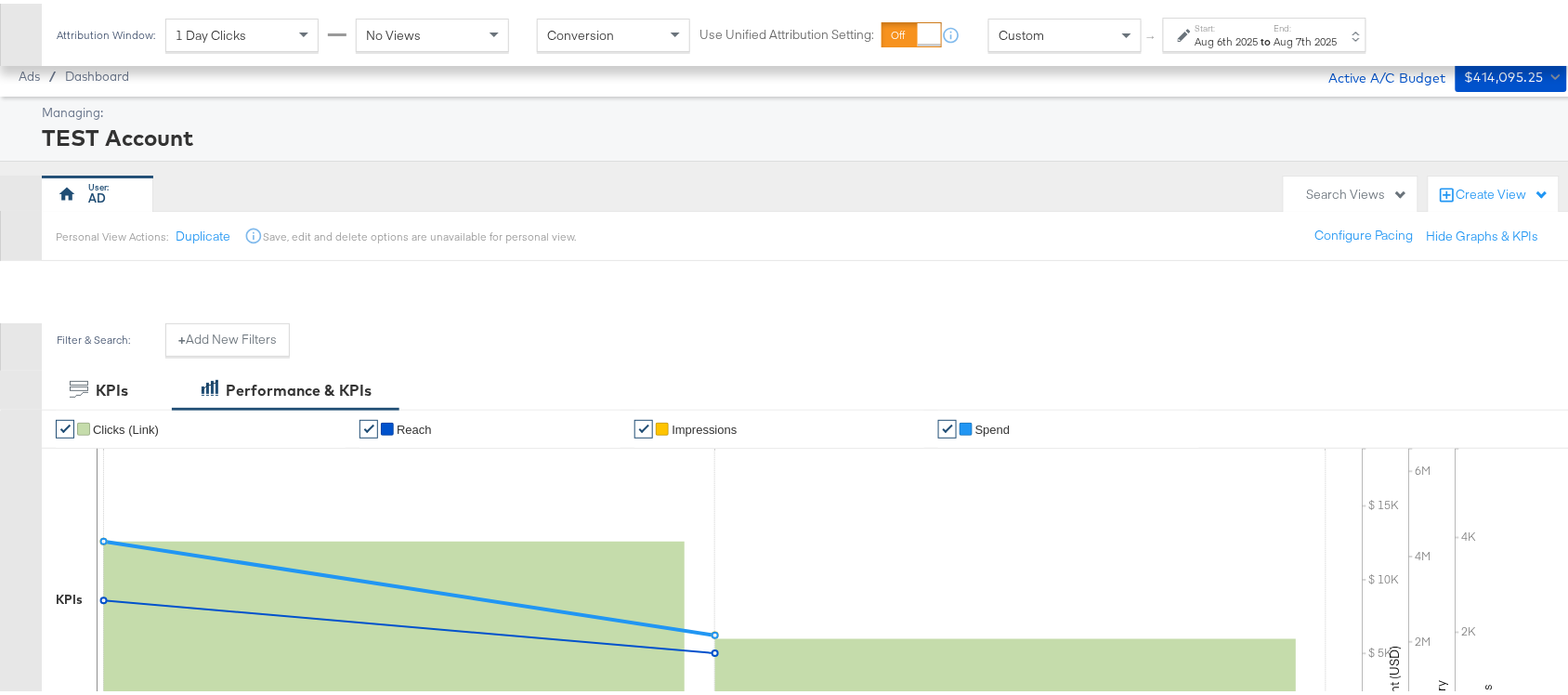 scroll, scrollTop: 661, scrollLeft: 0, axis: vertical 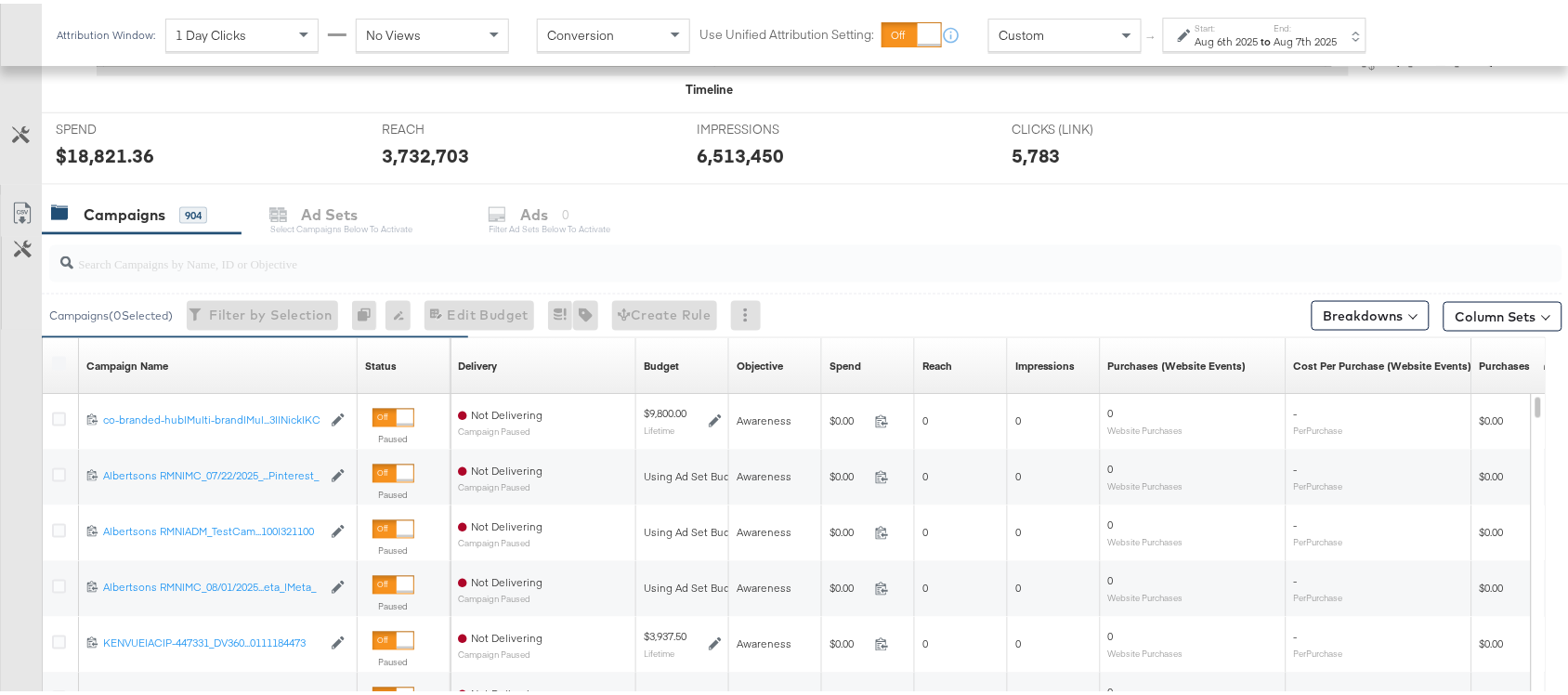 click on "Campaigns 904 Ad Sets Select Campaigns below to activate Ads 0 Filter Ad Sets below to activate" at bounding box center [814, 211] 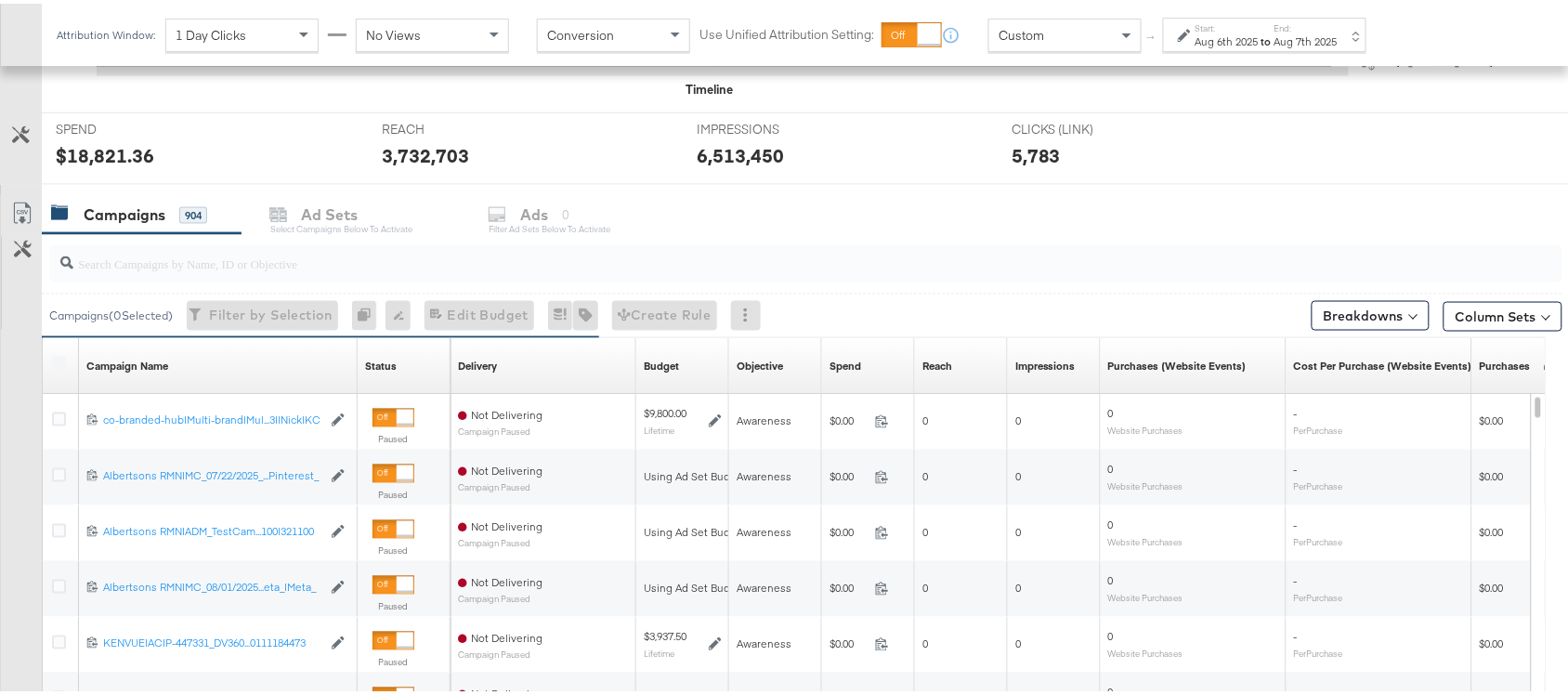 click on "Campaigns 904 Ad Sets Select Campaigns below to activate Ads 0 Filter Ad Sets below to activate" at bounding box center (814, 211) 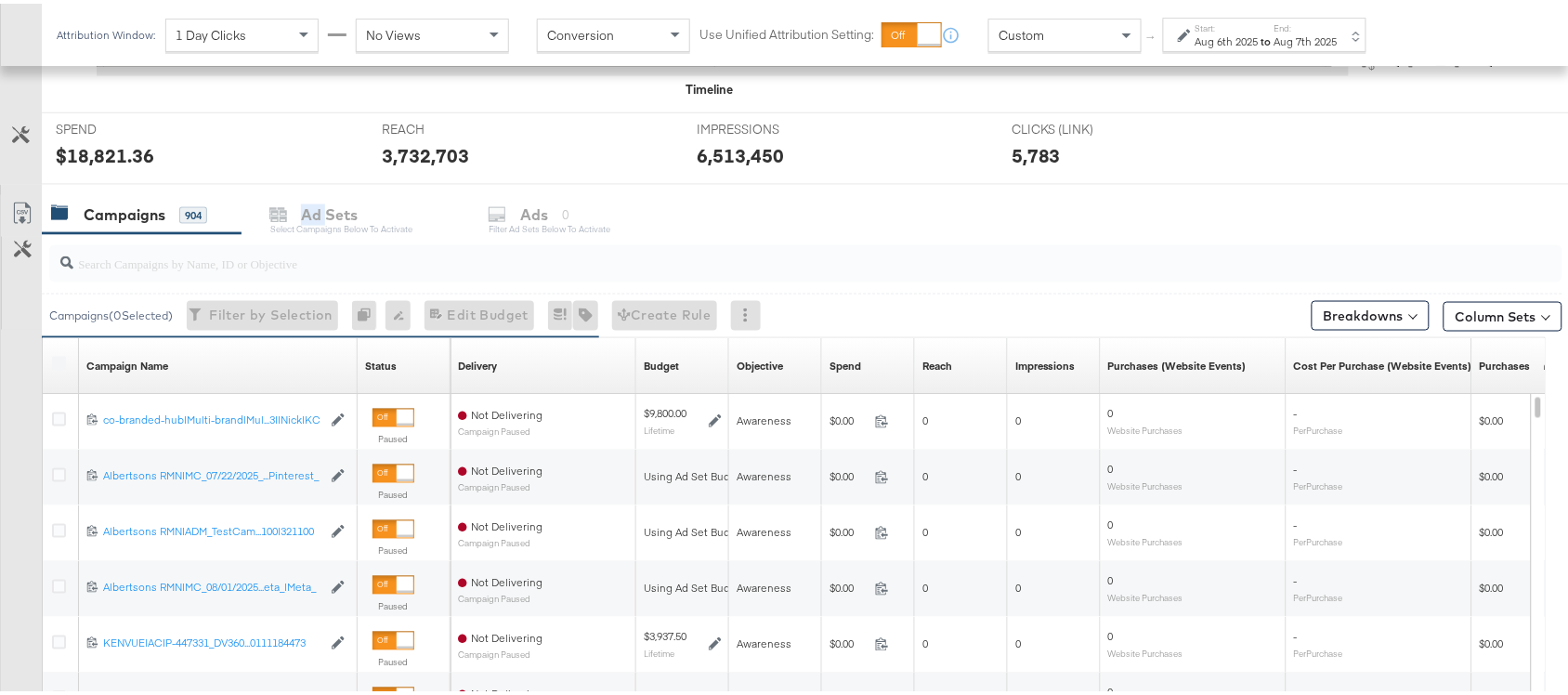 click on "Campaigns 904 Ad Sets Select Campaigns below to activate Ads 0 Filter Ad Sets below to activate" at bounding box center [814, 211] 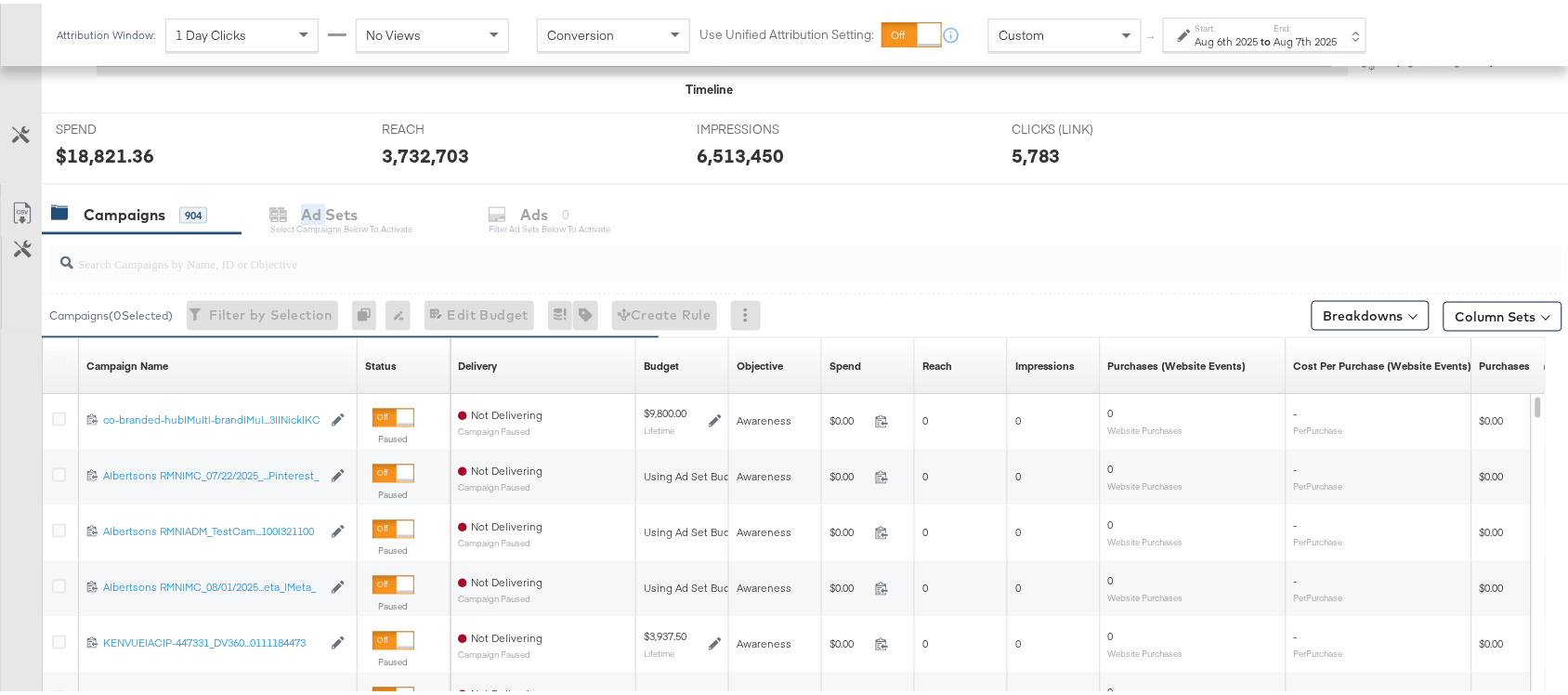 click on "Campaigns 904 Ad Sets Select Campaigns below to activate Ads 0 Filter Ad Sets below to activate" at bounding box center [814, 211] 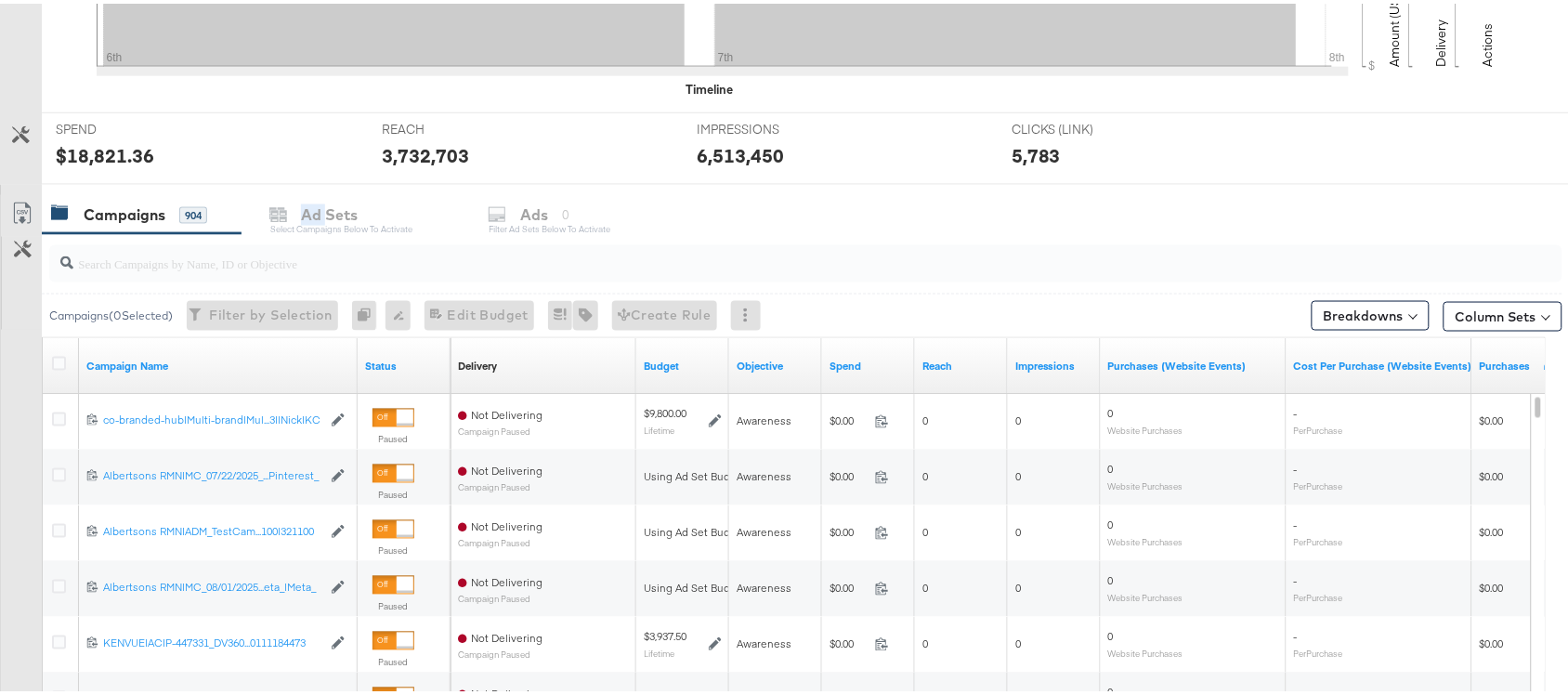 scroll, scrollTop: 0, scrollLeft: 0, axis: both 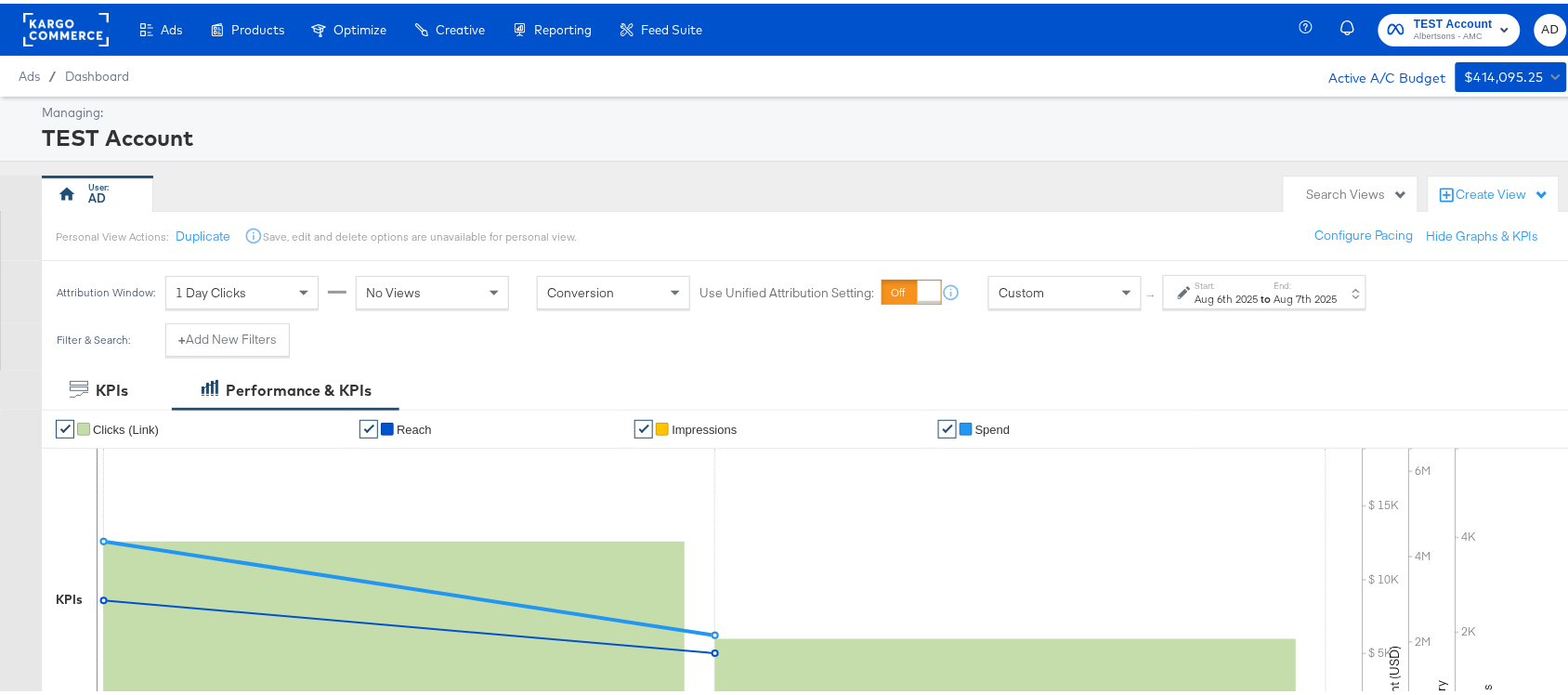 click at bounding box center [66, 26] 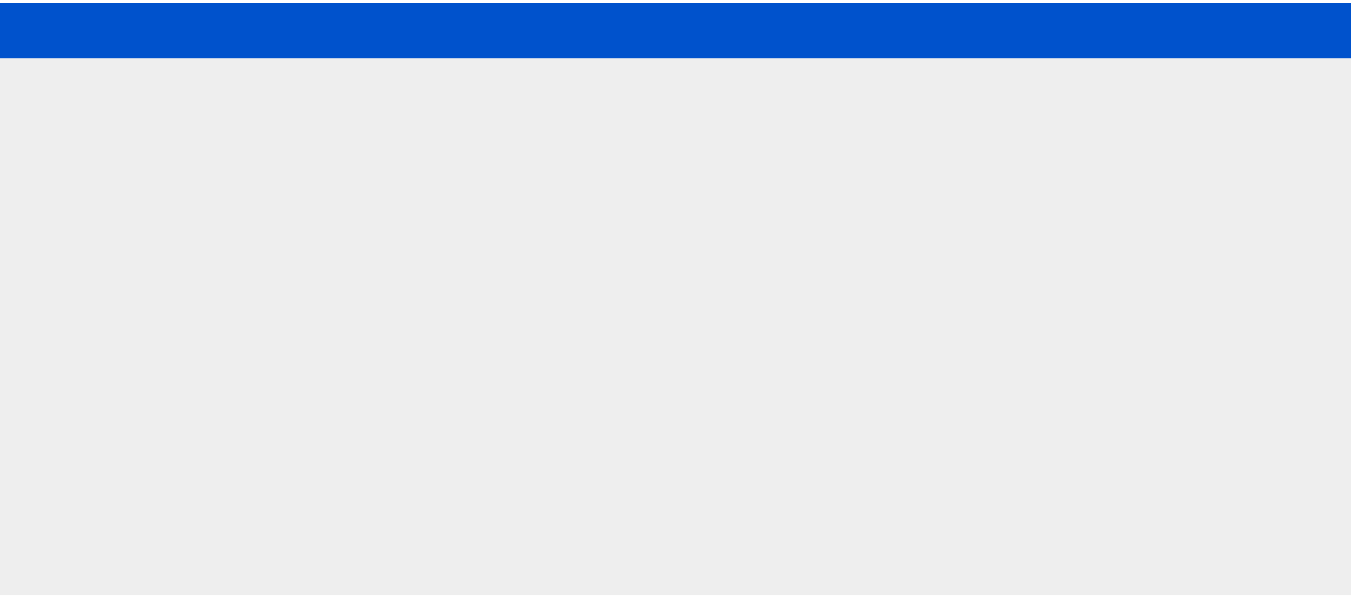 scroll, scrollTop: 0, scrollLeft: 0, axis: both 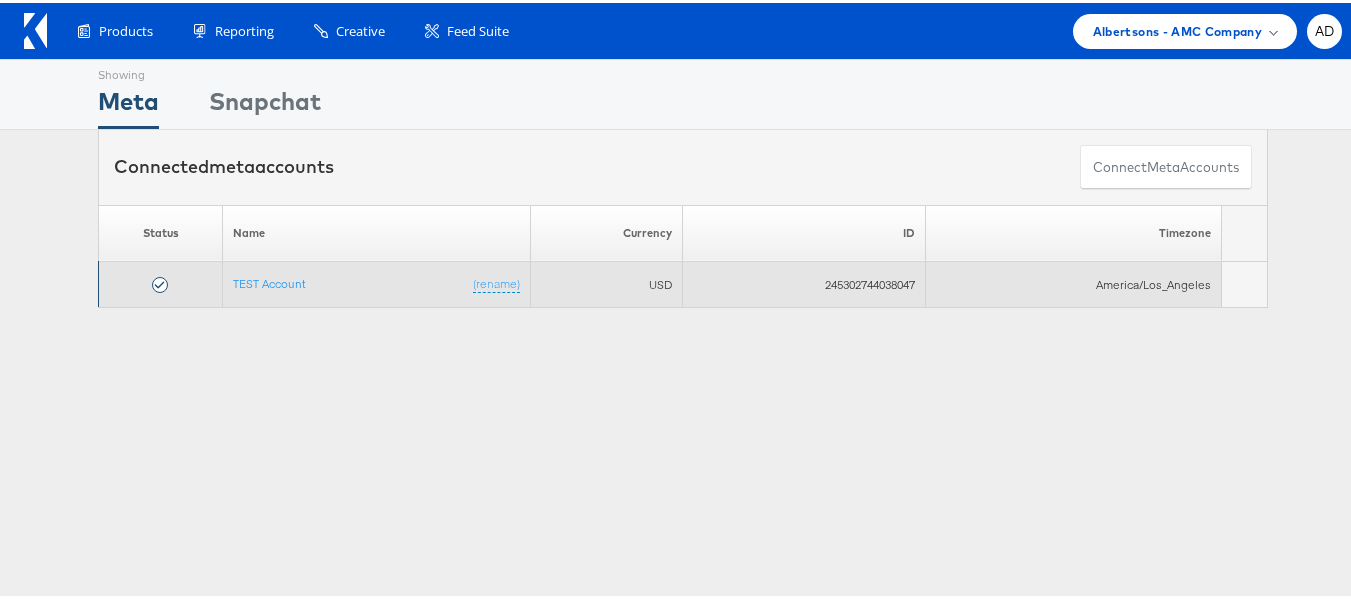 click on "245302744038047" at bounding box center (804, 282) 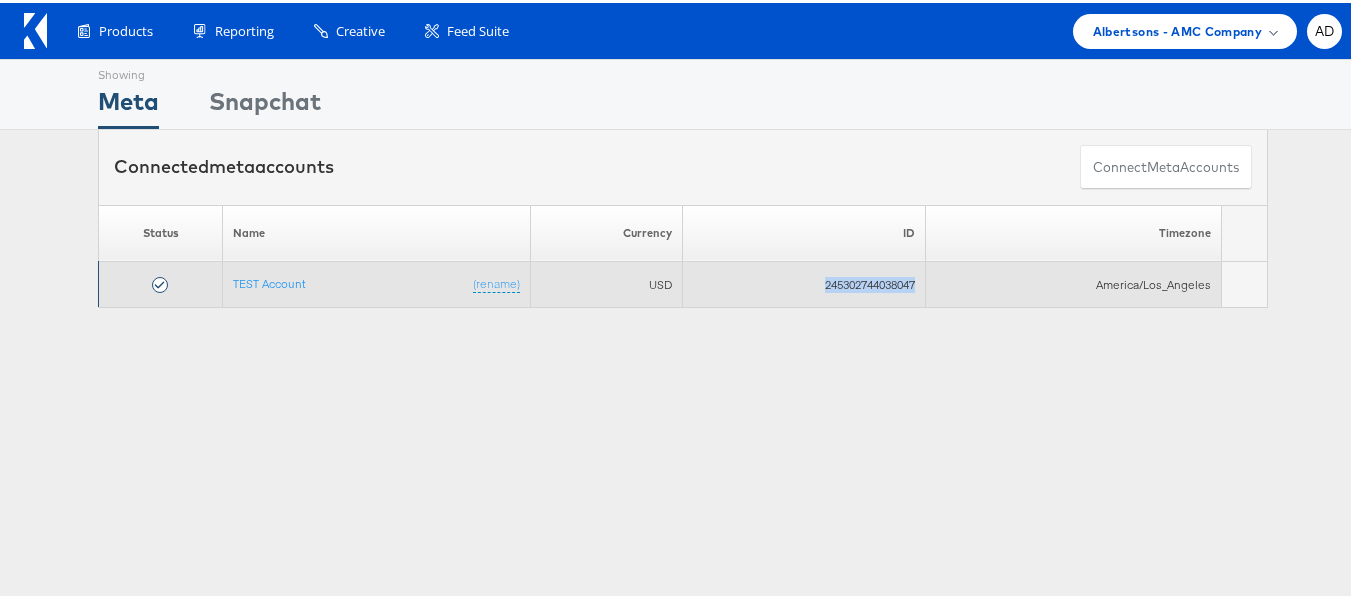 click on "245302744038047" at bounding box center (804, 282) 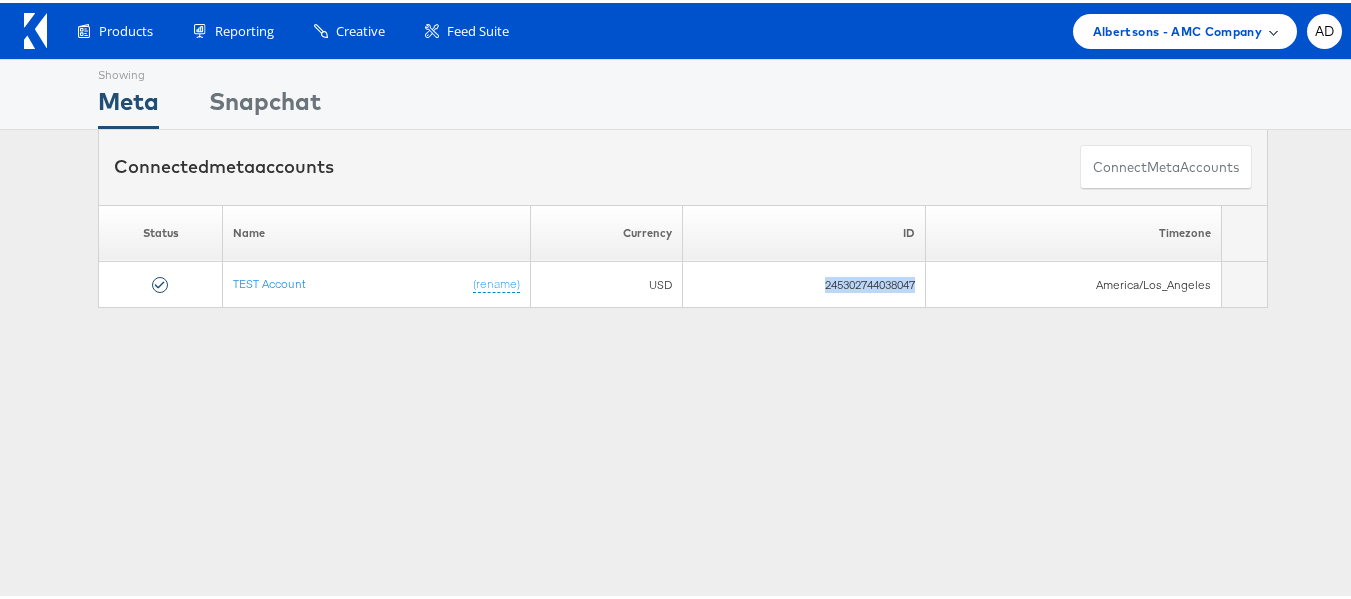 click on "Albertsons - AMC Company" at bounding box center (1185, 28) 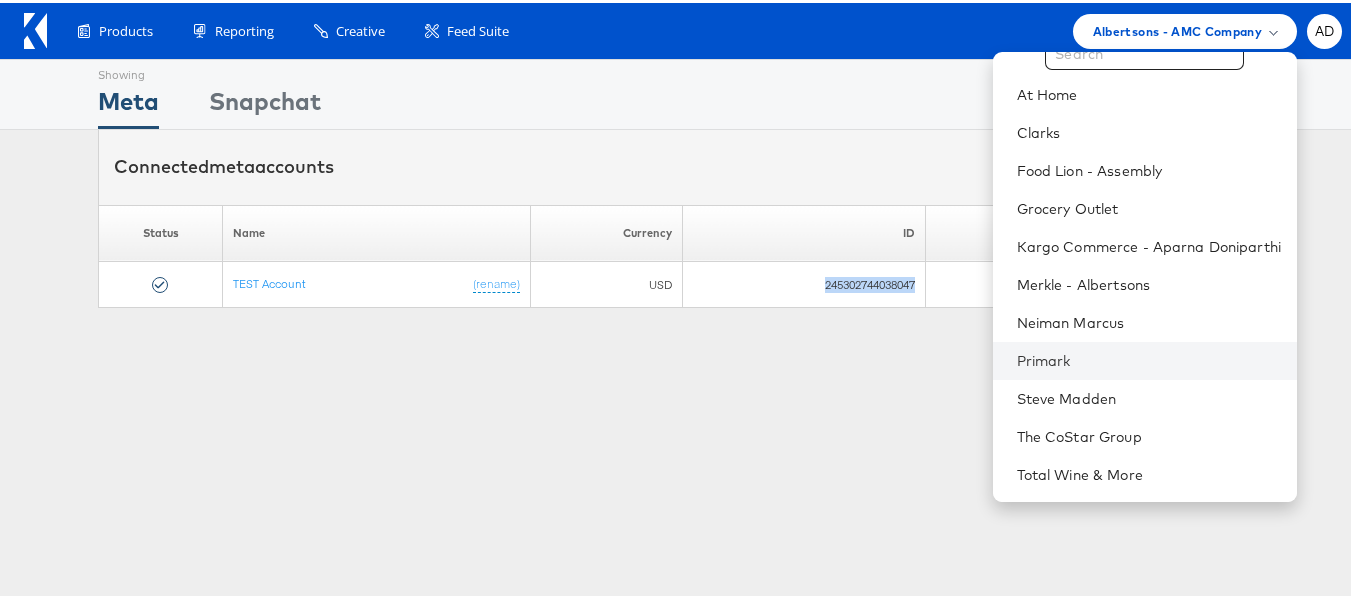 scroll, scrollTop: 0, scrollLeft: 0, axis: both 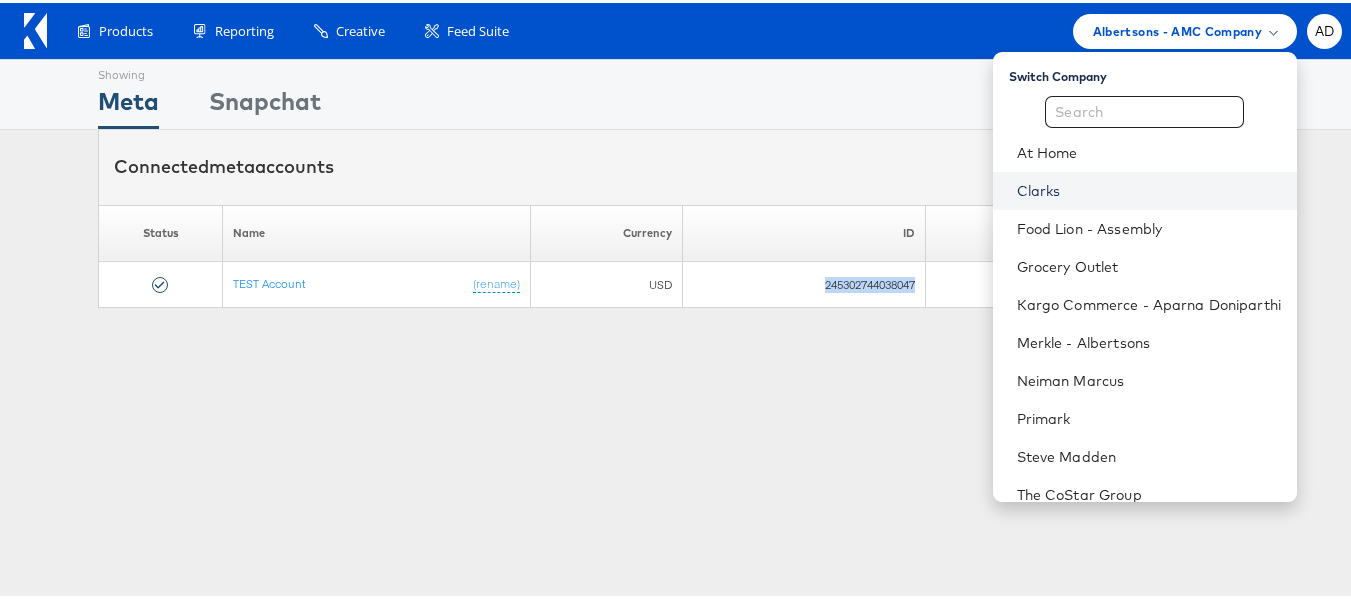 click on "Clarks" at bounding box center [1149, 188] 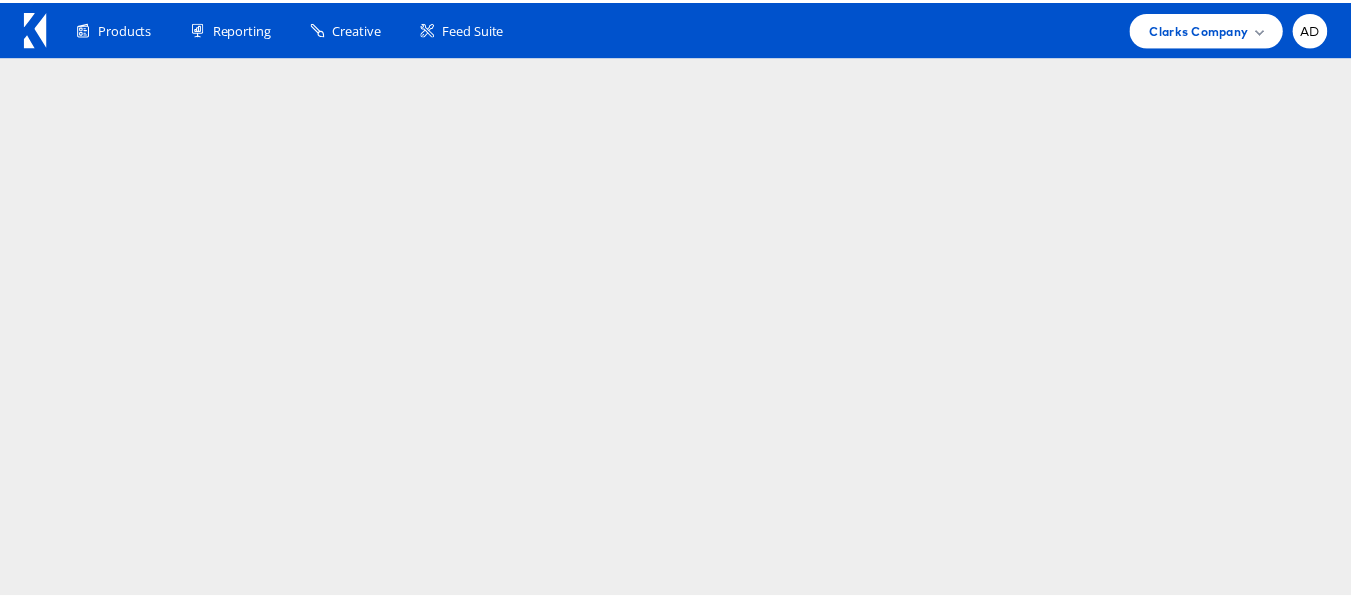 scroll, scrollTop: 0, scrollLeft: 0, axis: both 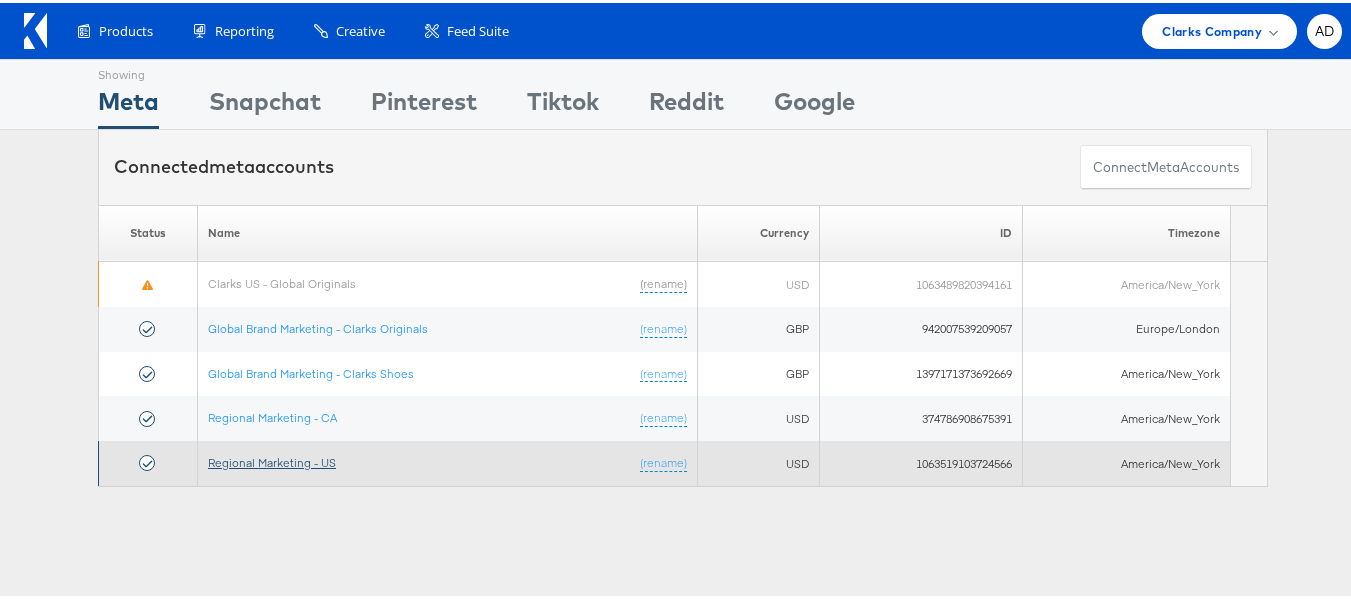 click on "Regional Marketing - US" at bounding box center [272, 459] 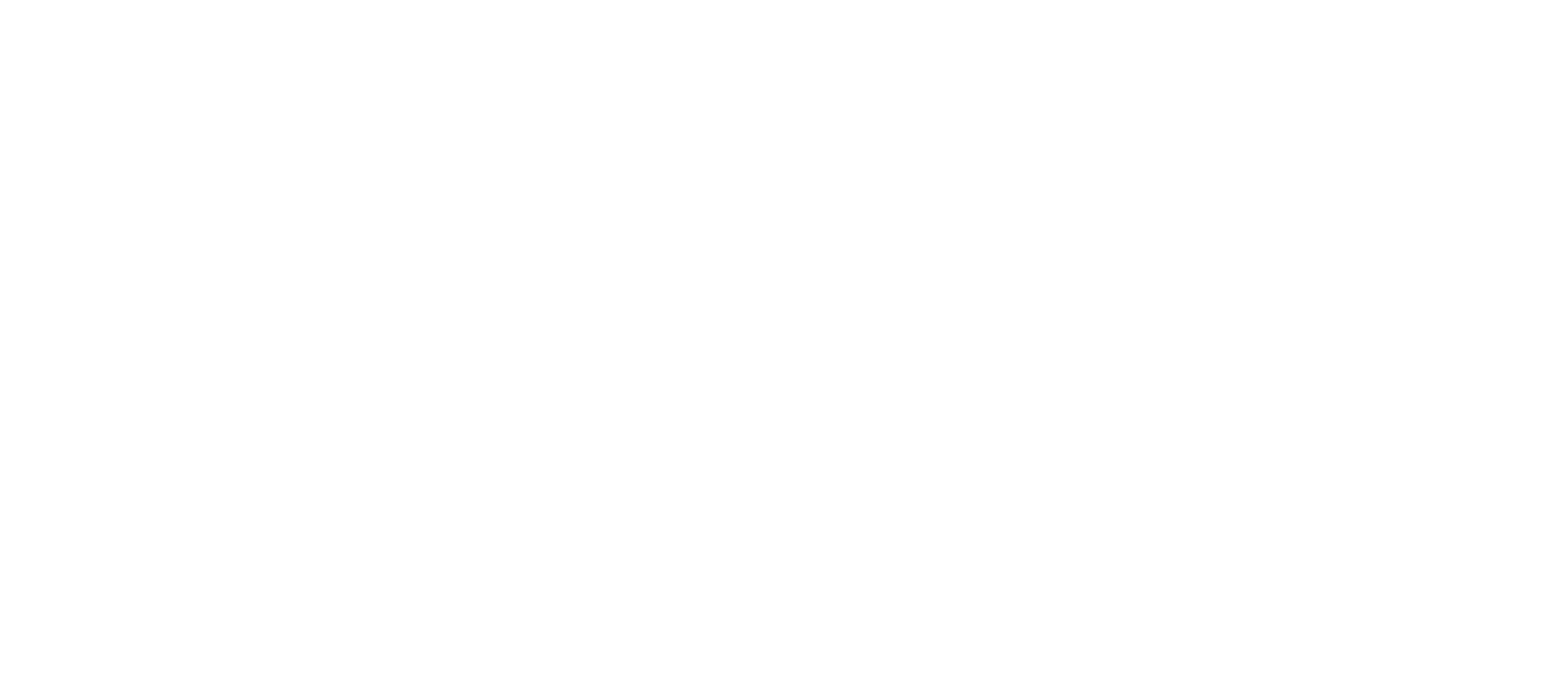 scroll, scrollTop: 0, scrollLeft: 0, axis: both 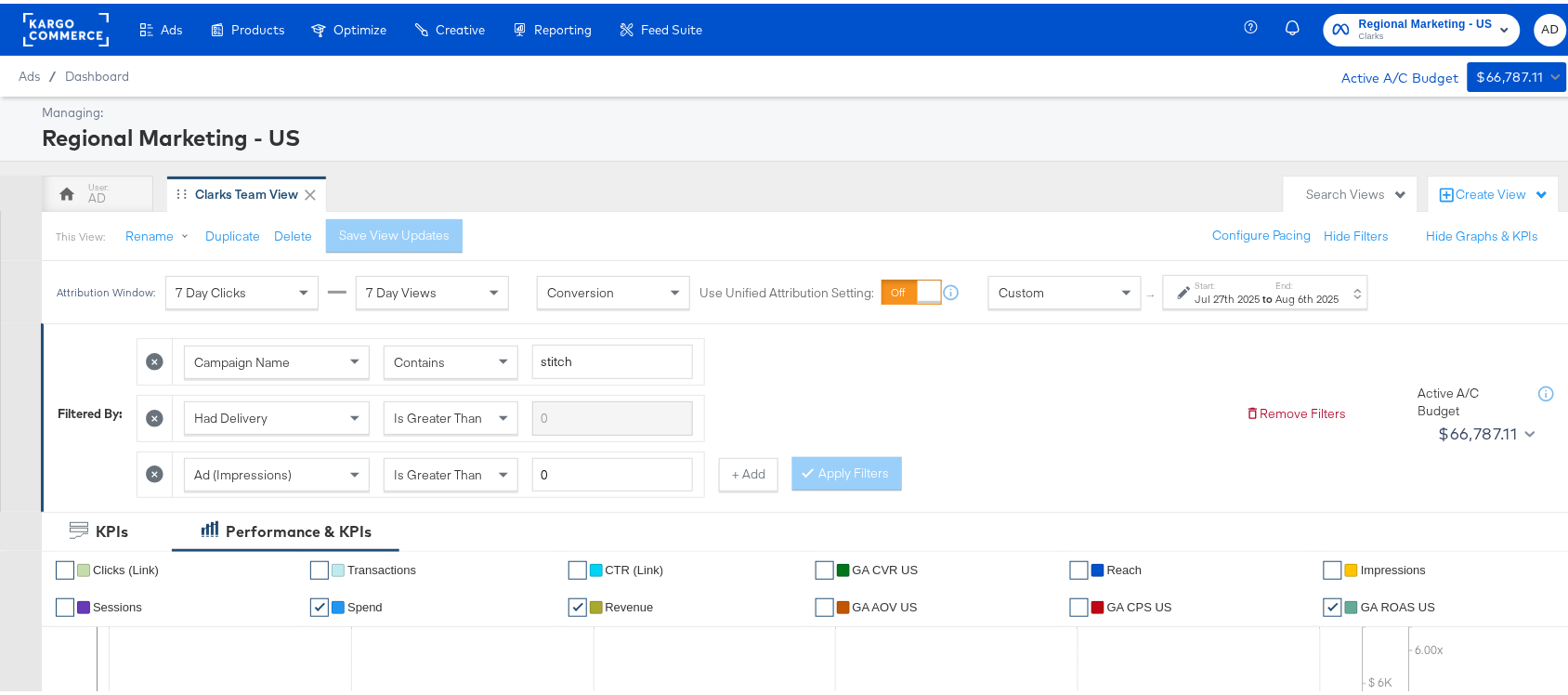 click on "Jul 27th 2025" at bounding box center (1228, 295) 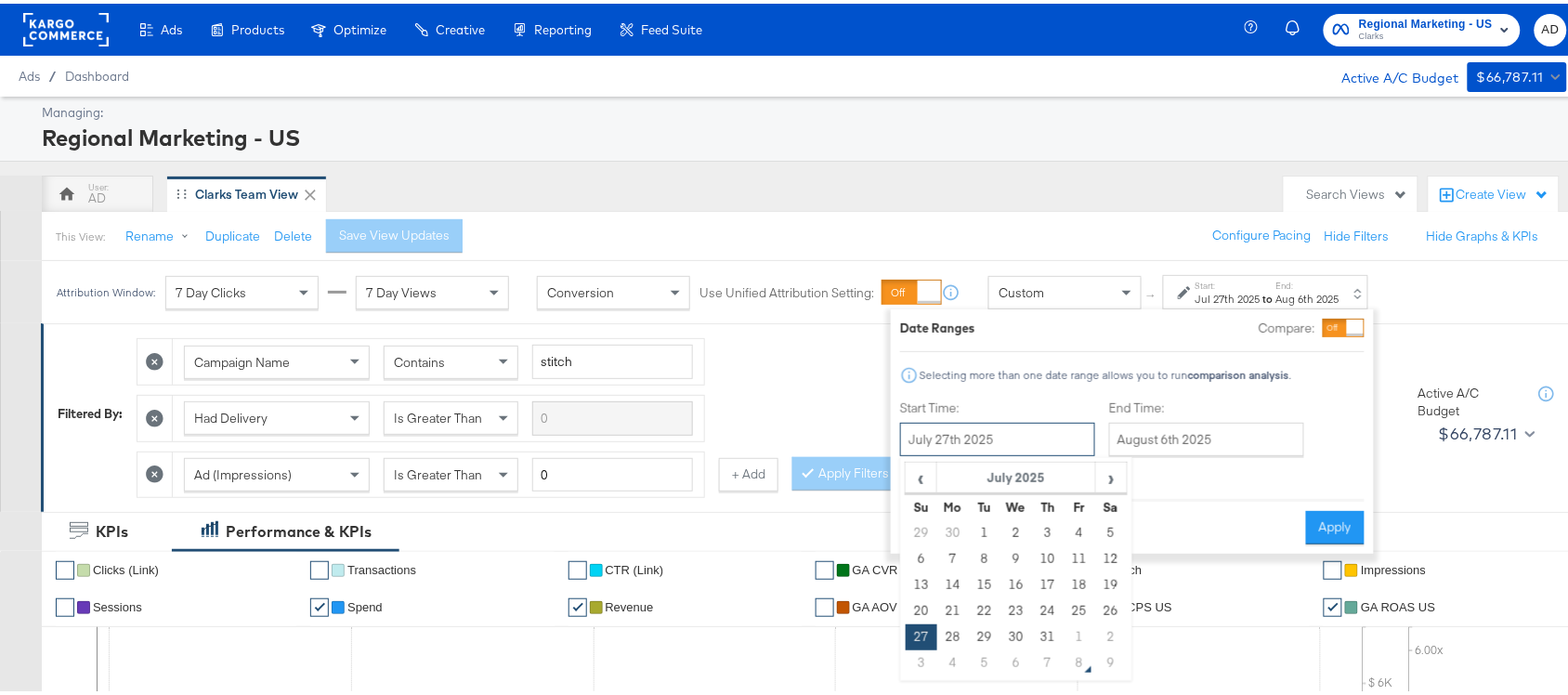 click on "July 27th 2025" at bounding box center [998, 436] 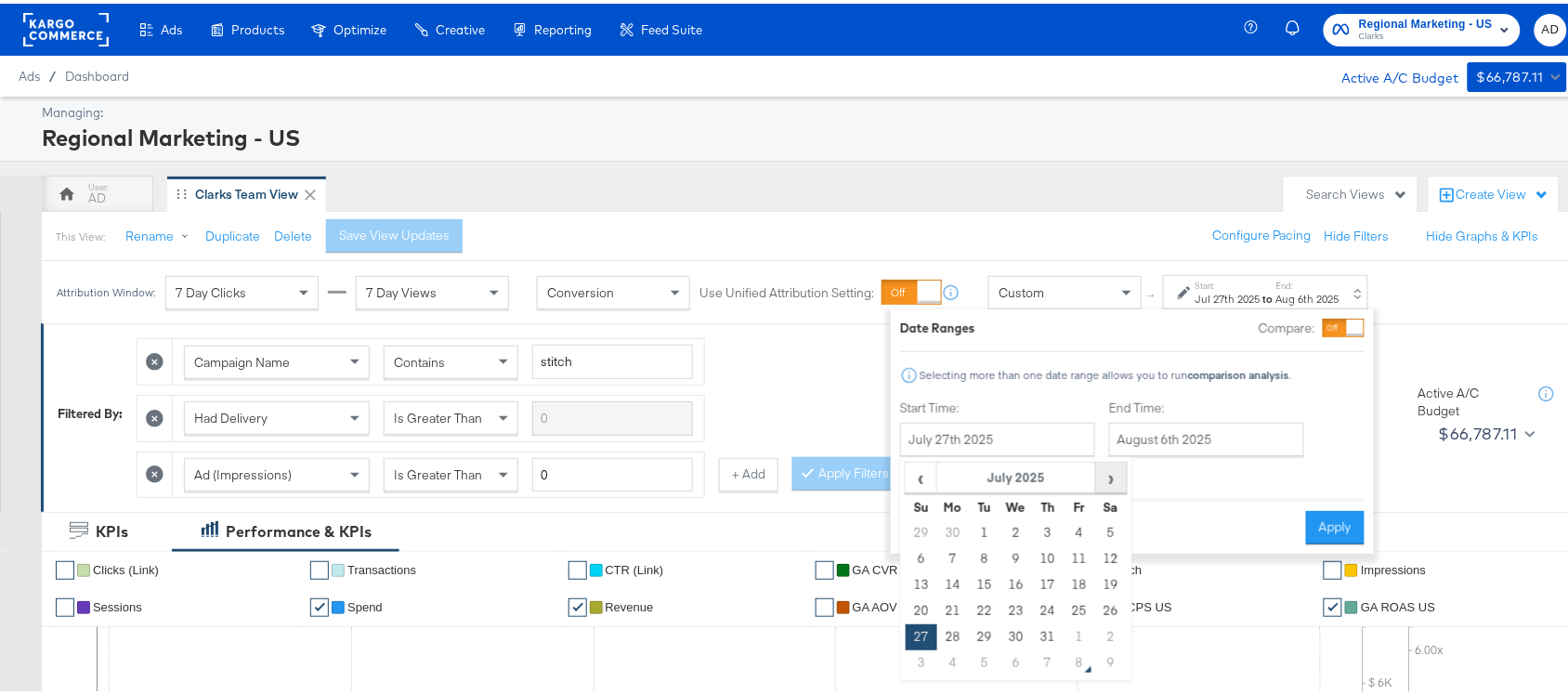 click on "›" at bounding box center [1111, 474] 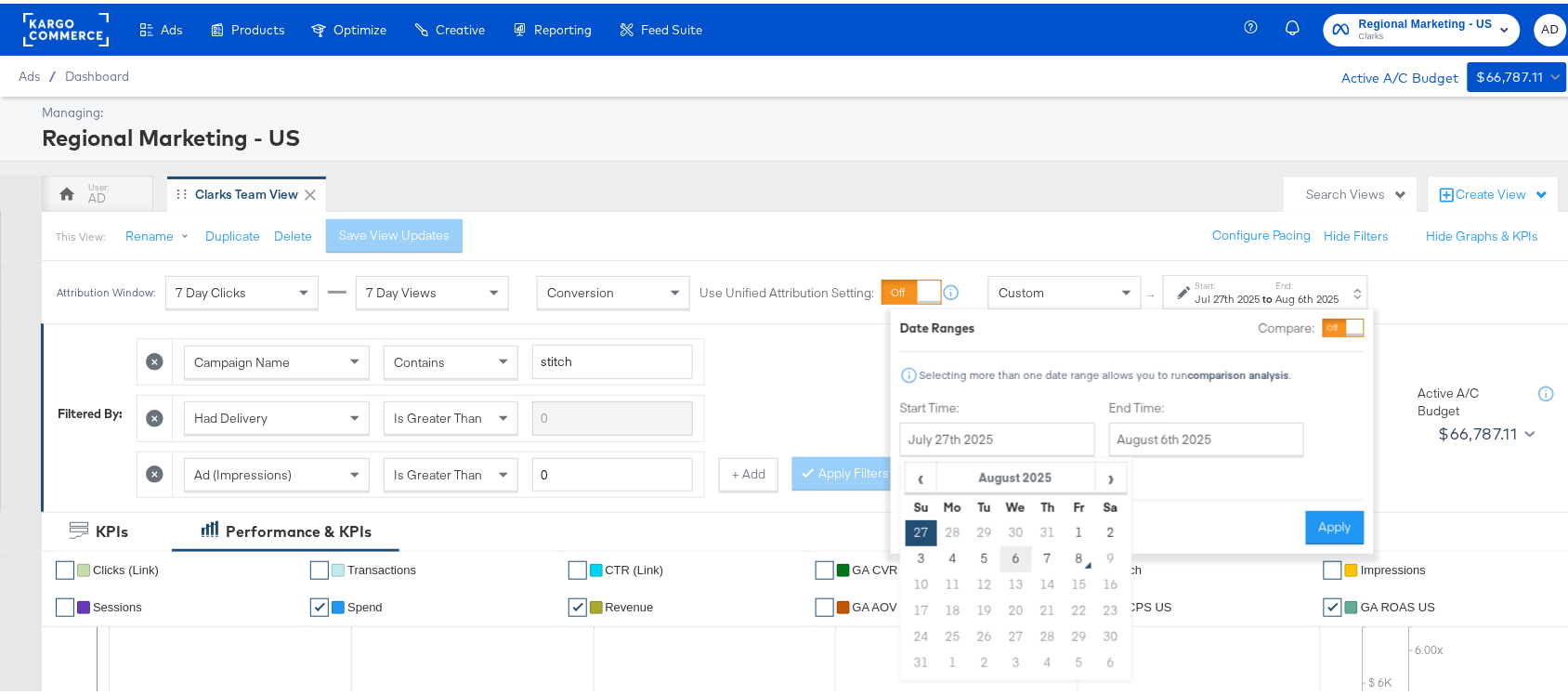 click on "6" at bounding box center [1016, 556] 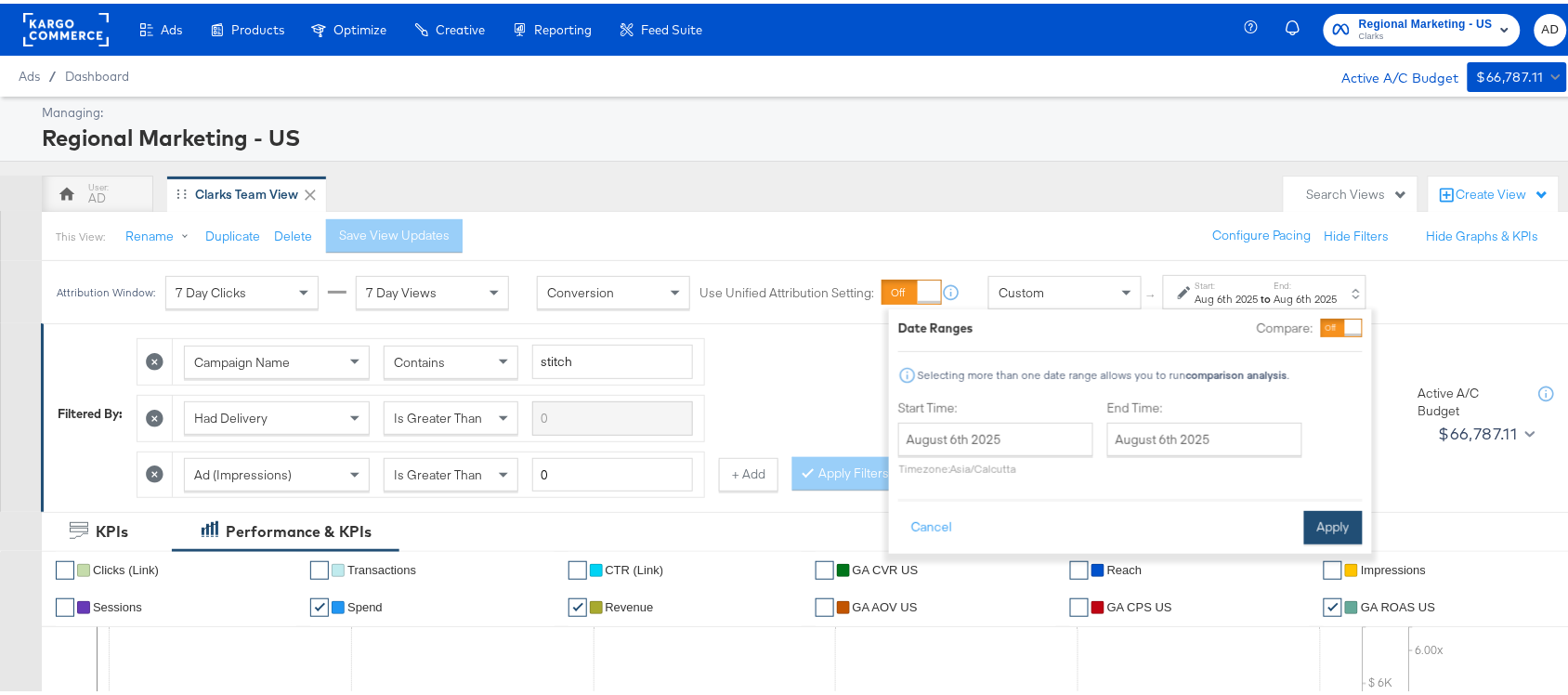 click on "Apply" at bounding box center (1333, 524) 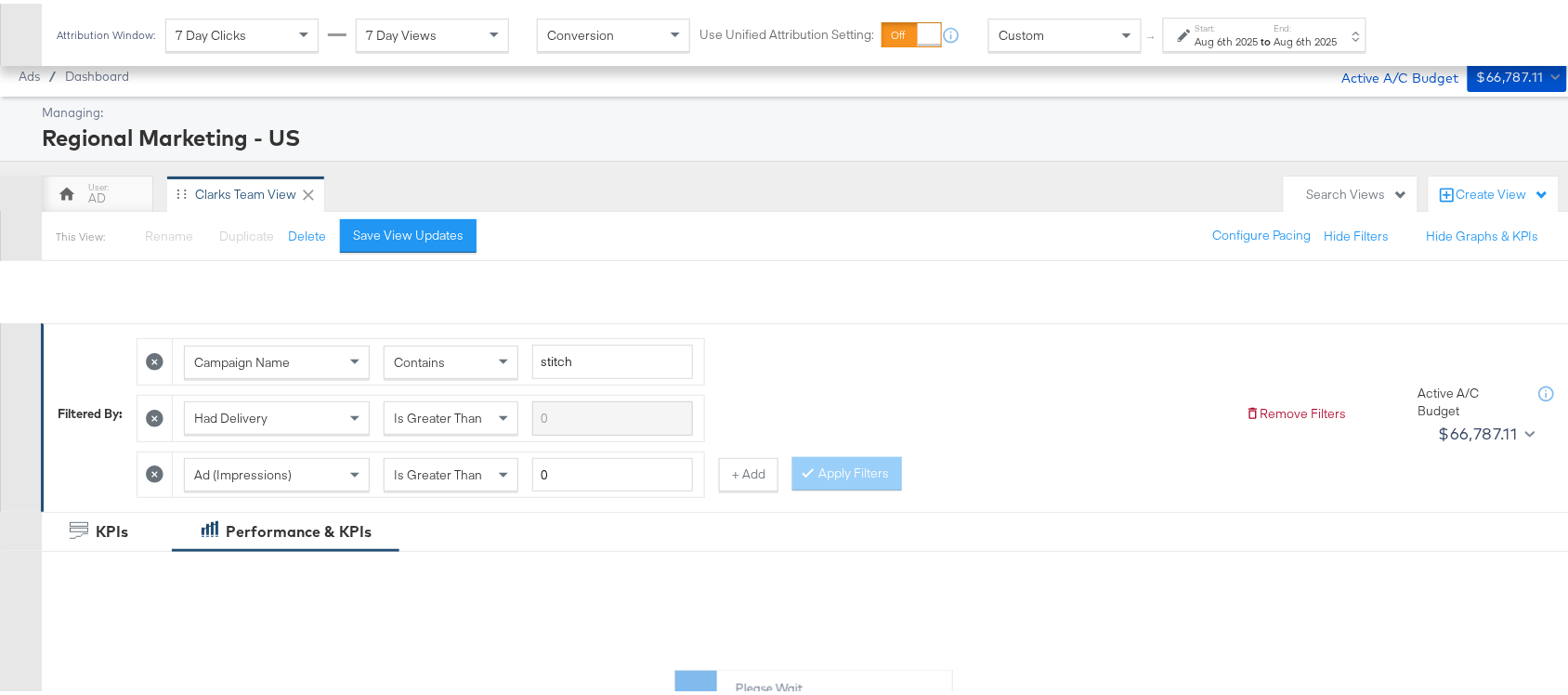 scroll, scrollTop: 843, scrollLeft: 0, axis: vertical 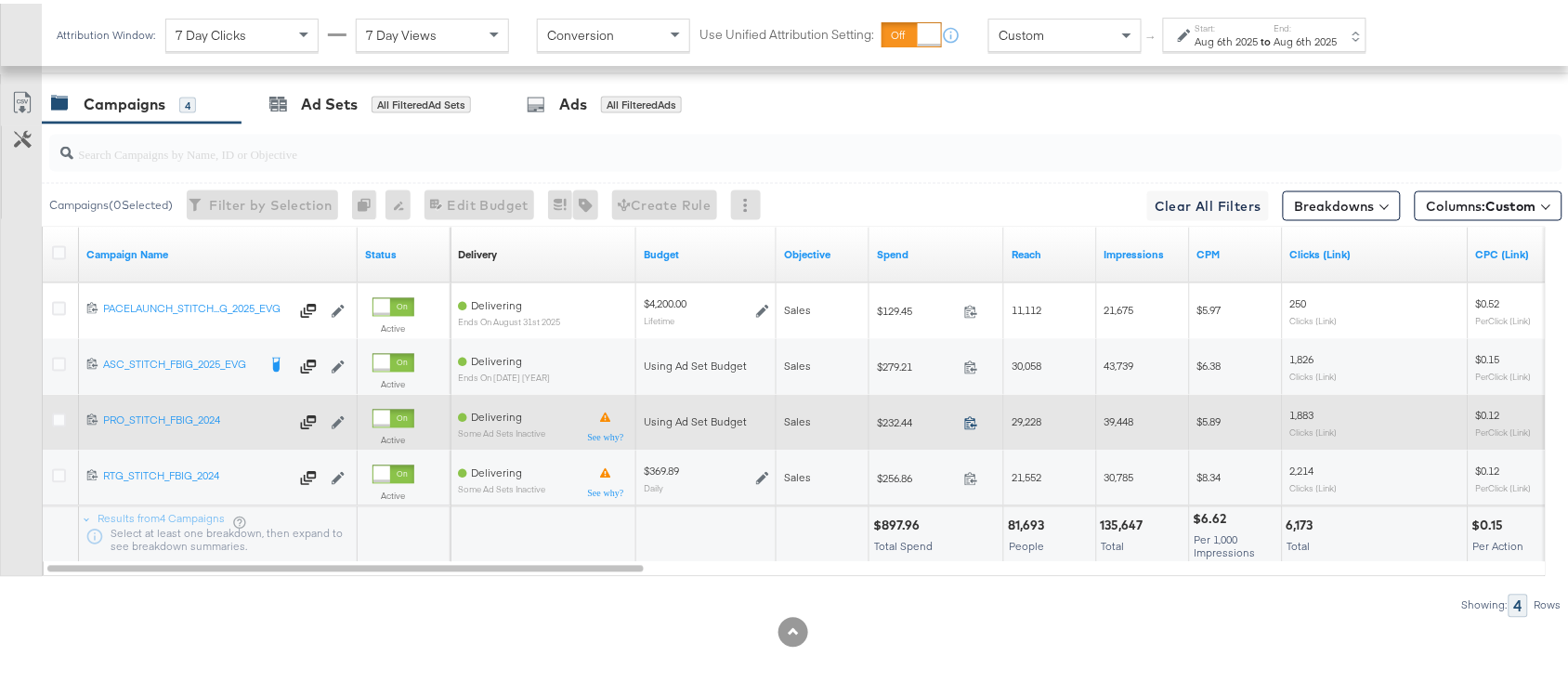 click 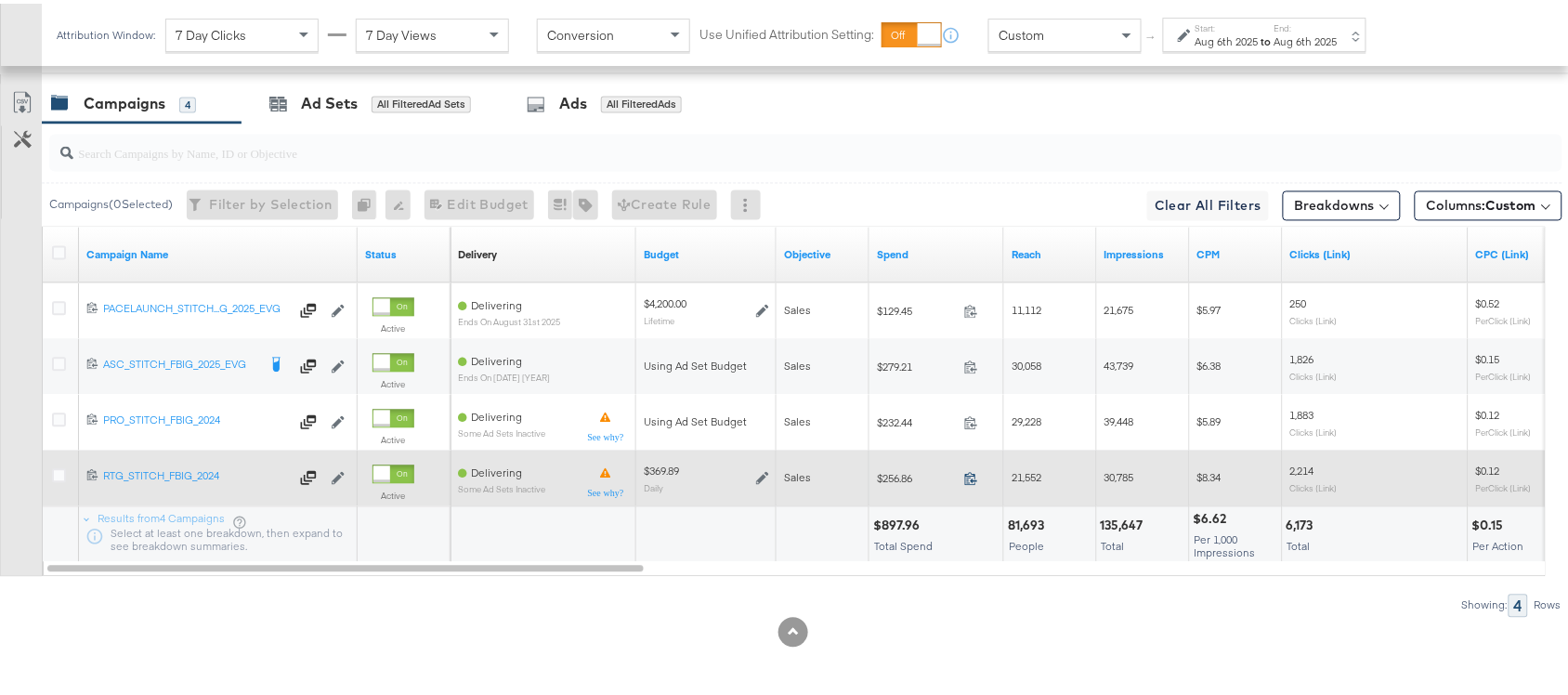 click 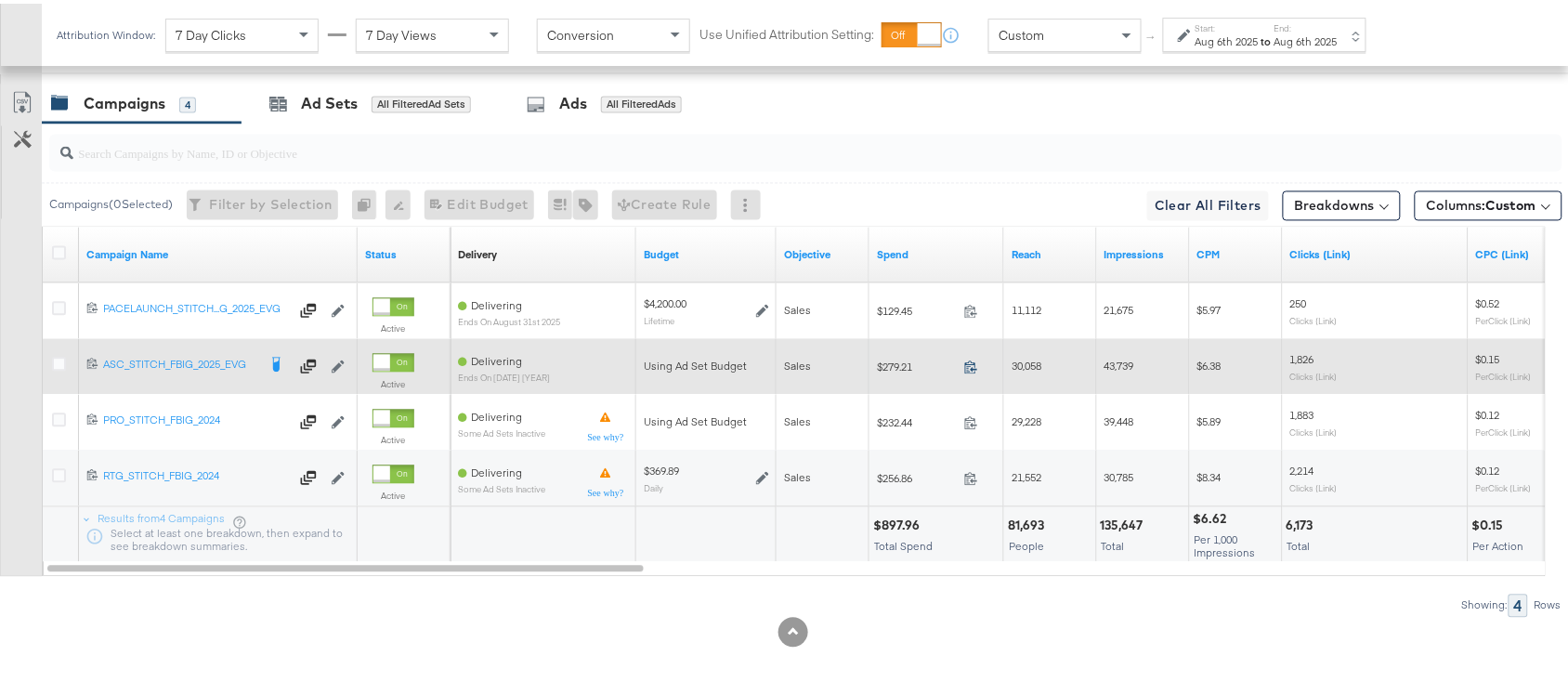 click 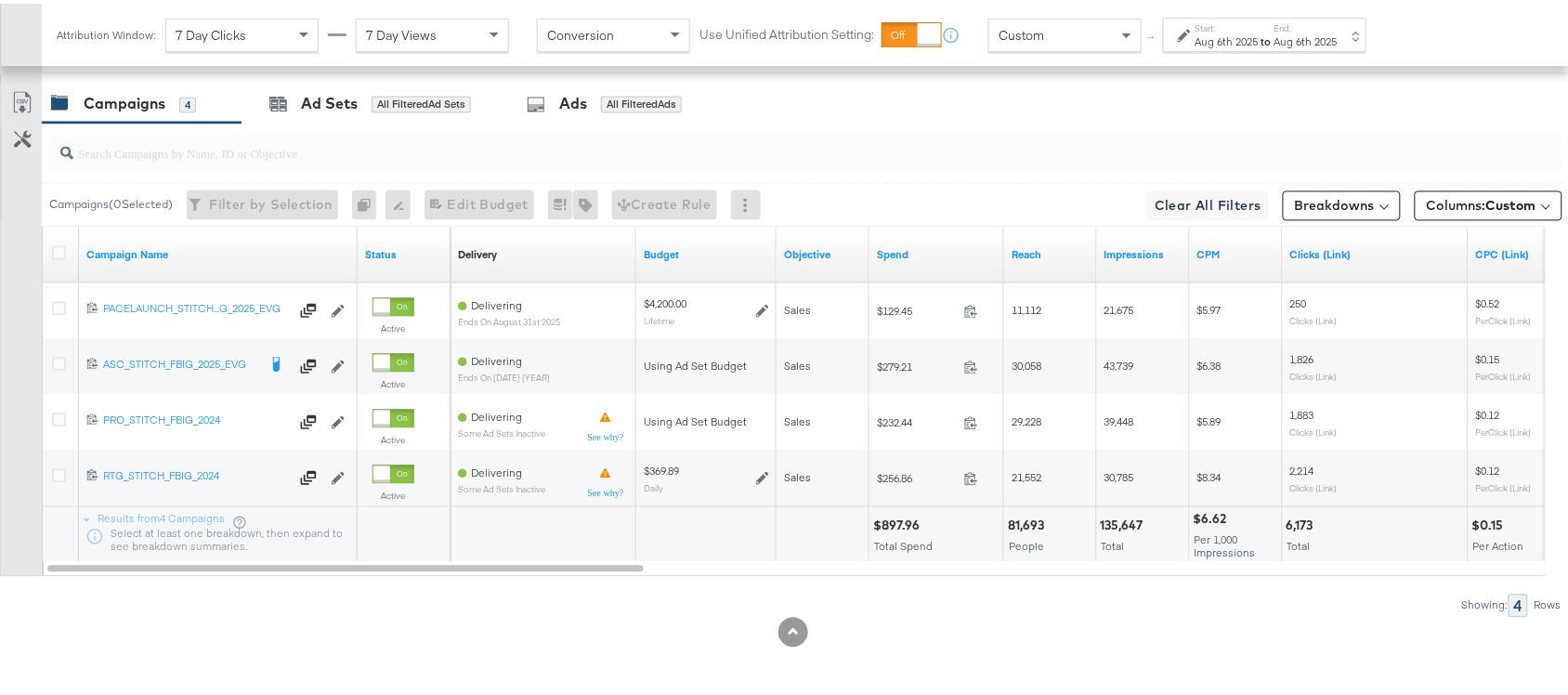 click on "to" at bounding box center [1266, 37] 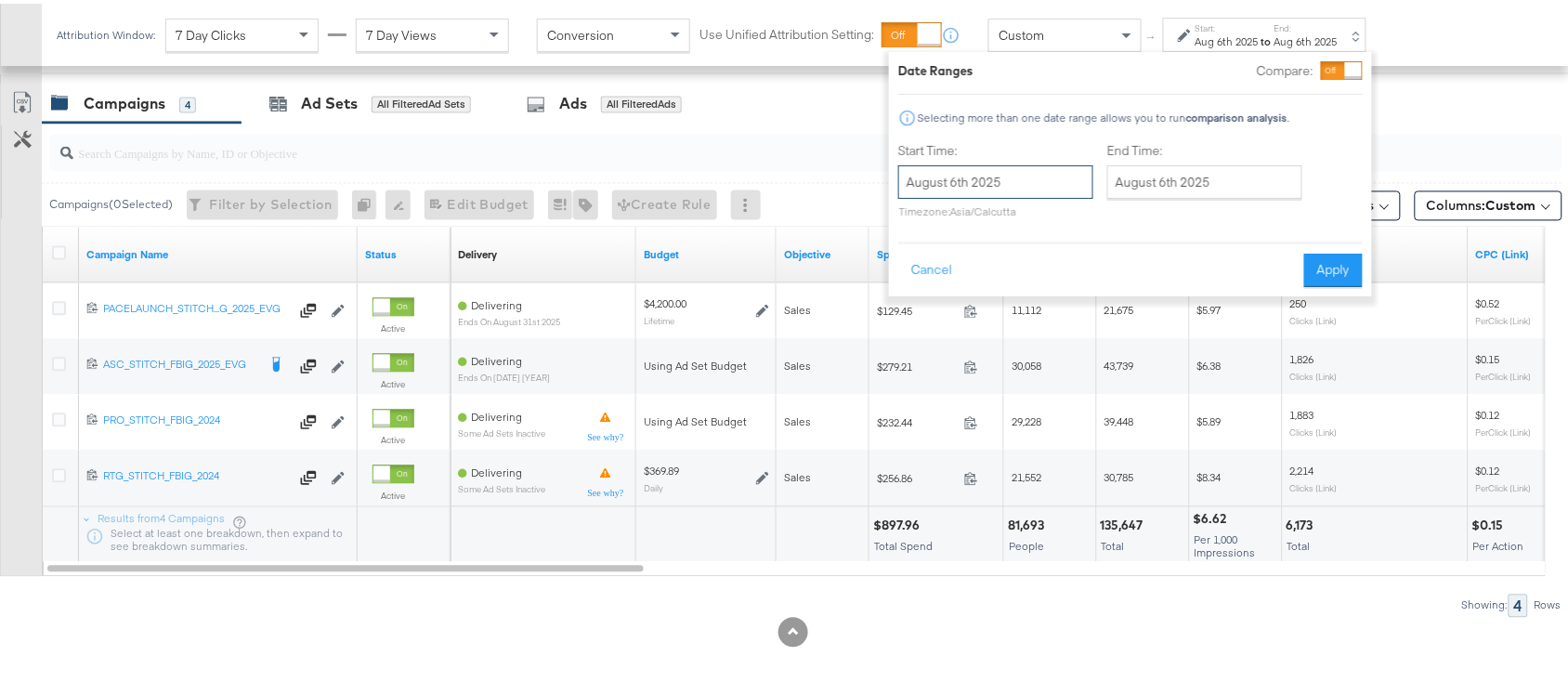 click on "August 6th 2025" at bounding box center (996, 178) 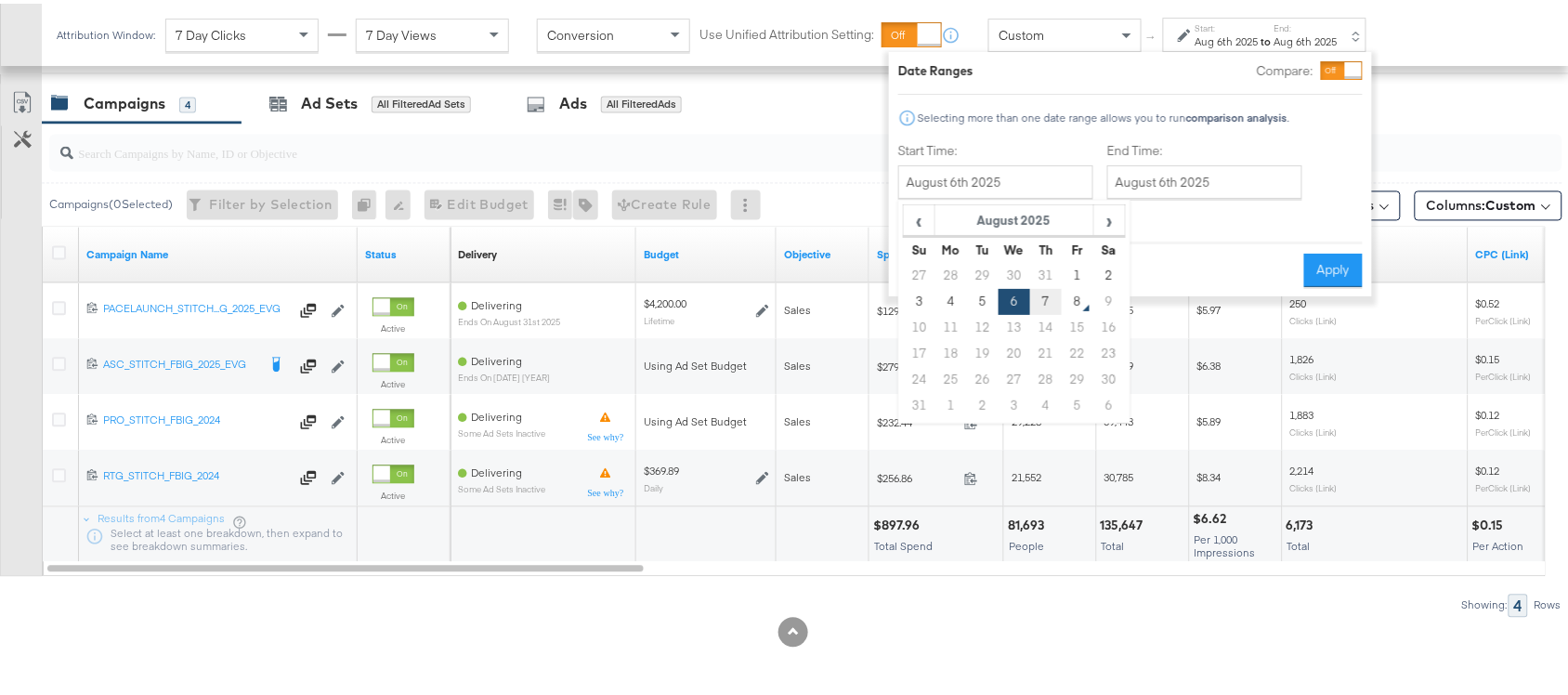 click on "7" at bounding box center (1046, 298) 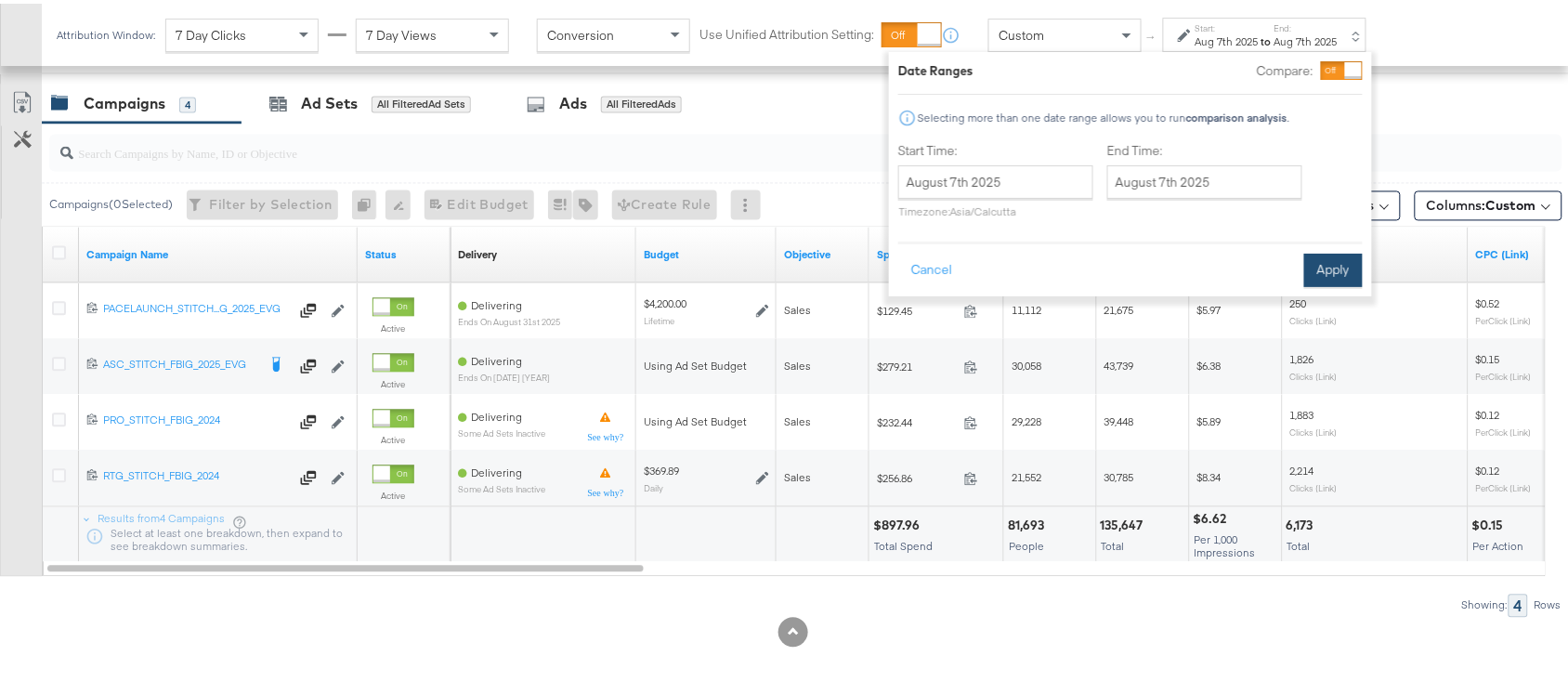 click on "Apply" at bounding box center (1333, 267) 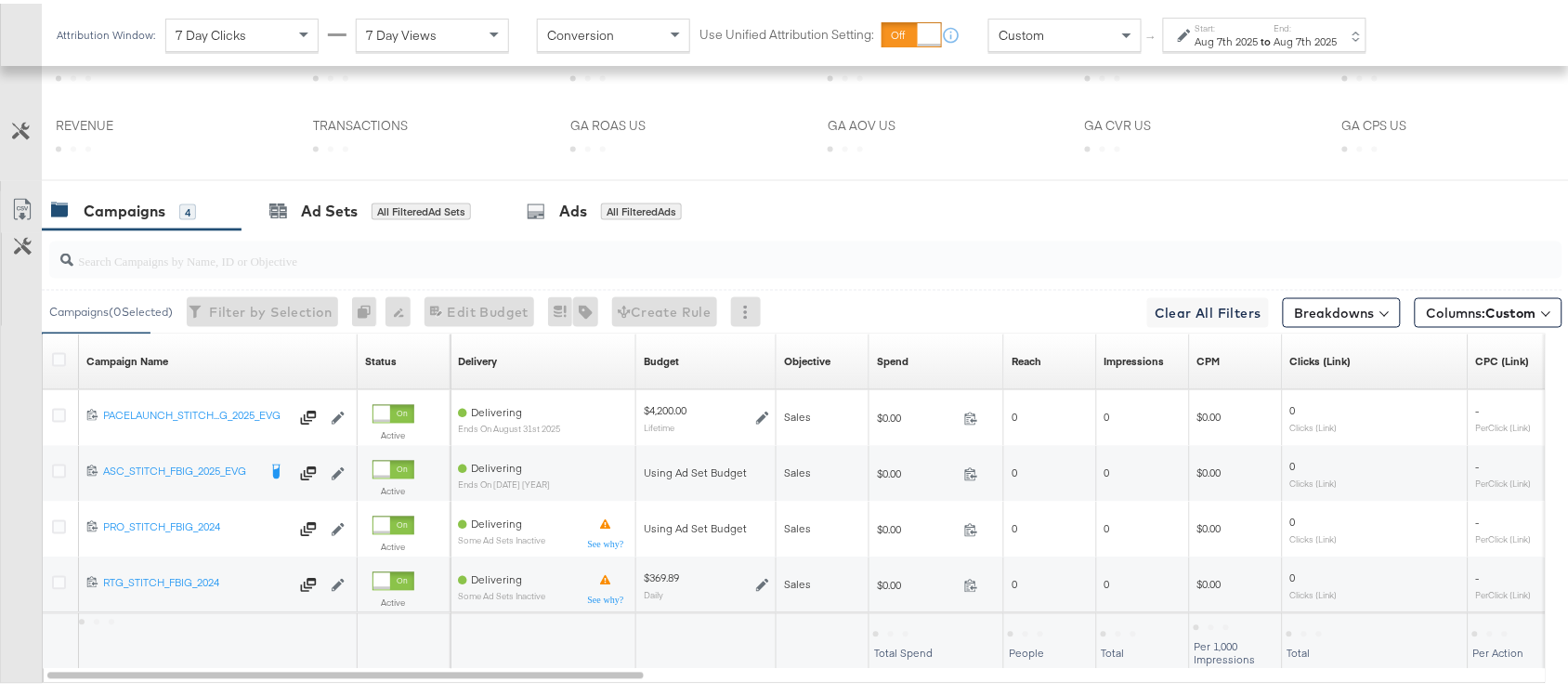 scroll, scrollTop: 843, scrollLeft: 0, axis: vertical 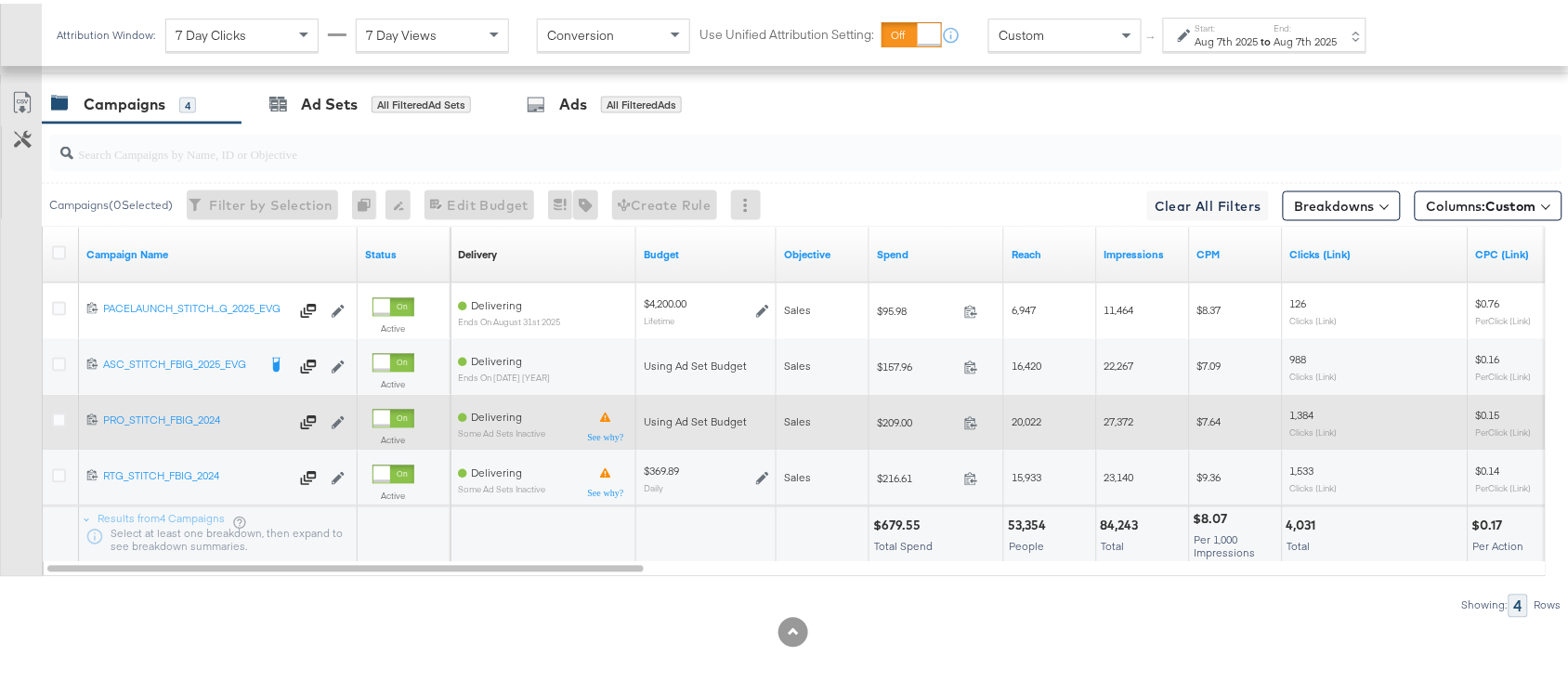 click at bounding box center (976, 422) 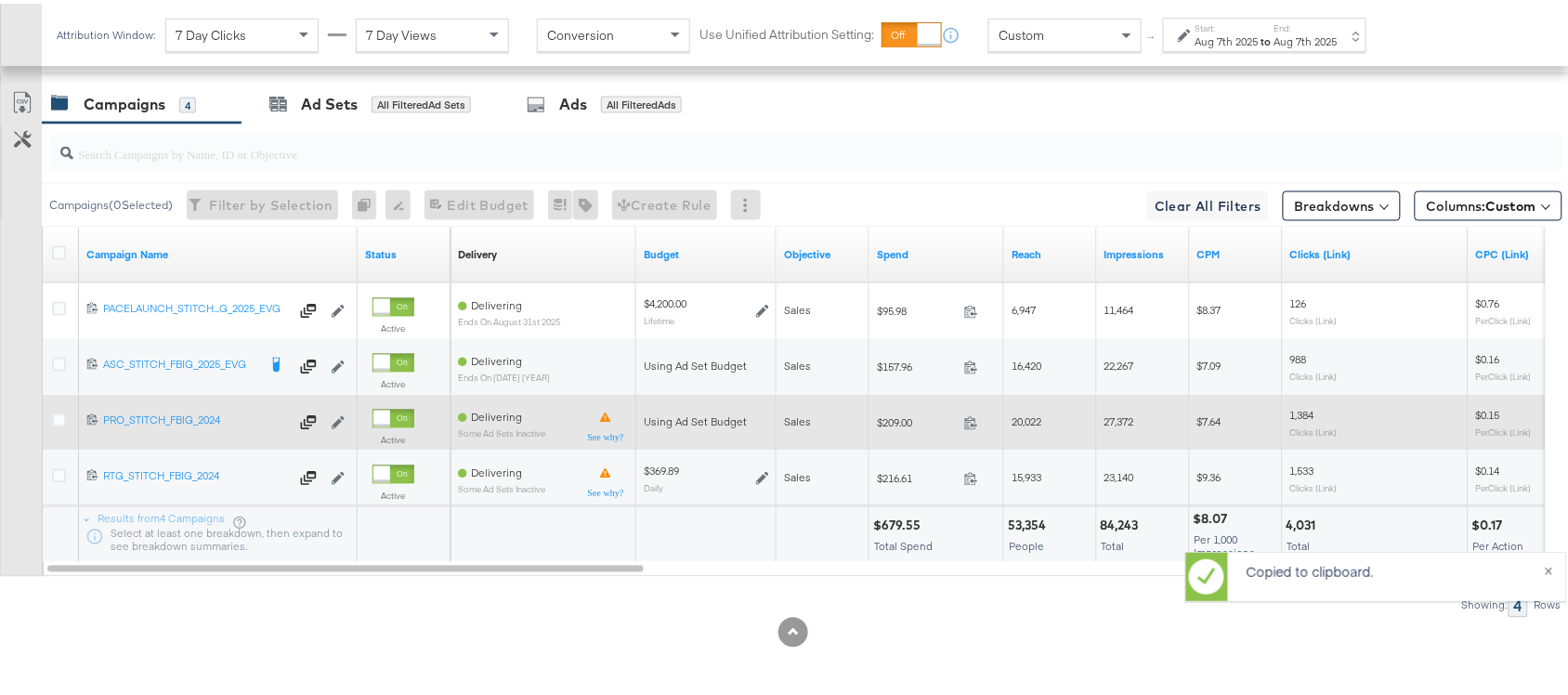 scroll, scrollTop: 1024, scrollLeft: 0, axis: vertical 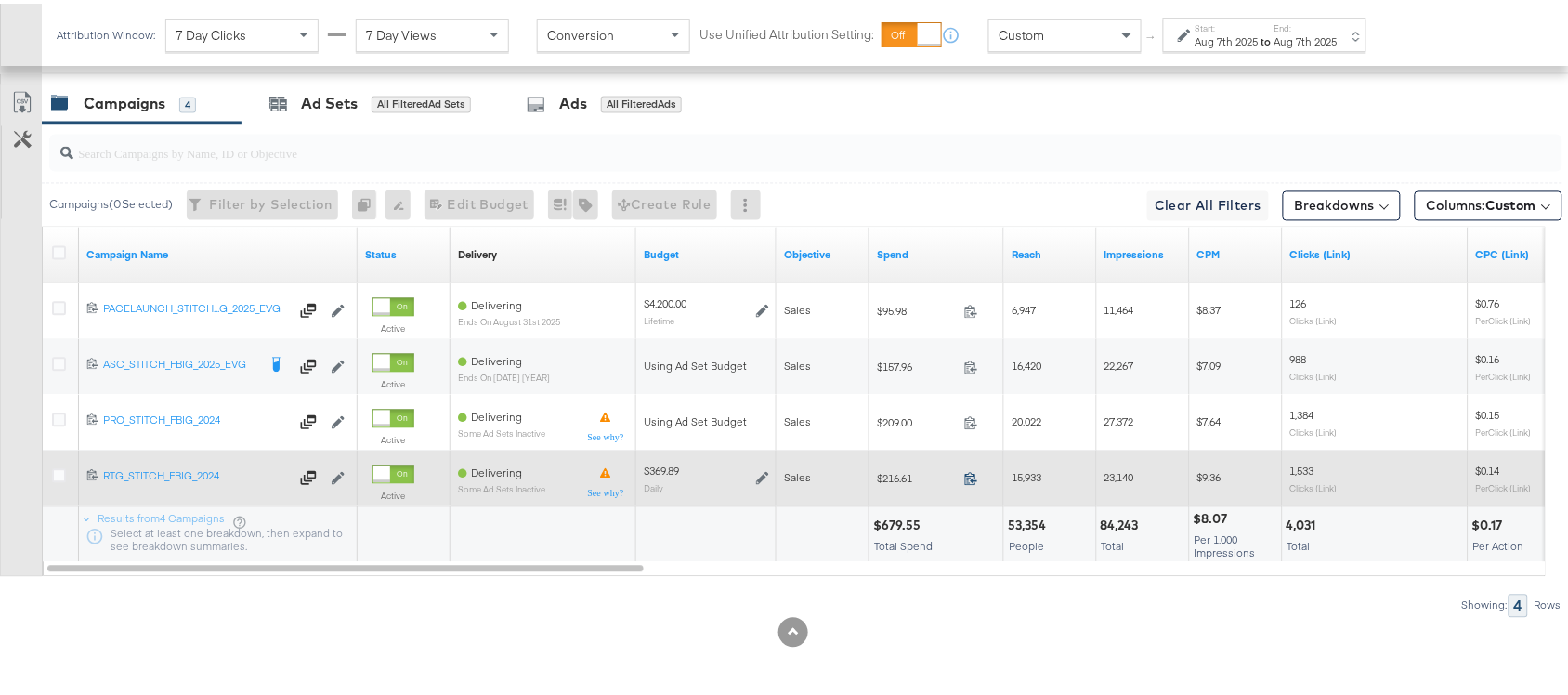 click 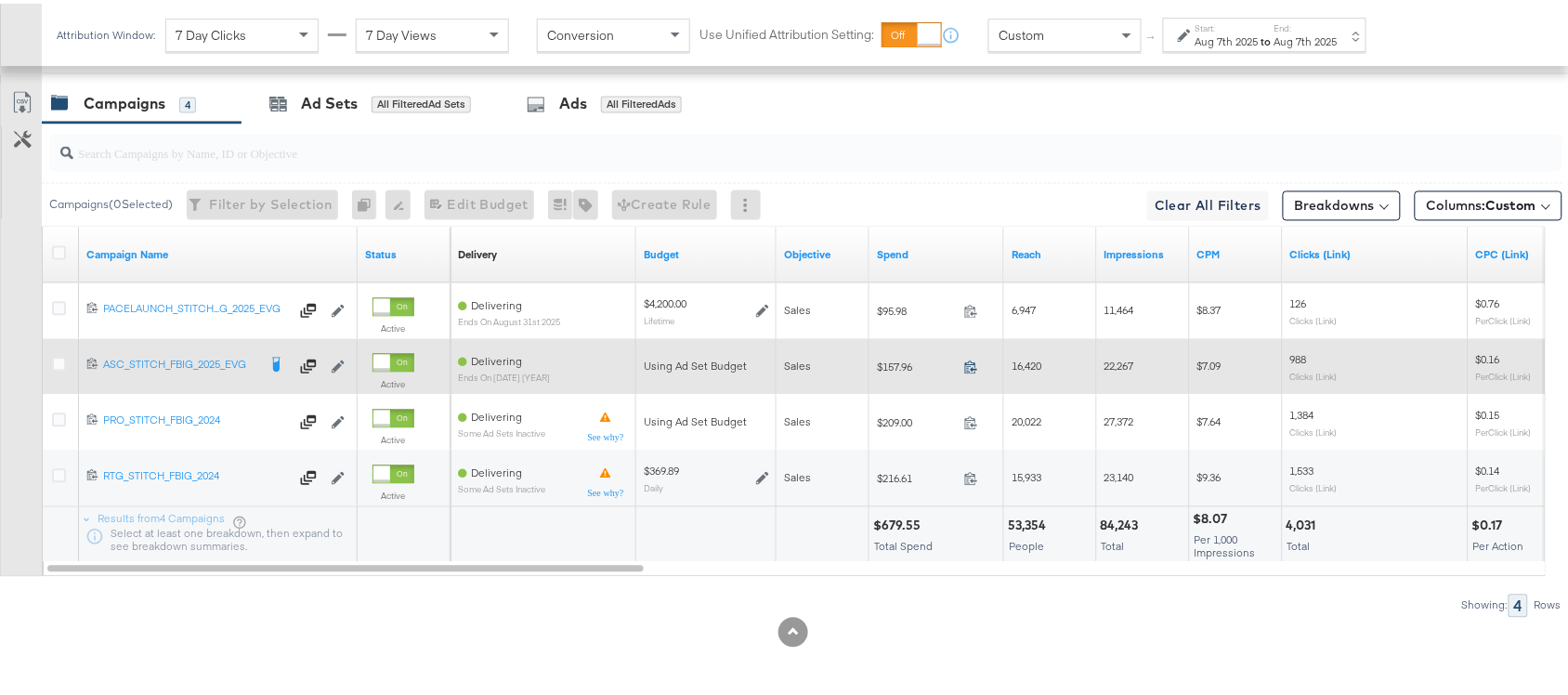 click 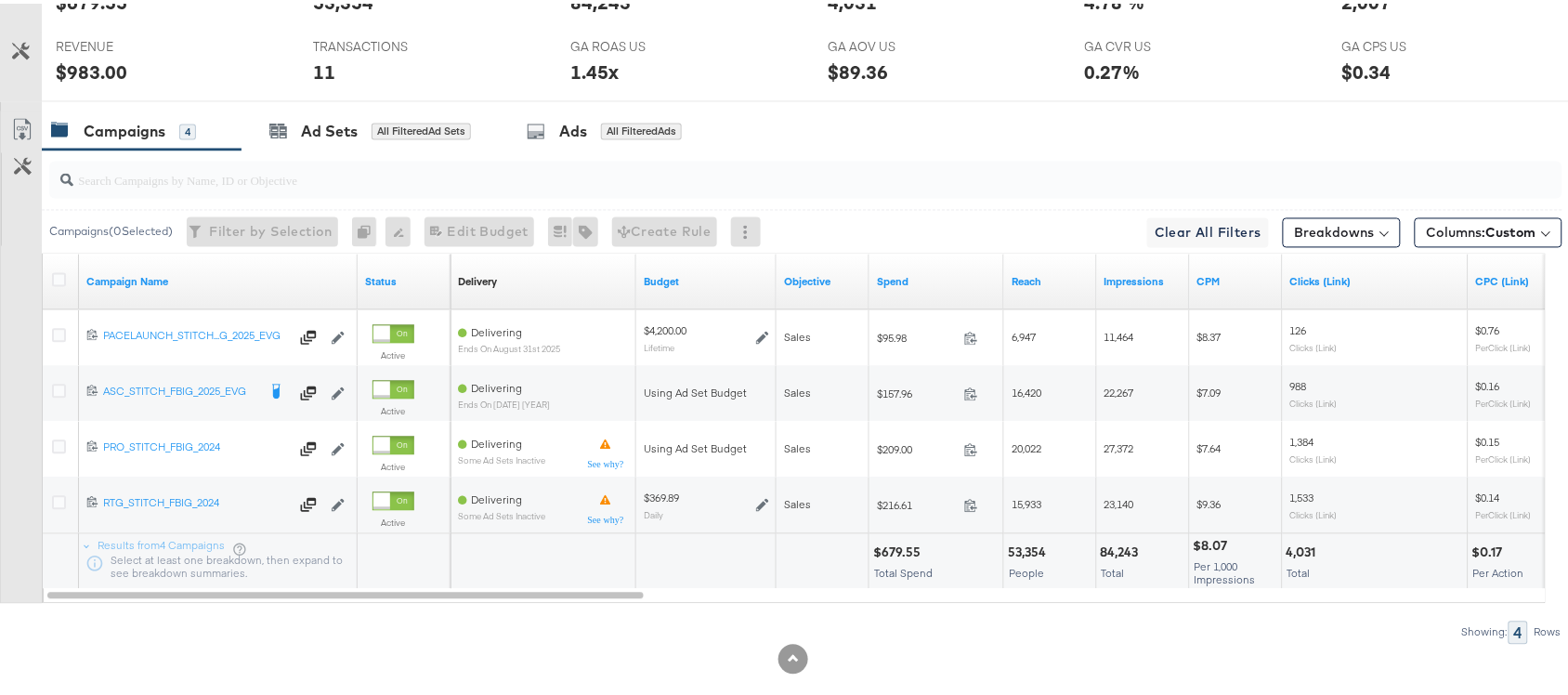scroll, scrollTop: 0, scrollLeft: 0, axis: both 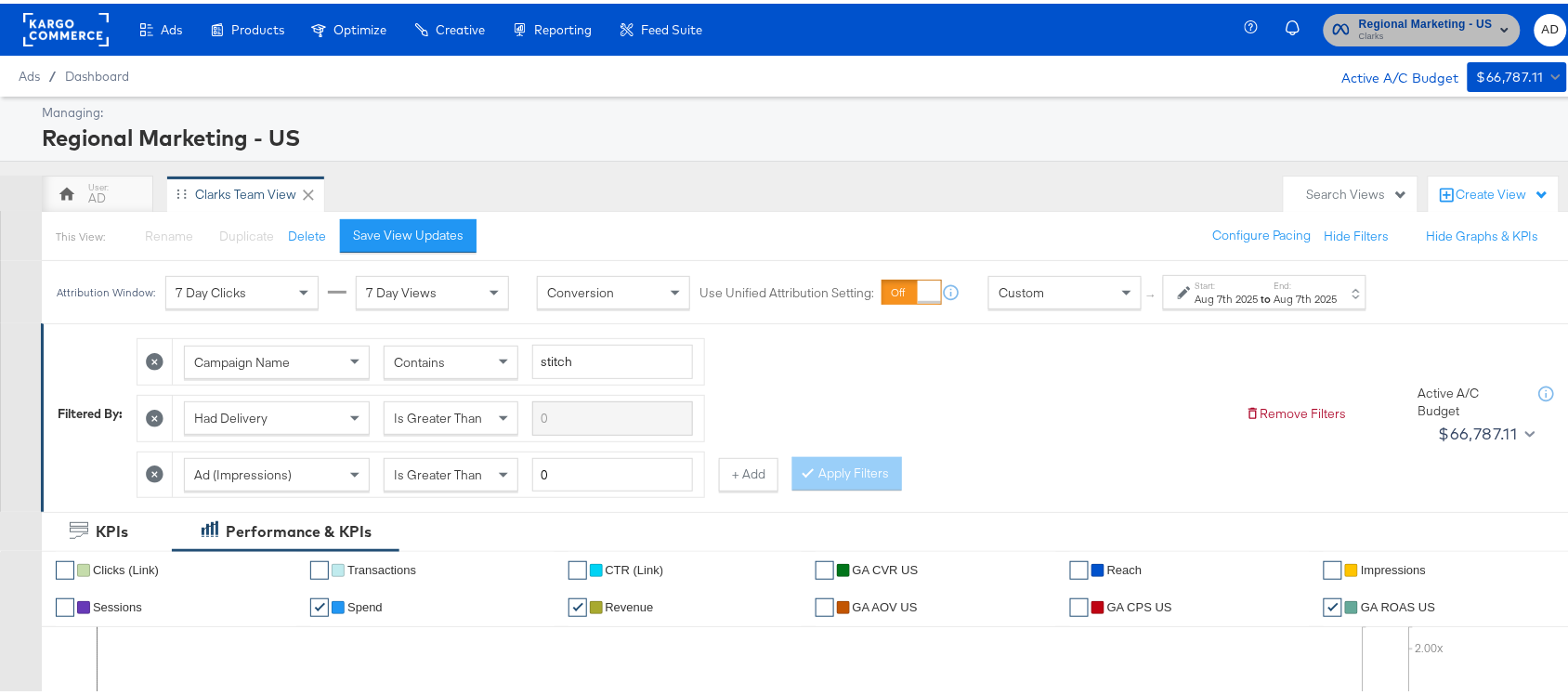 click on "Regional Marketing - US" at bounding box center (1426, 20) 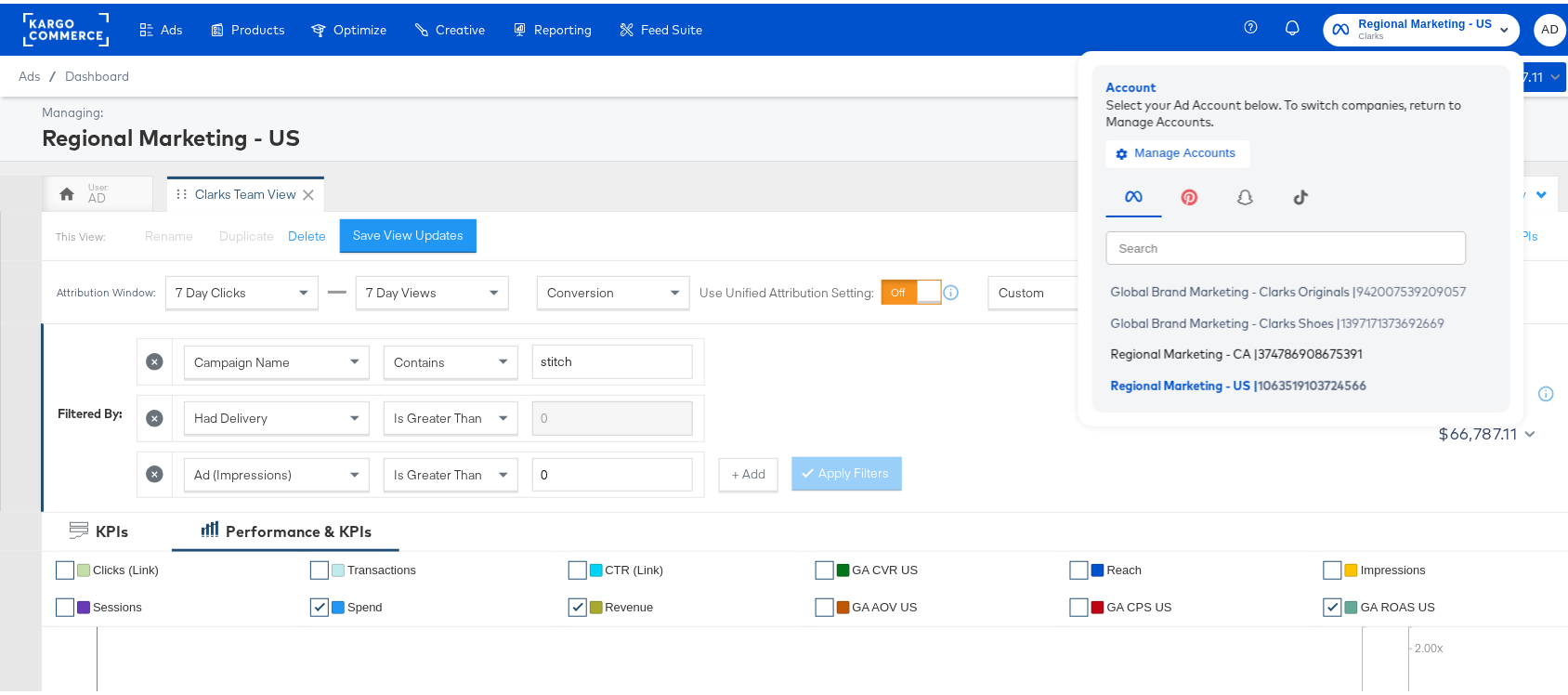 click on "Regional Marketing - CA" at bounding box center [1181, 350] 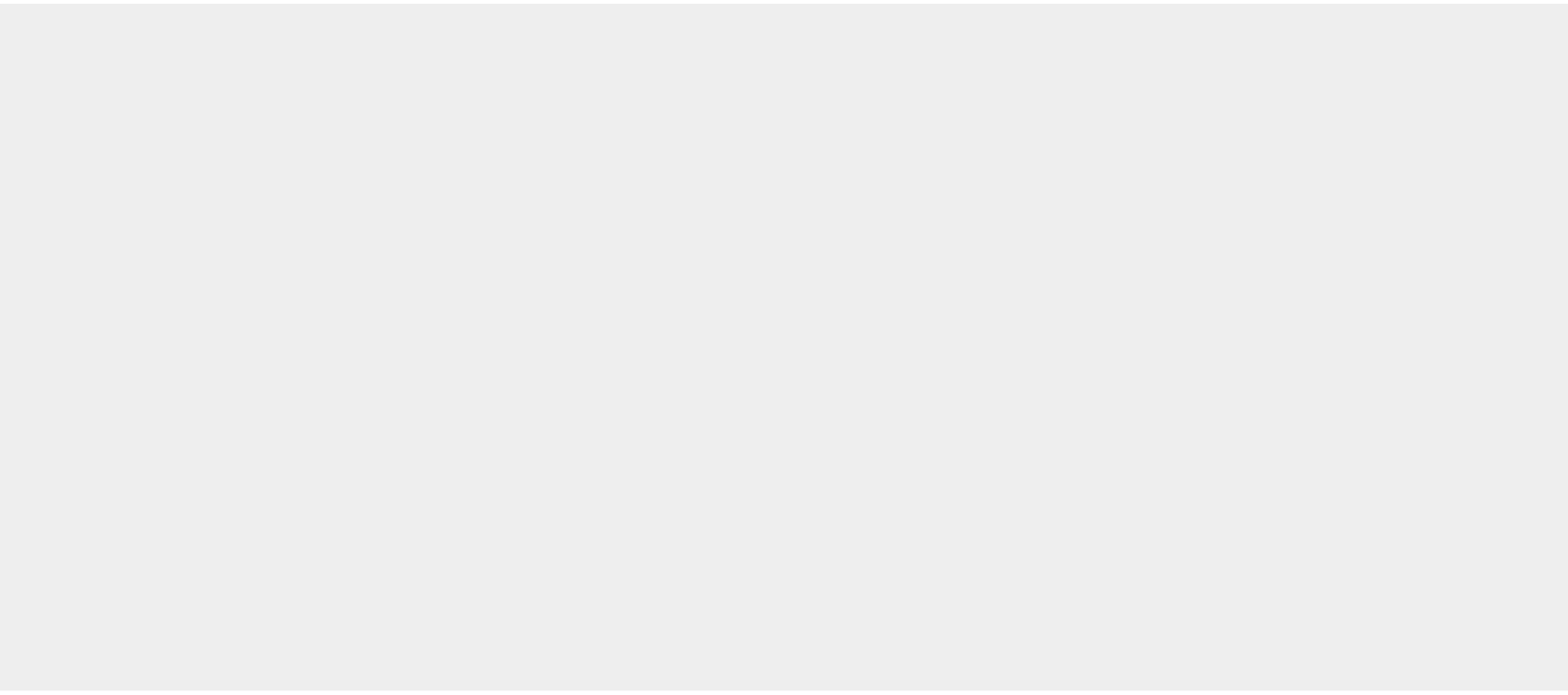 scroll, scrollTop: 0, scrollLeft: 0, axis: both 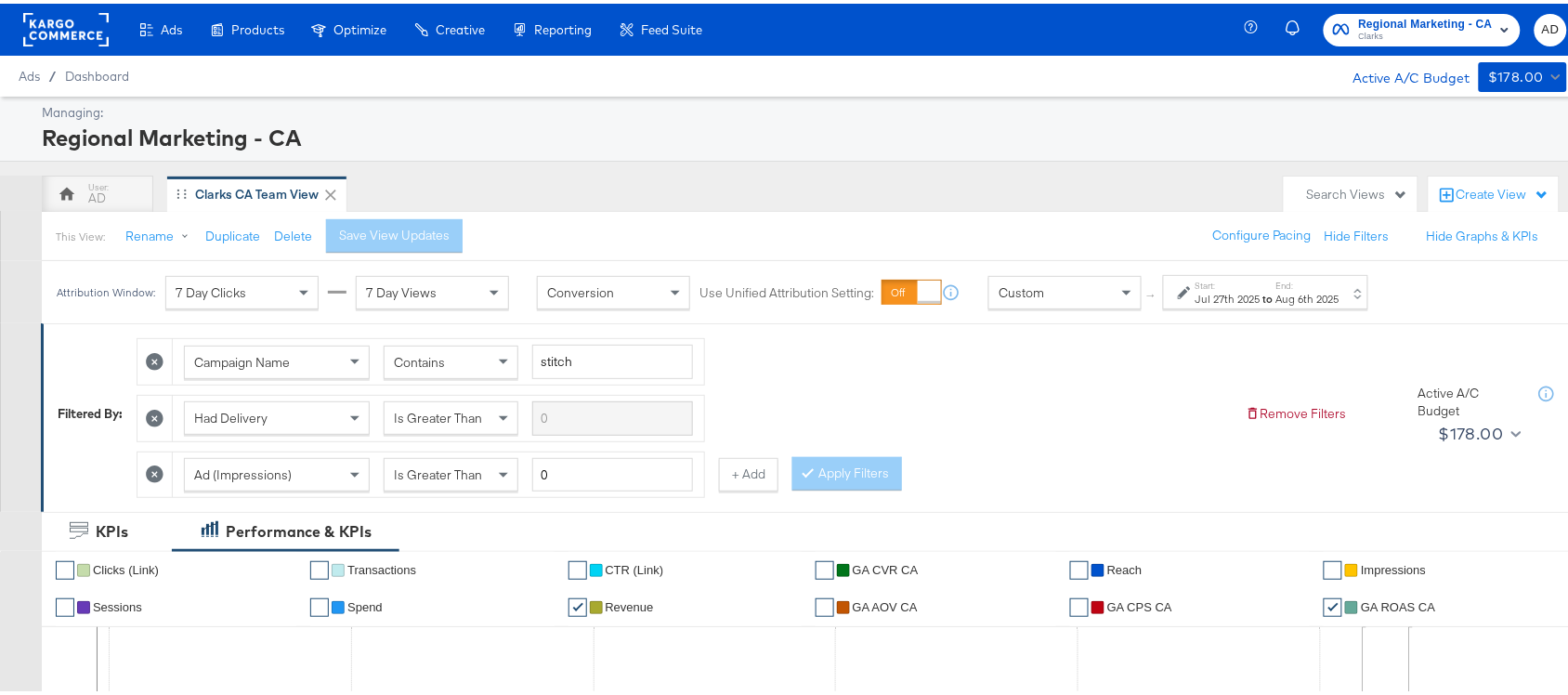 click on "to" at bounding box center [1268, 295] 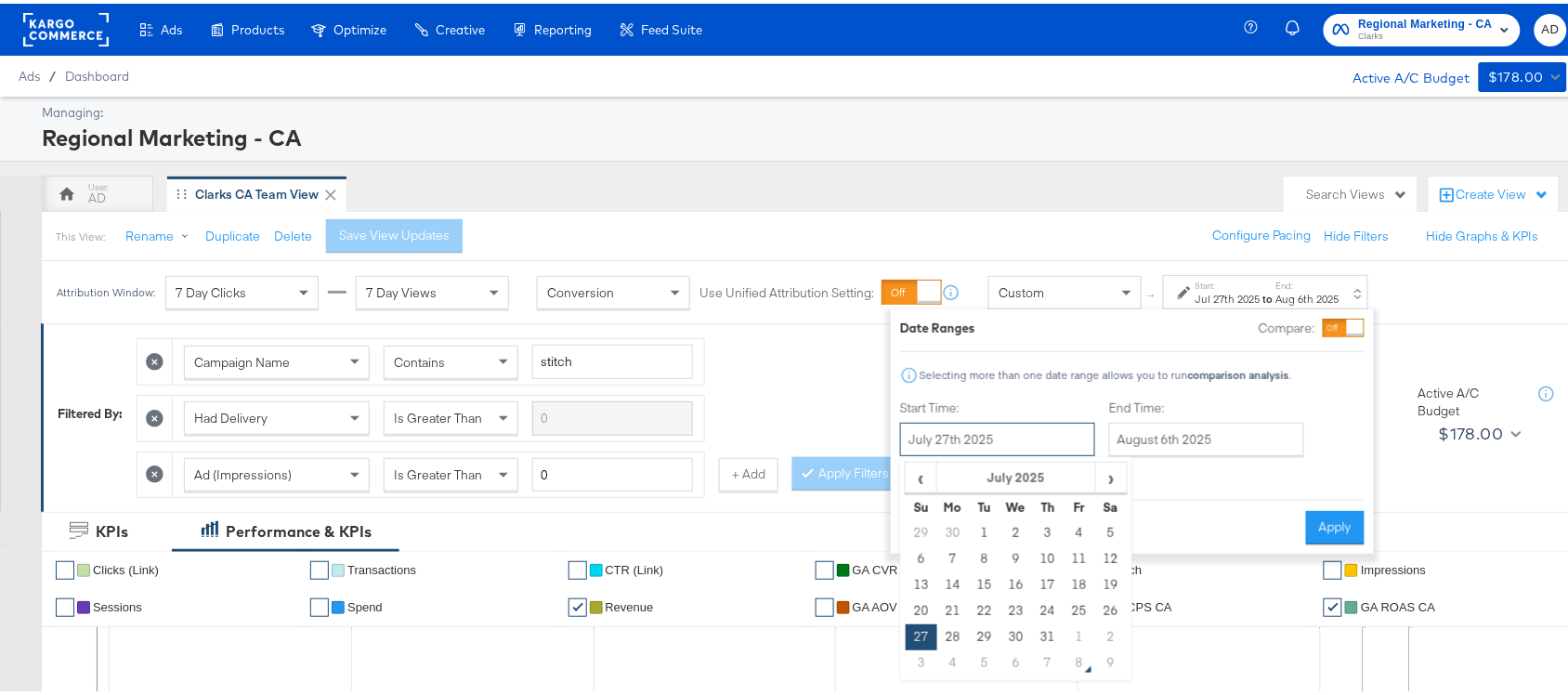 click on "July 27th 2025" at bounding box center [998, 436] 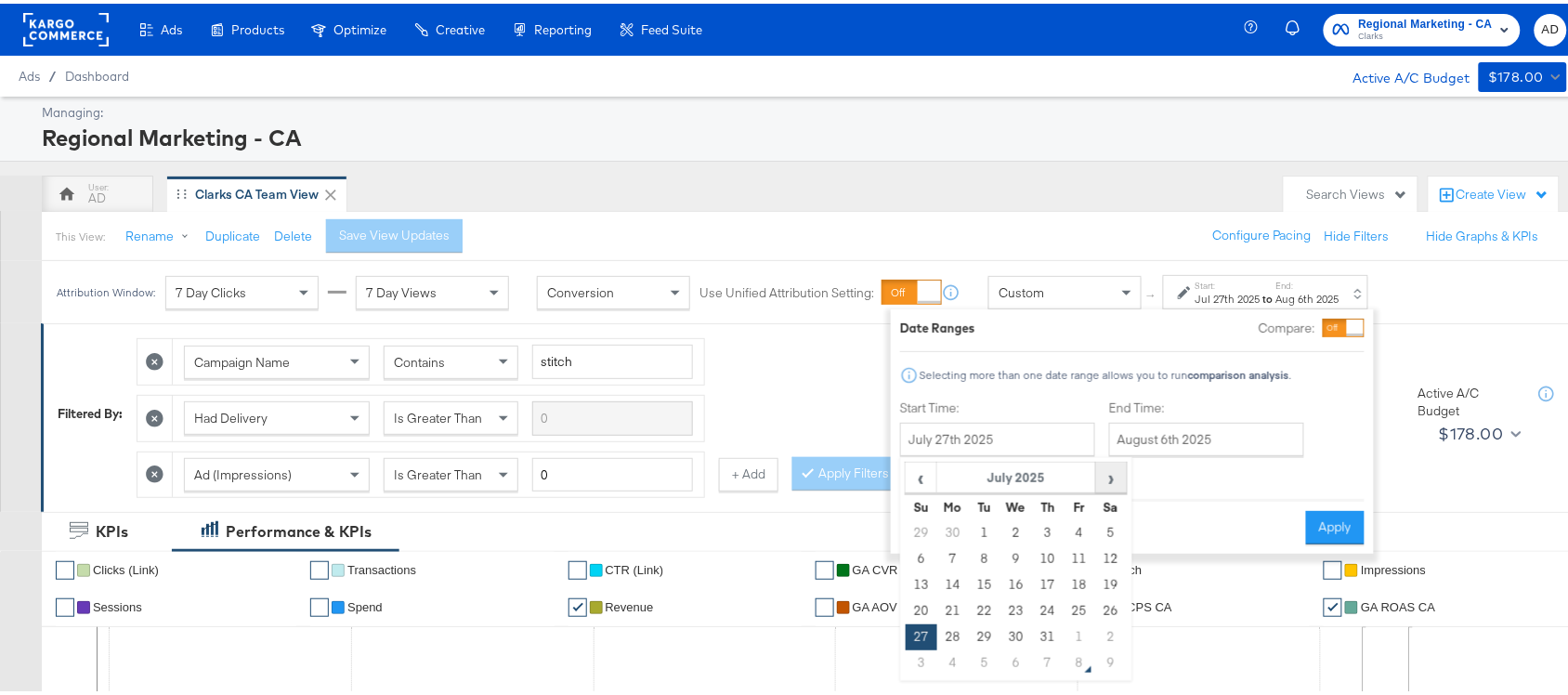 click on "›" at bounding box center (1111, 474) 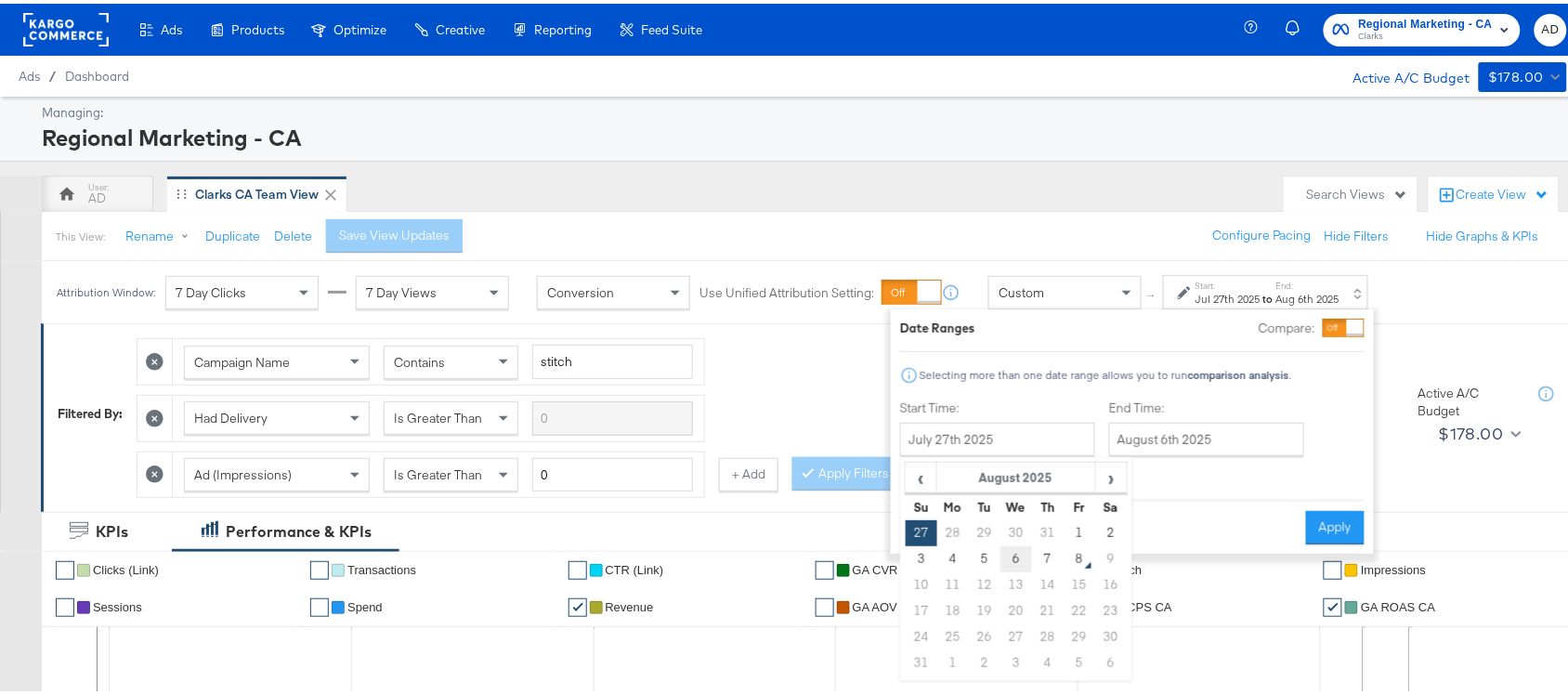 click on "6" at bounding box center [1016, 556] 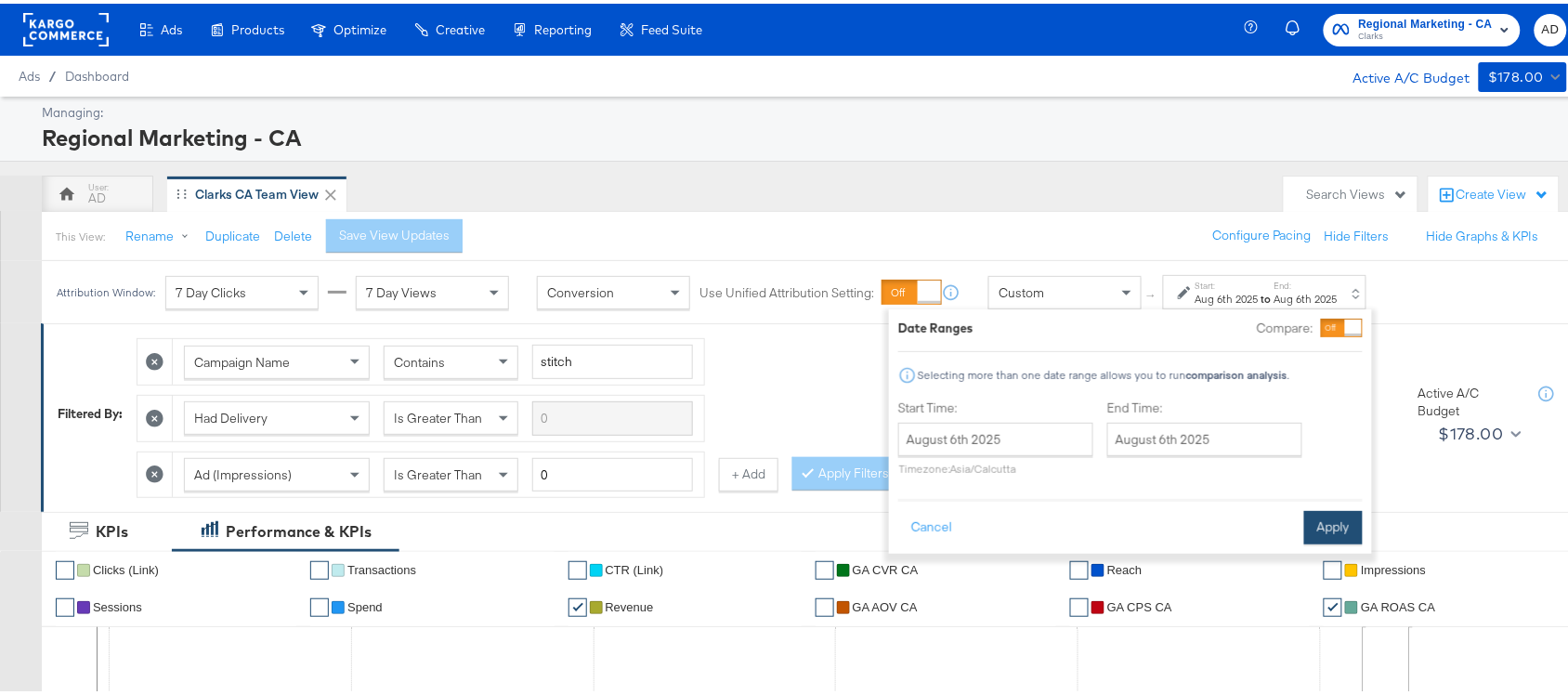 click on "Apply" at bounding box center (1333, 524) 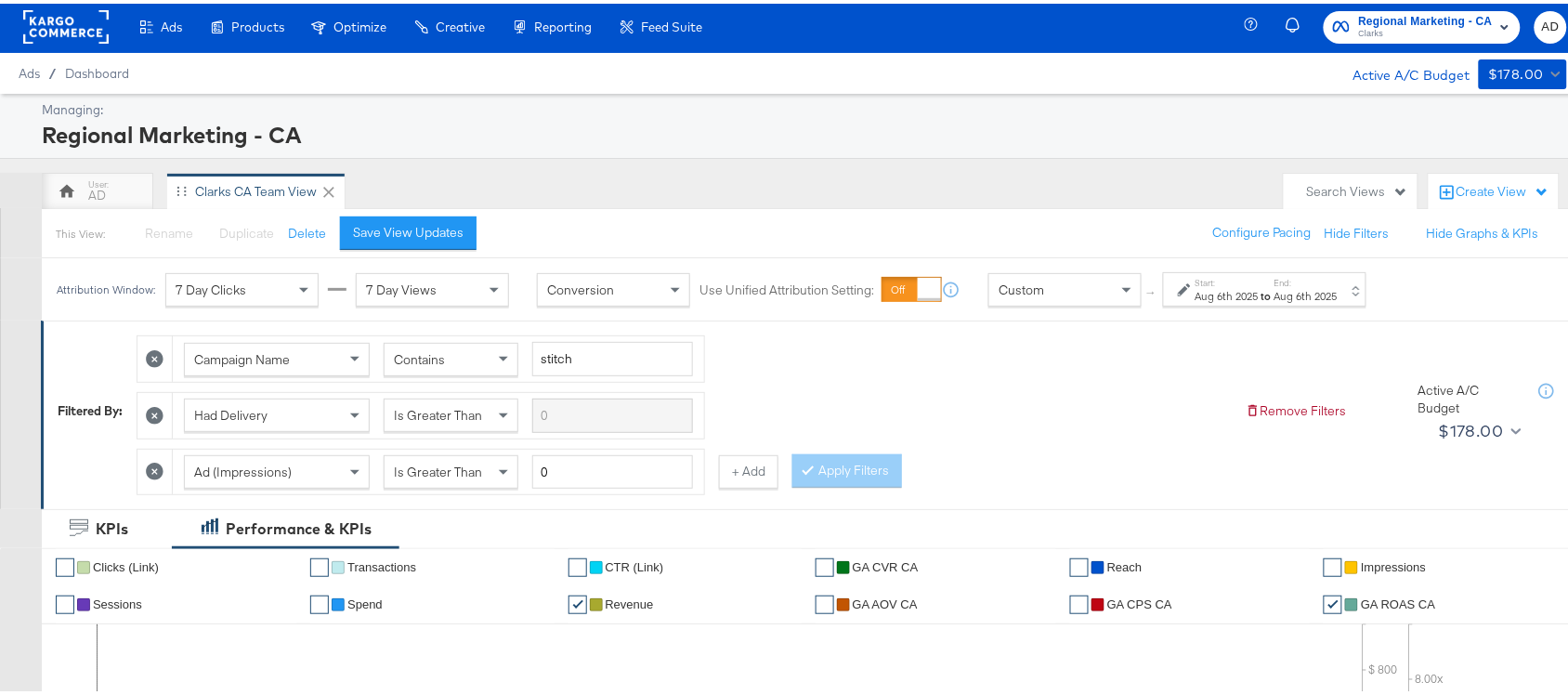 scroll, scrollTop: 912, scrollLeft: 0, axis: vertical 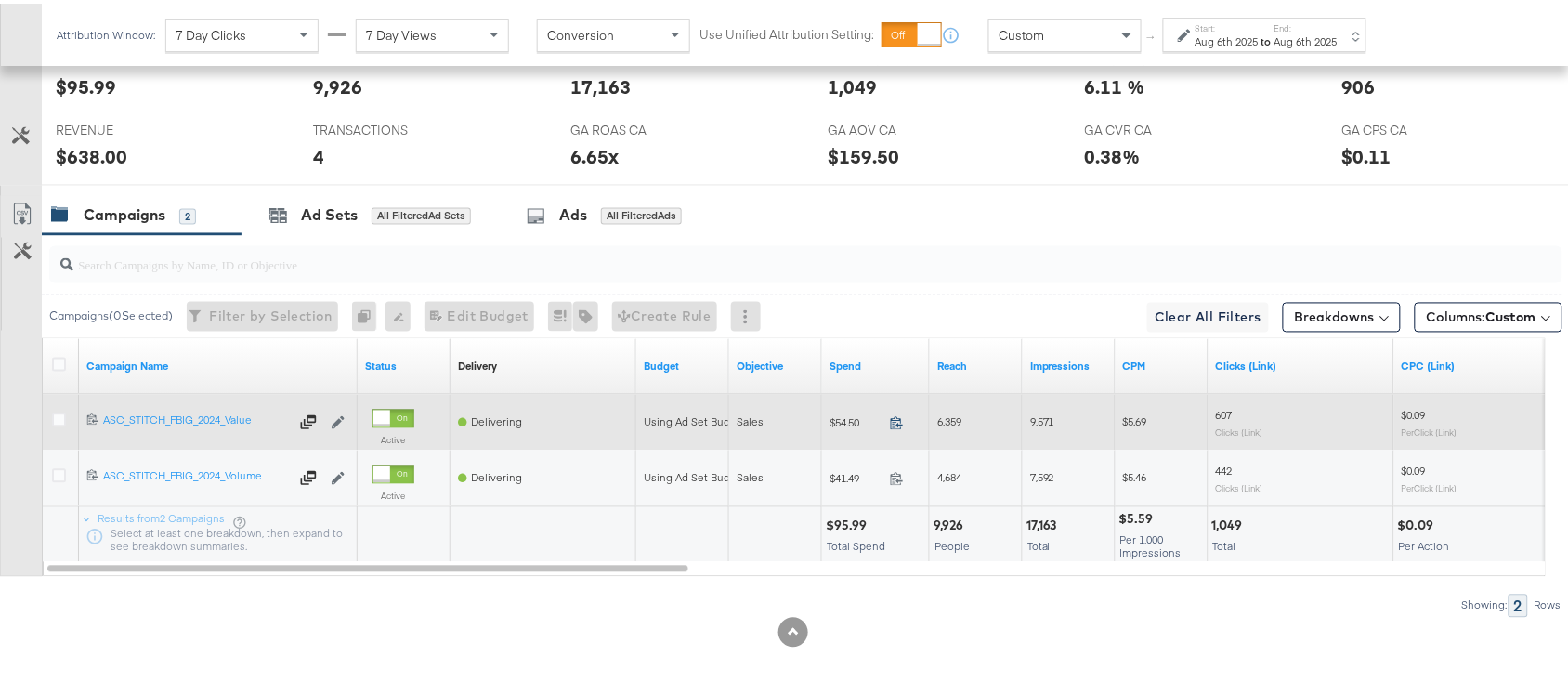 click 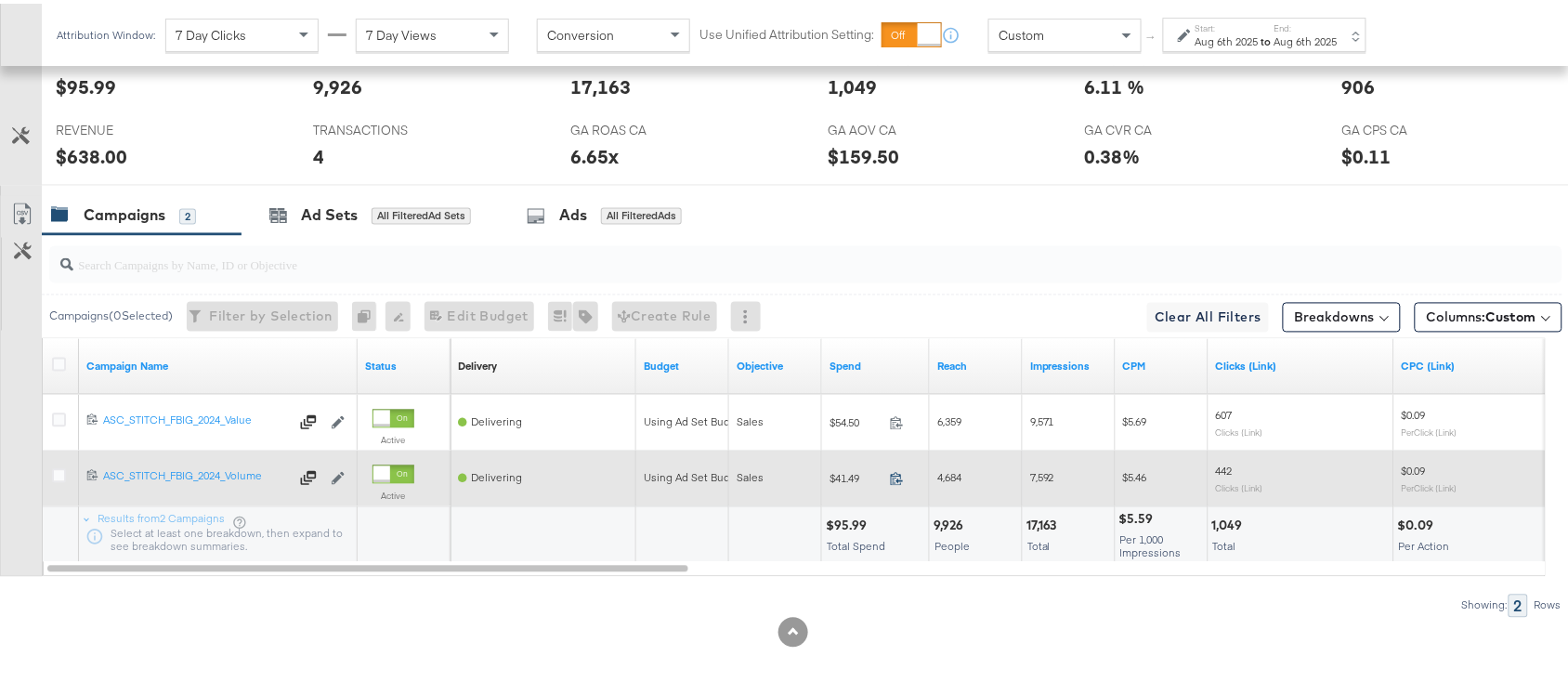 click 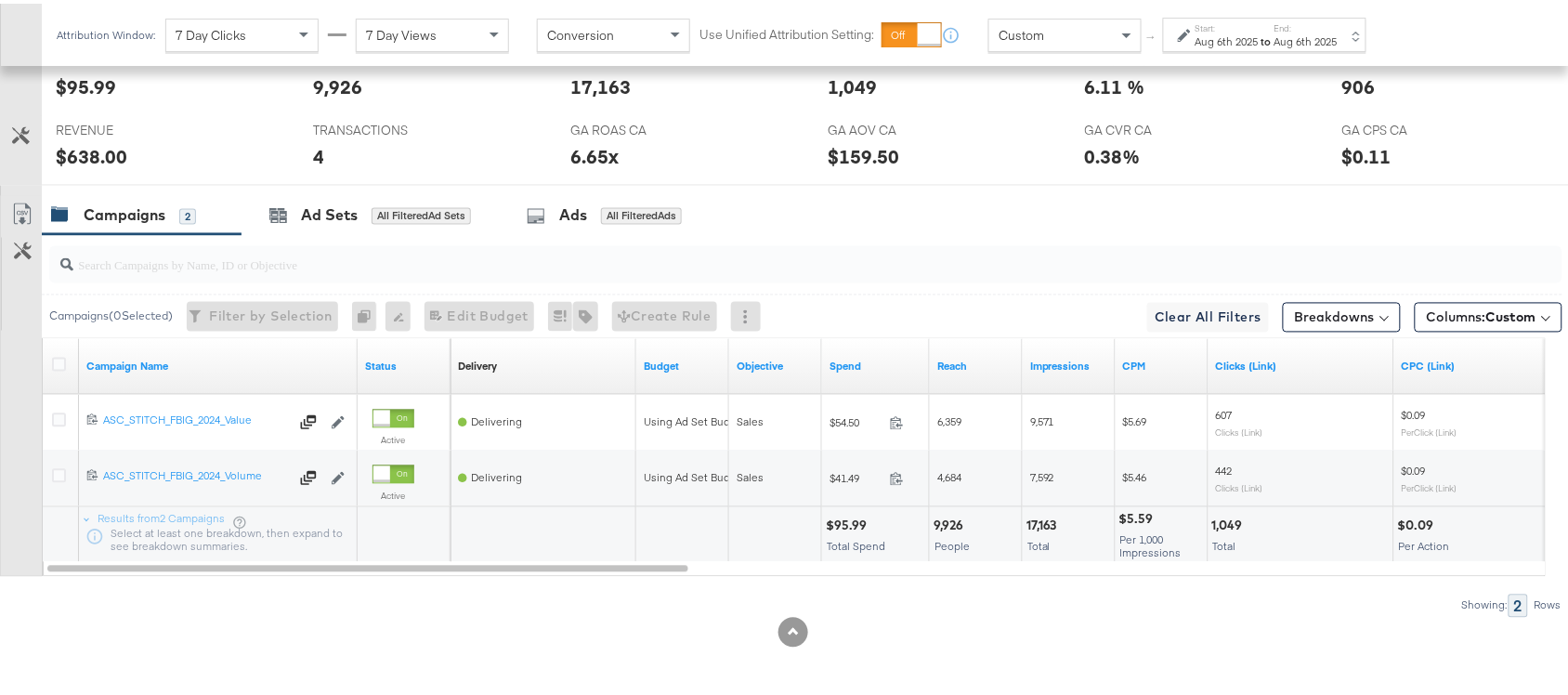 click on "Aug 6th 2025" at bounding box center (1306, 38) 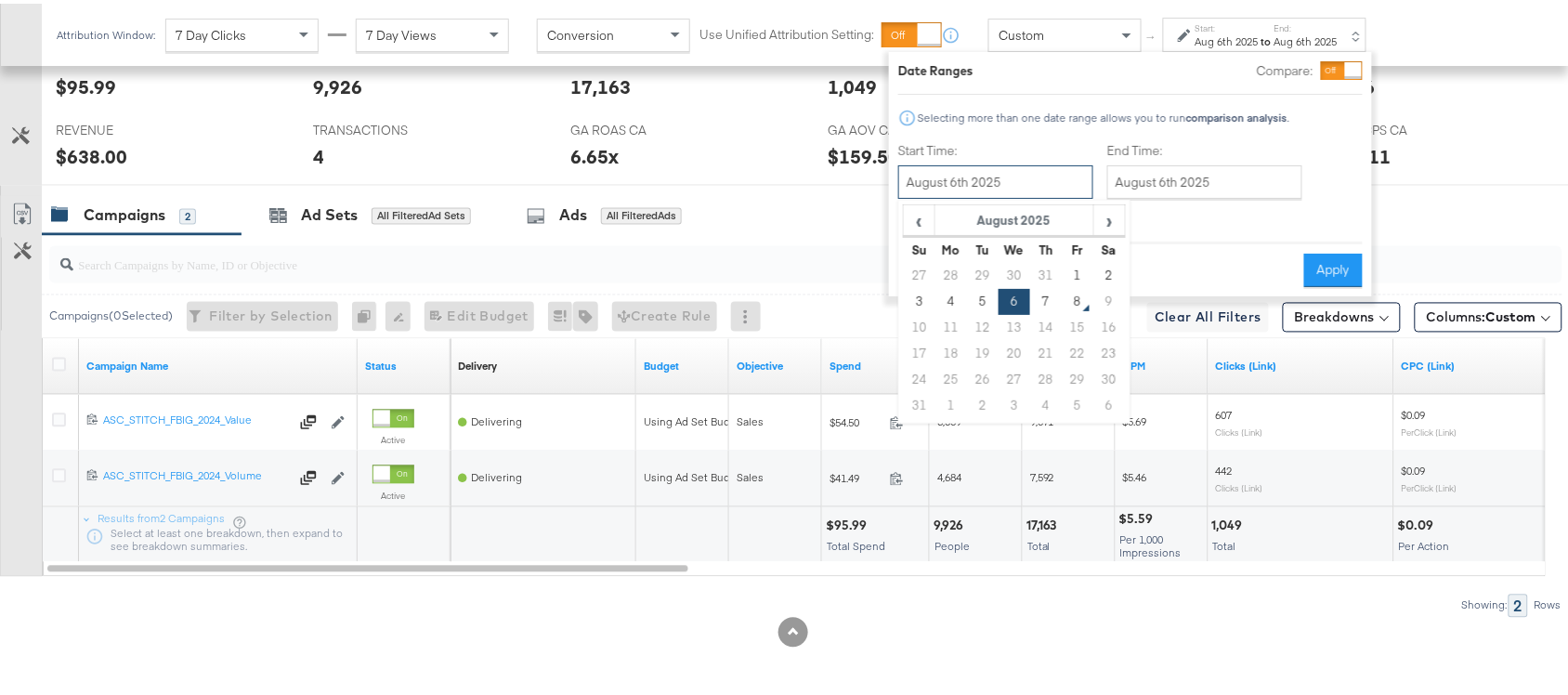 click on "August 6th 2025" at bounding box center (996, 178) 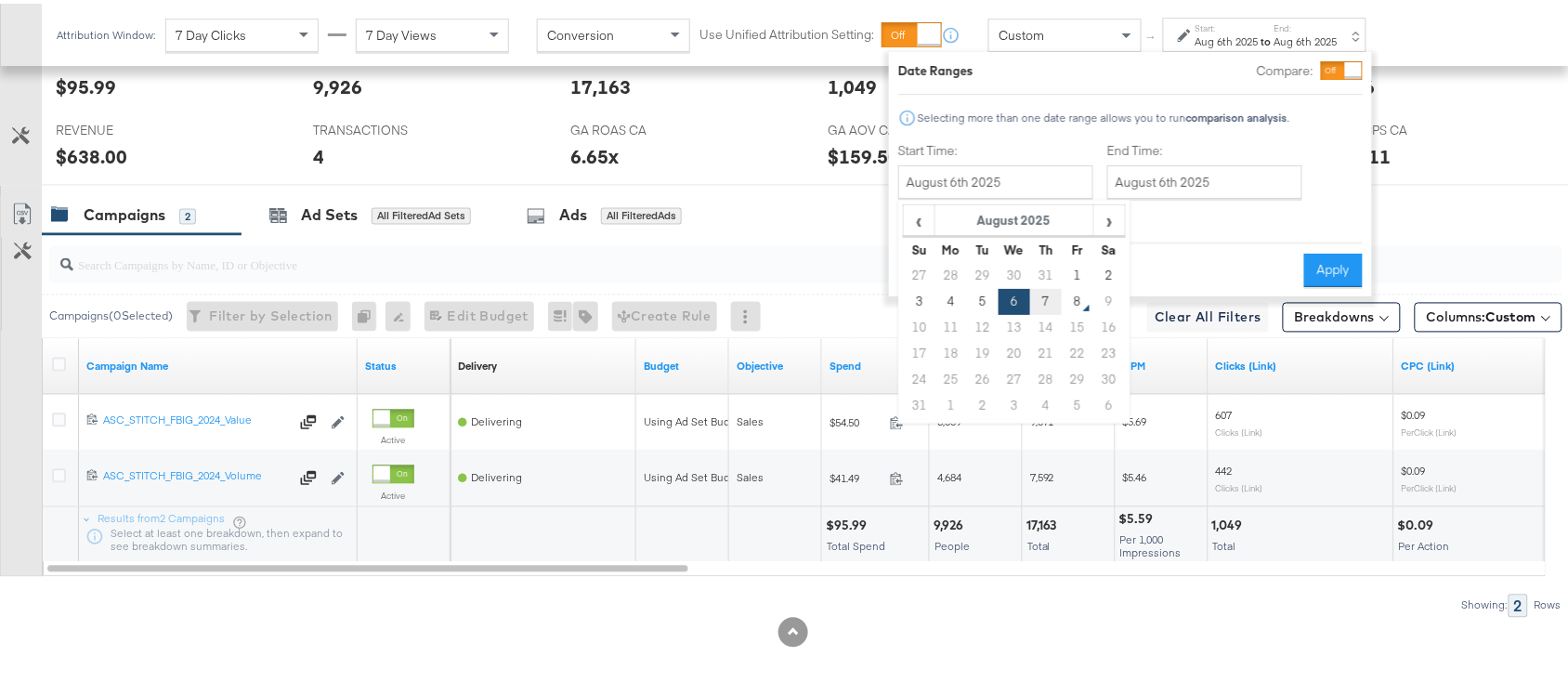 click on "7" at bounding box center [1046, 298] 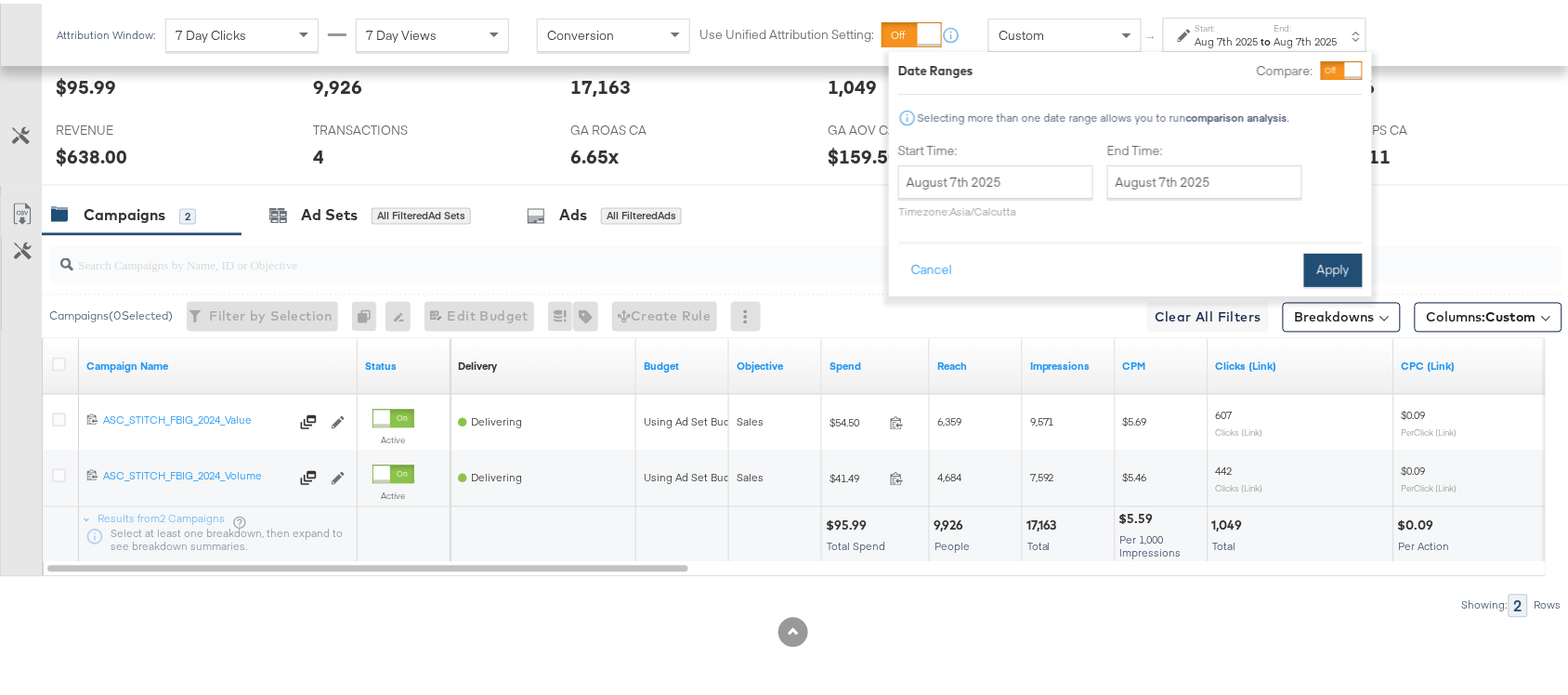 click on "Apply" at bounding box center (1333, 267) 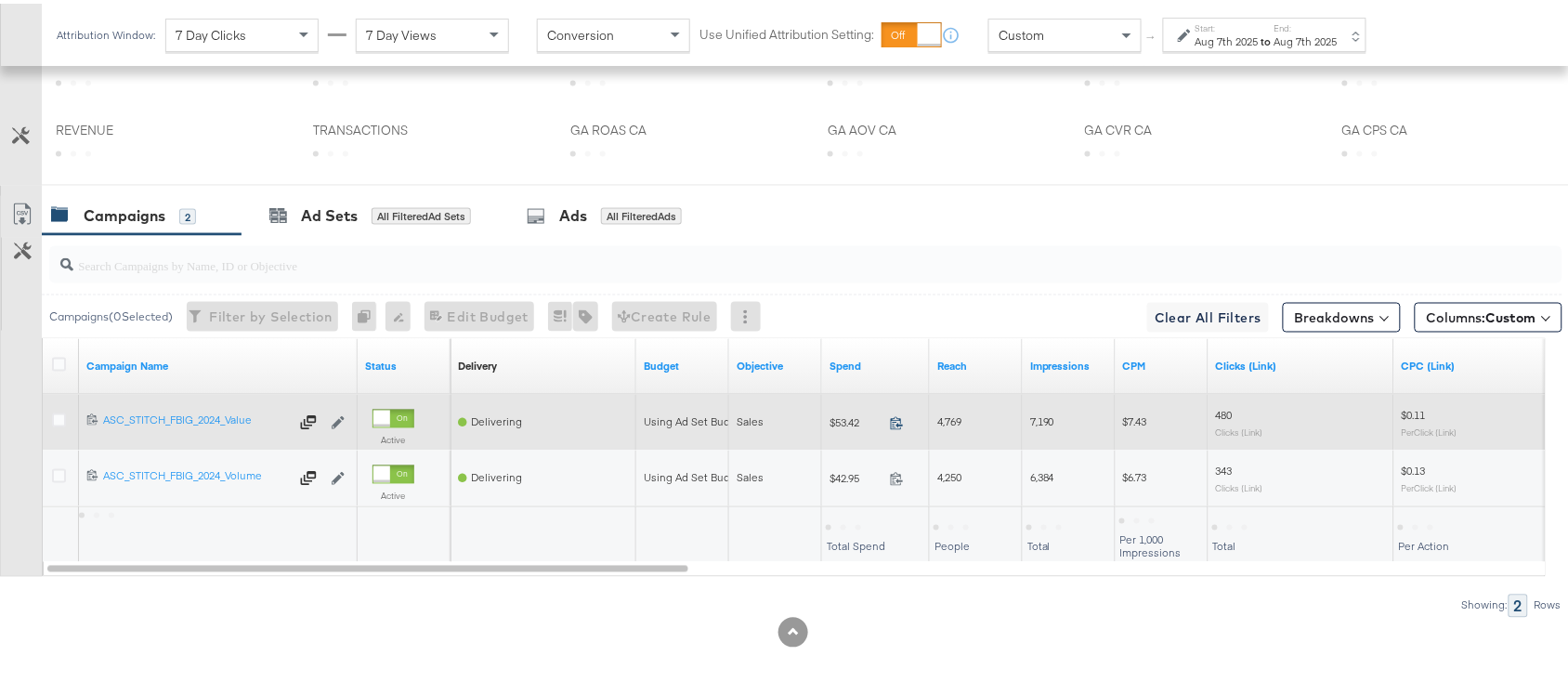 scroll, scrollTop: 912, scrollLeft: 0, axis: vertical 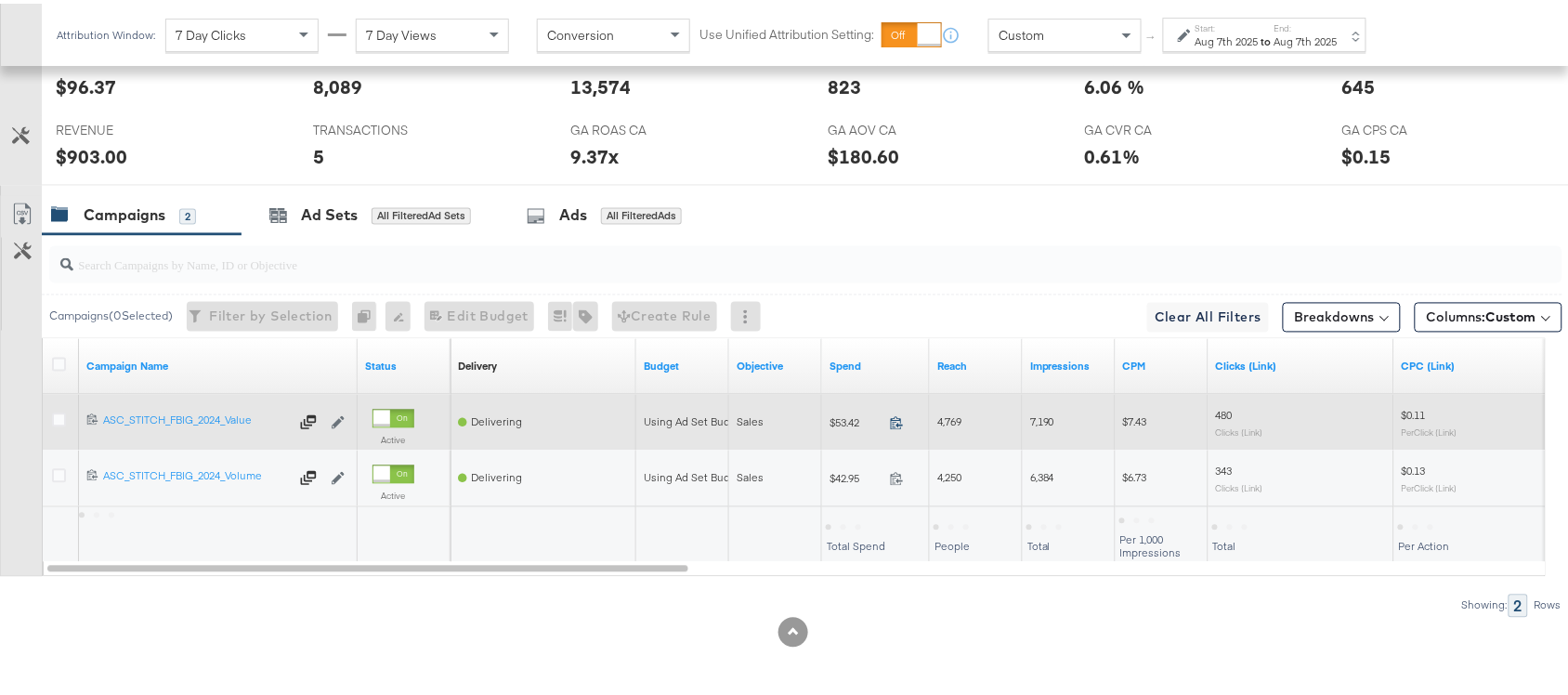 click 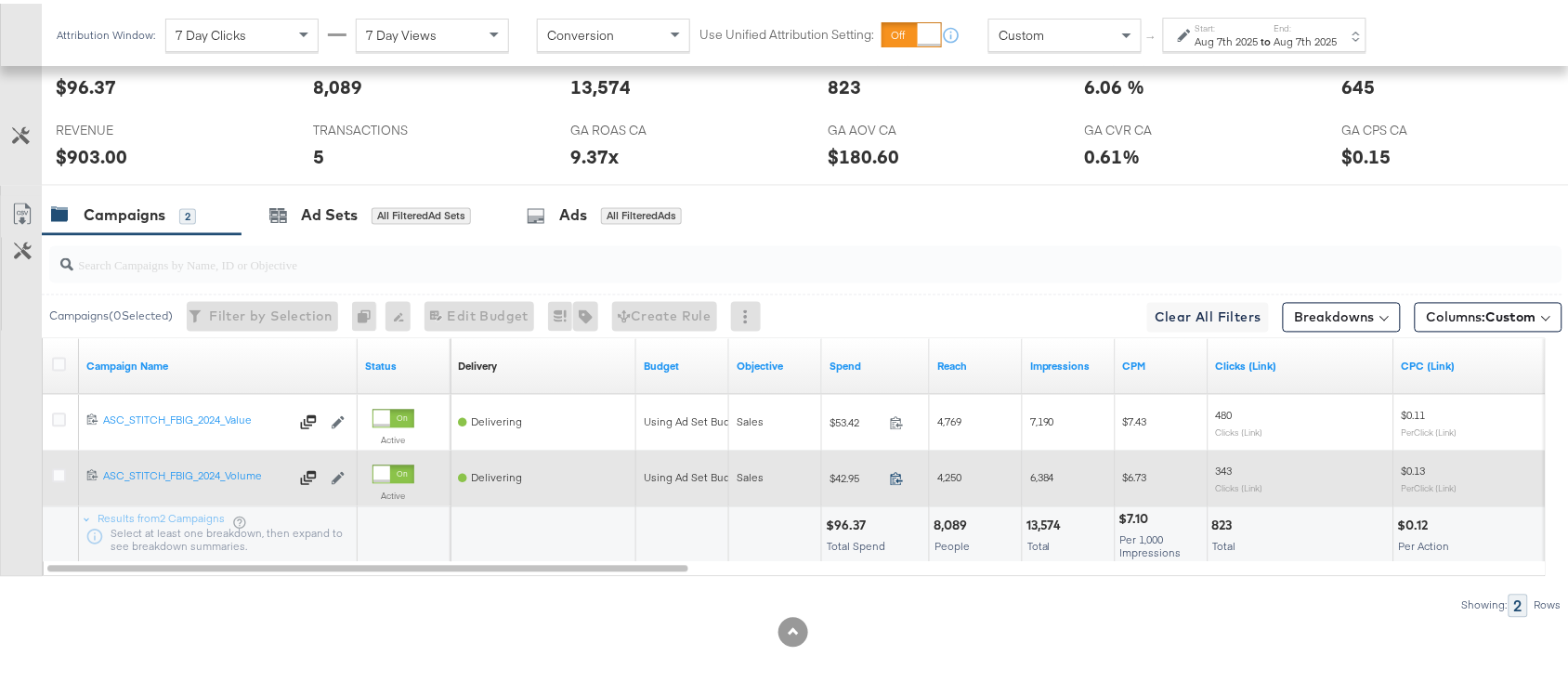 click 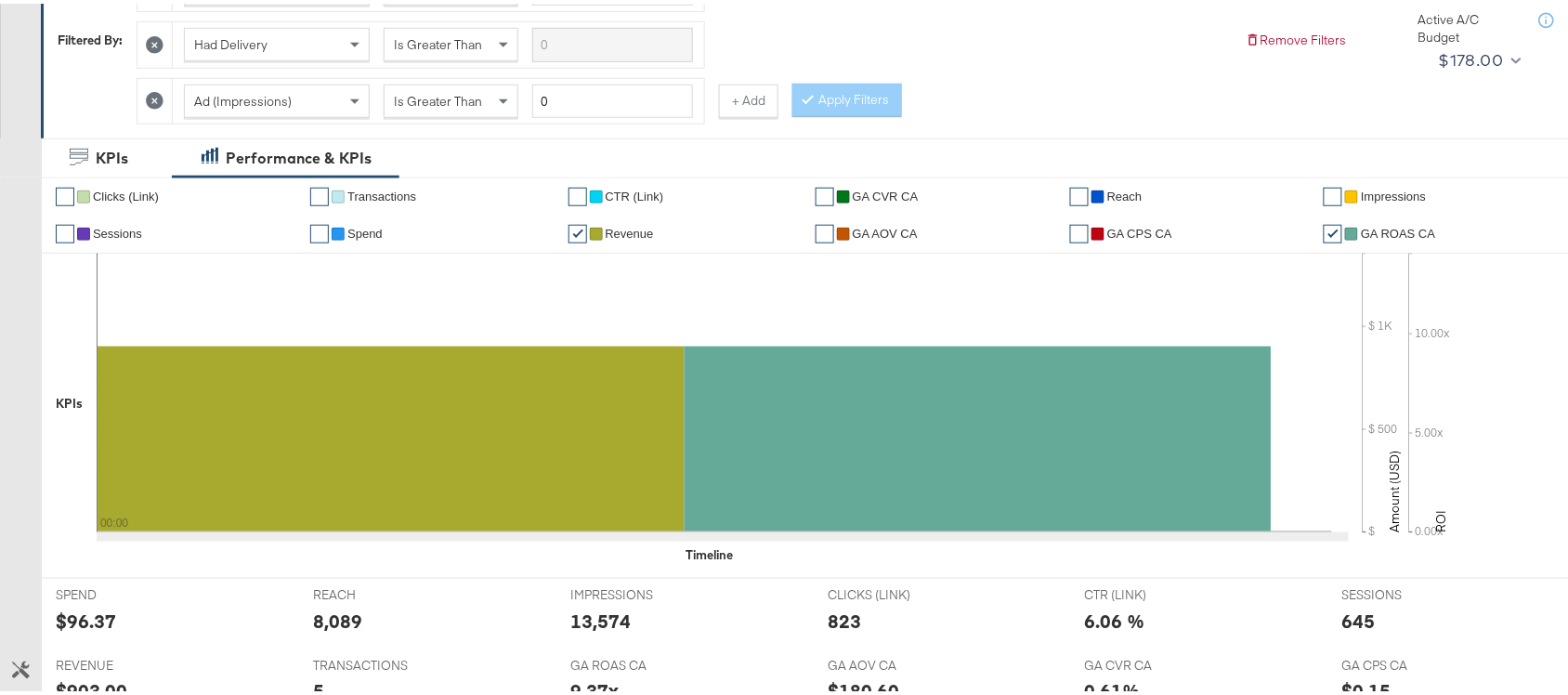 scroll, scrollTop: 0, scrollLeft: 0, axis: both 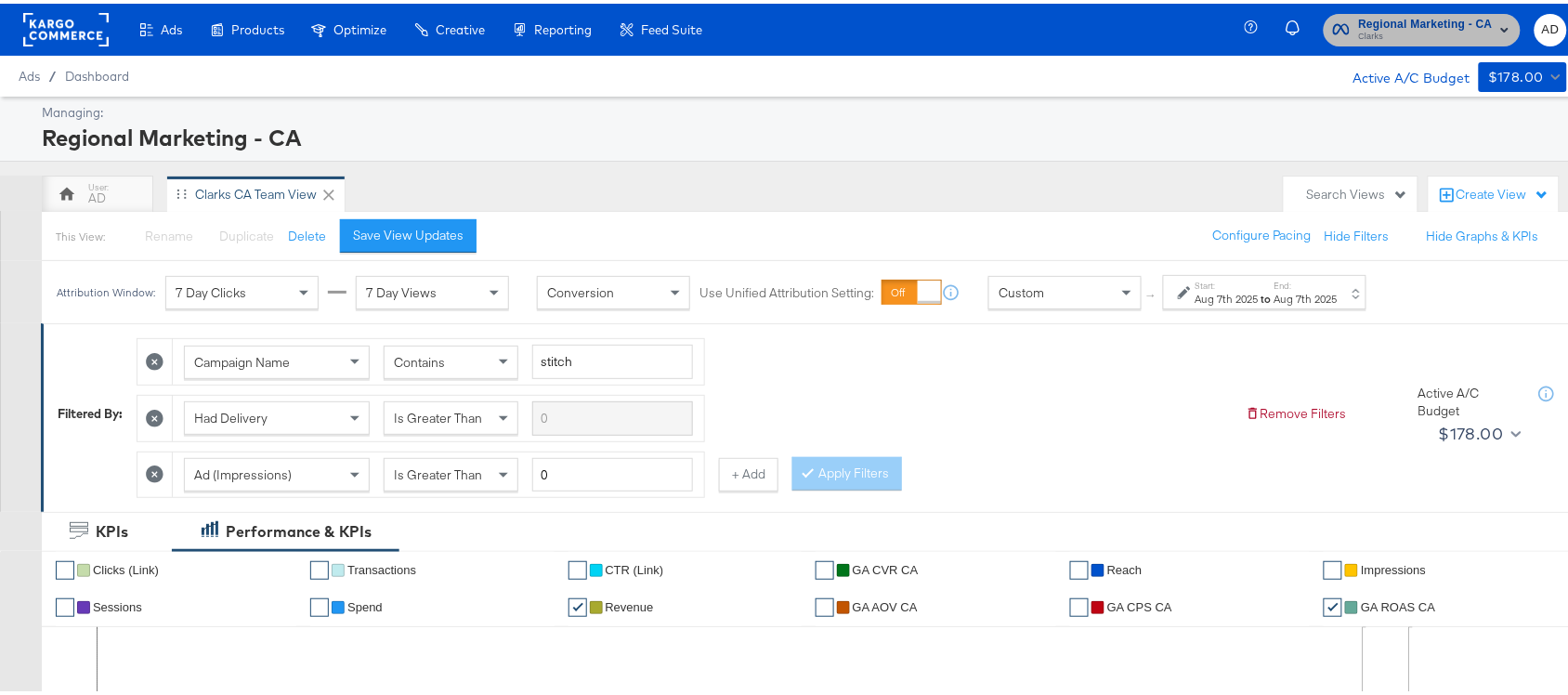 click on "Clarks" at bounding box center [1426, 33] 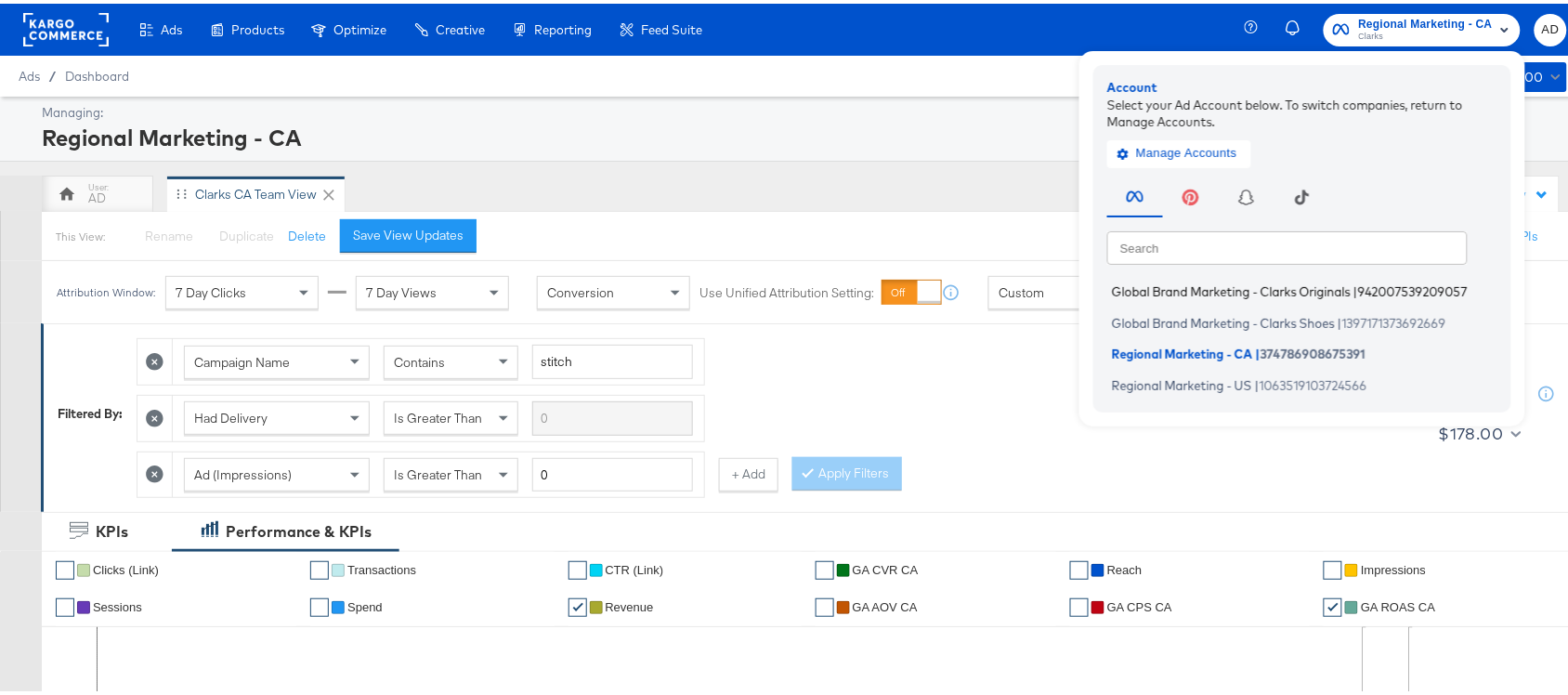 click on "Global Brand Marketing - Clarks Originals" at bounding box center (1231, 288) 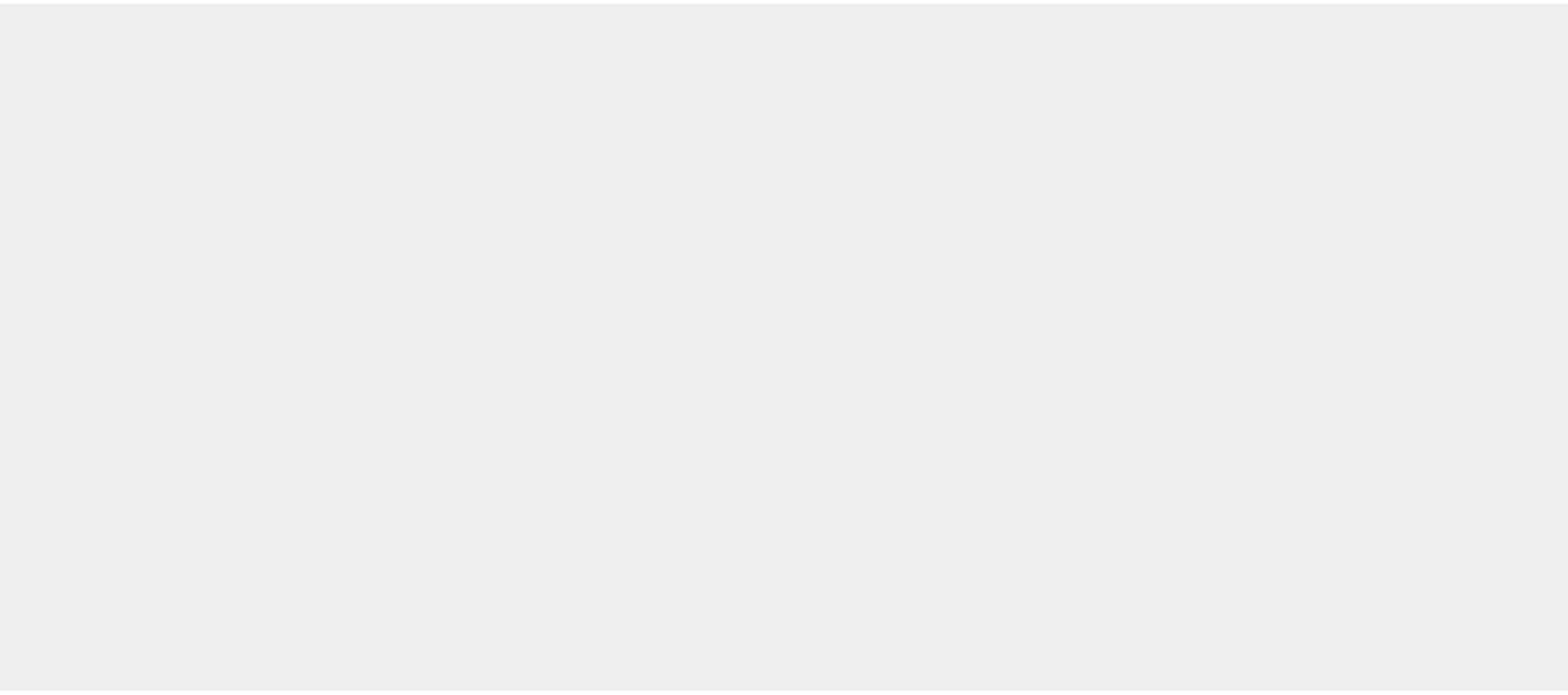 scroll, scrollTop: 0, scrollLeft: 0, axis: both 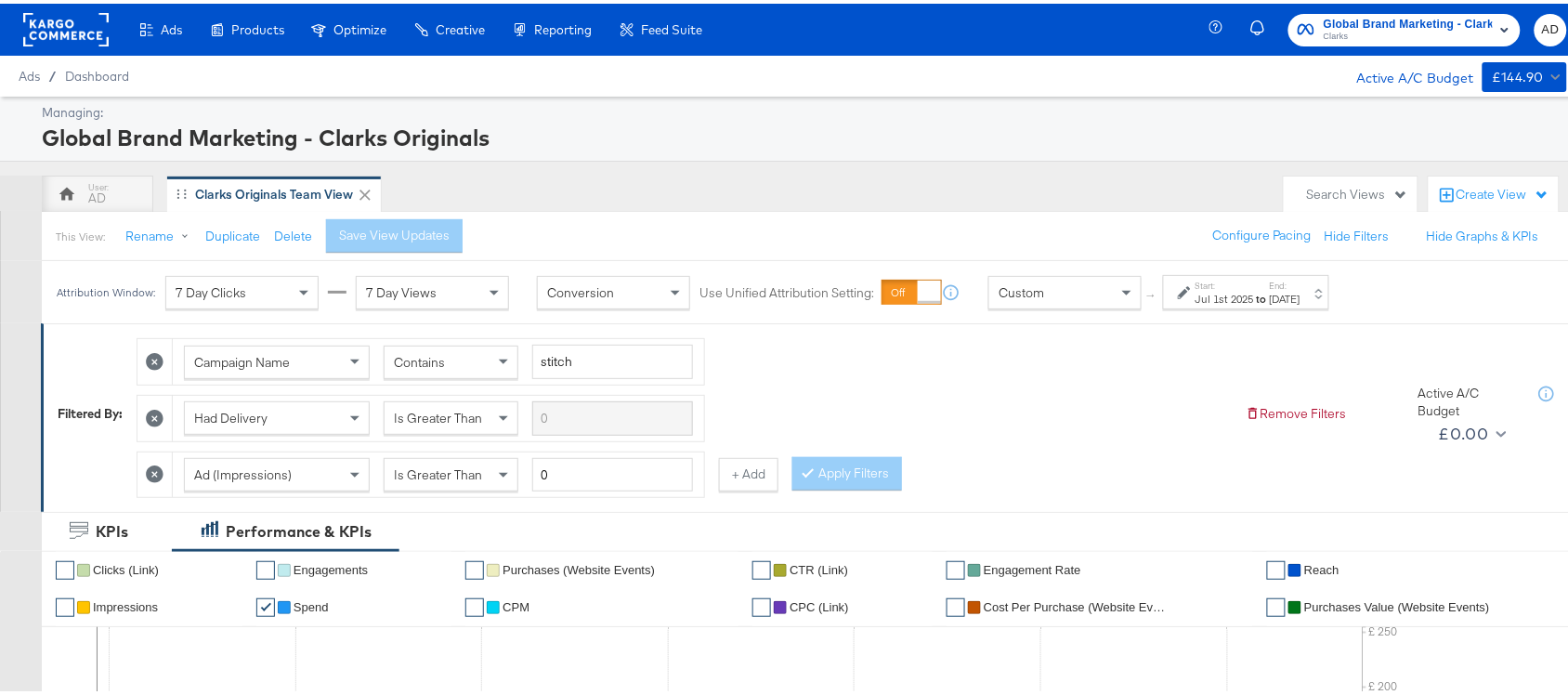 click on "Jul 1st 2025" at bounding box center [1224, 295] 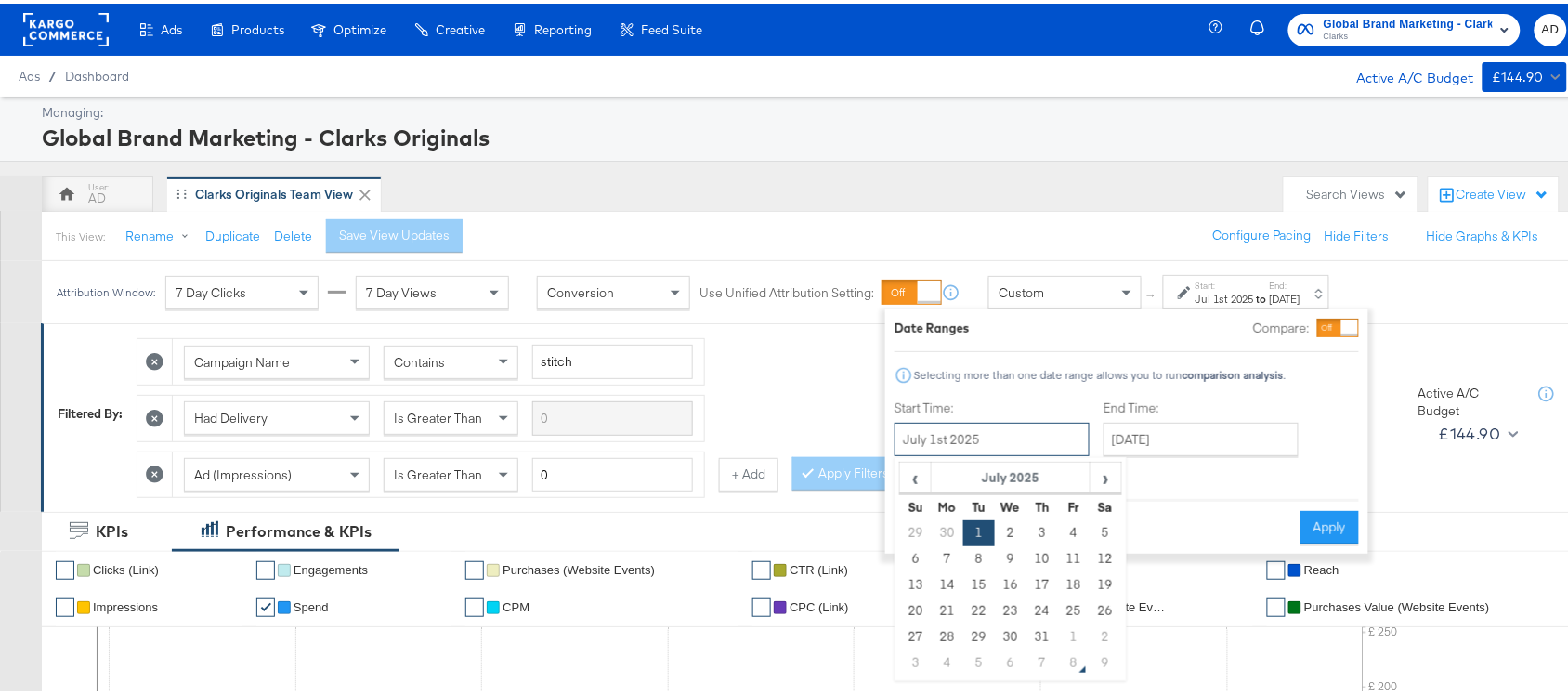 click on "July 1st 2025" at bounding box center (992, 436) 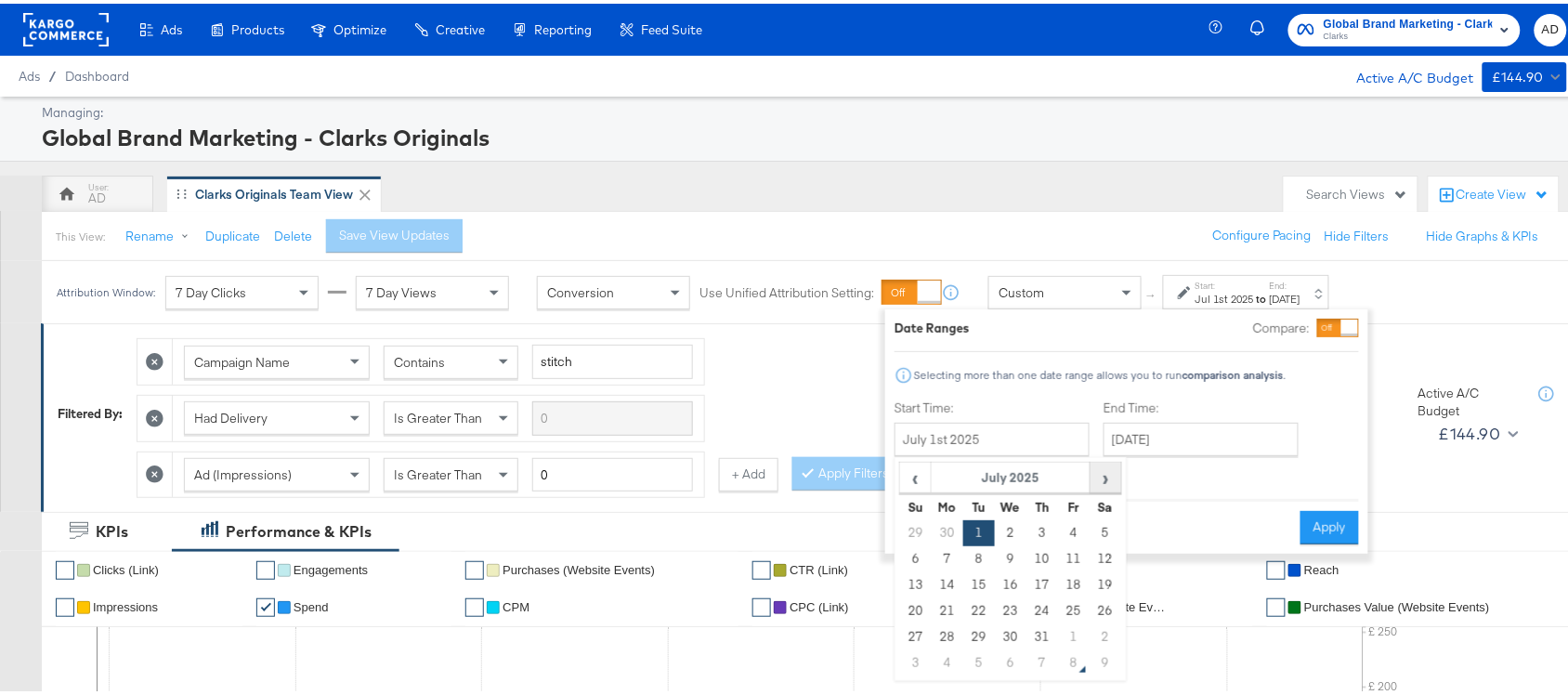 click on "›" at bounding box center (1105, 474) 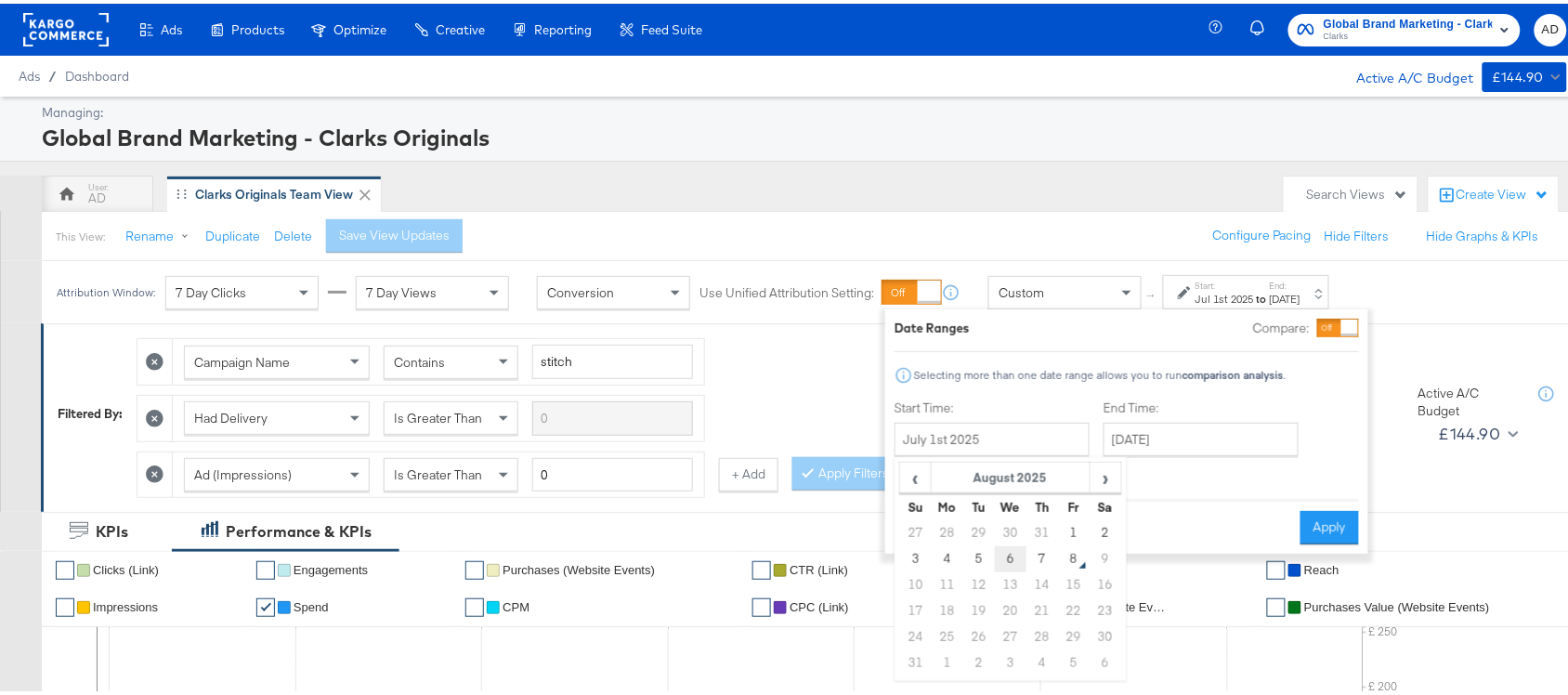 click on "6" at bounding box center (1011, 556) 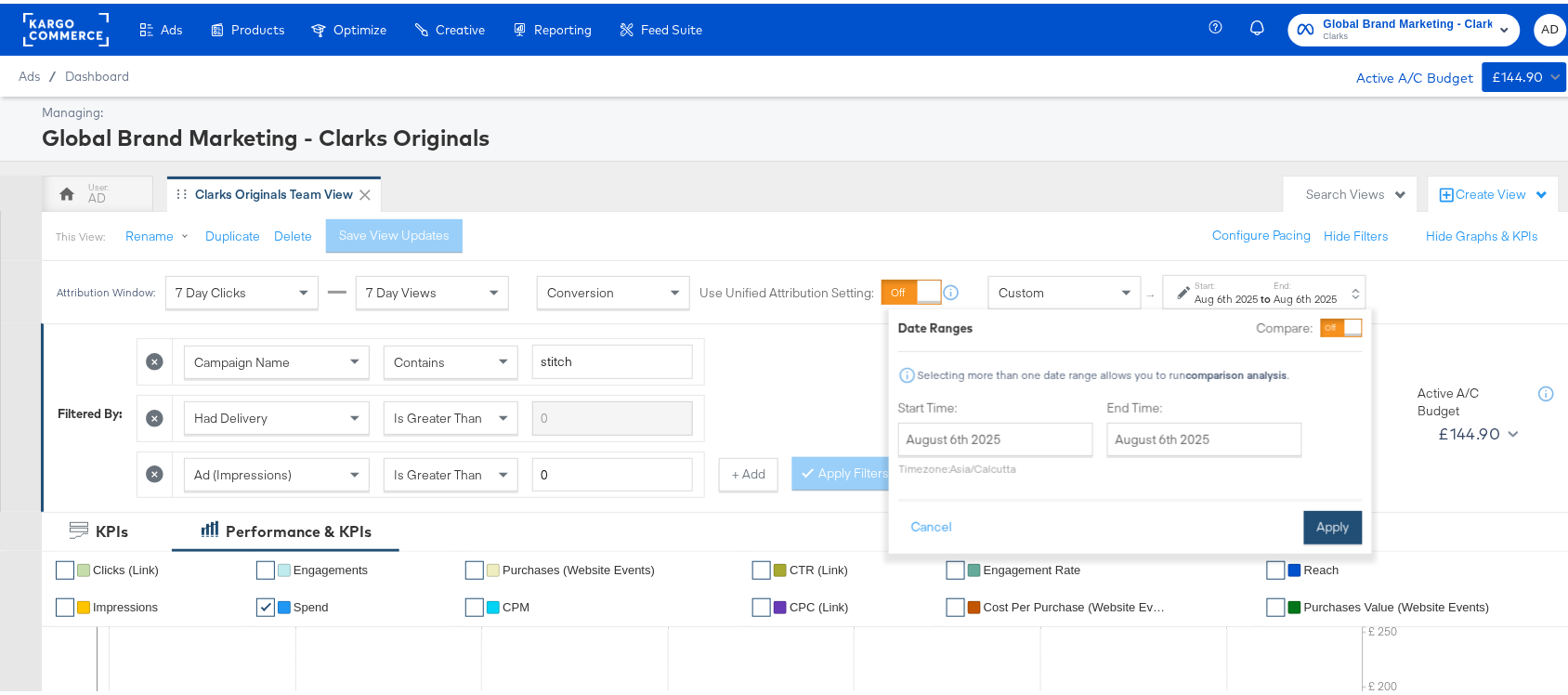click on "Apply" at bounding box center [1333, 524] 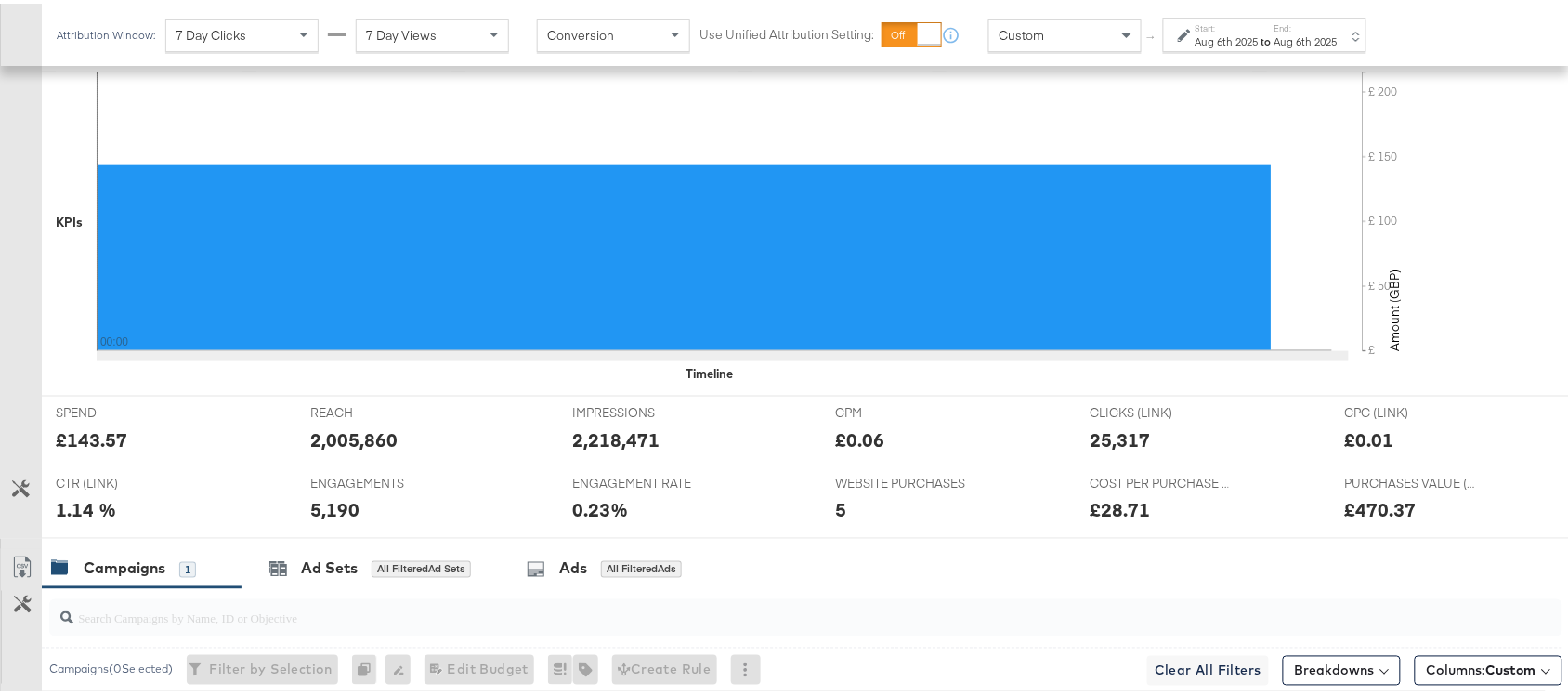 scroll, scrollTop: 857, scrollLeft: 0, axis: vertical 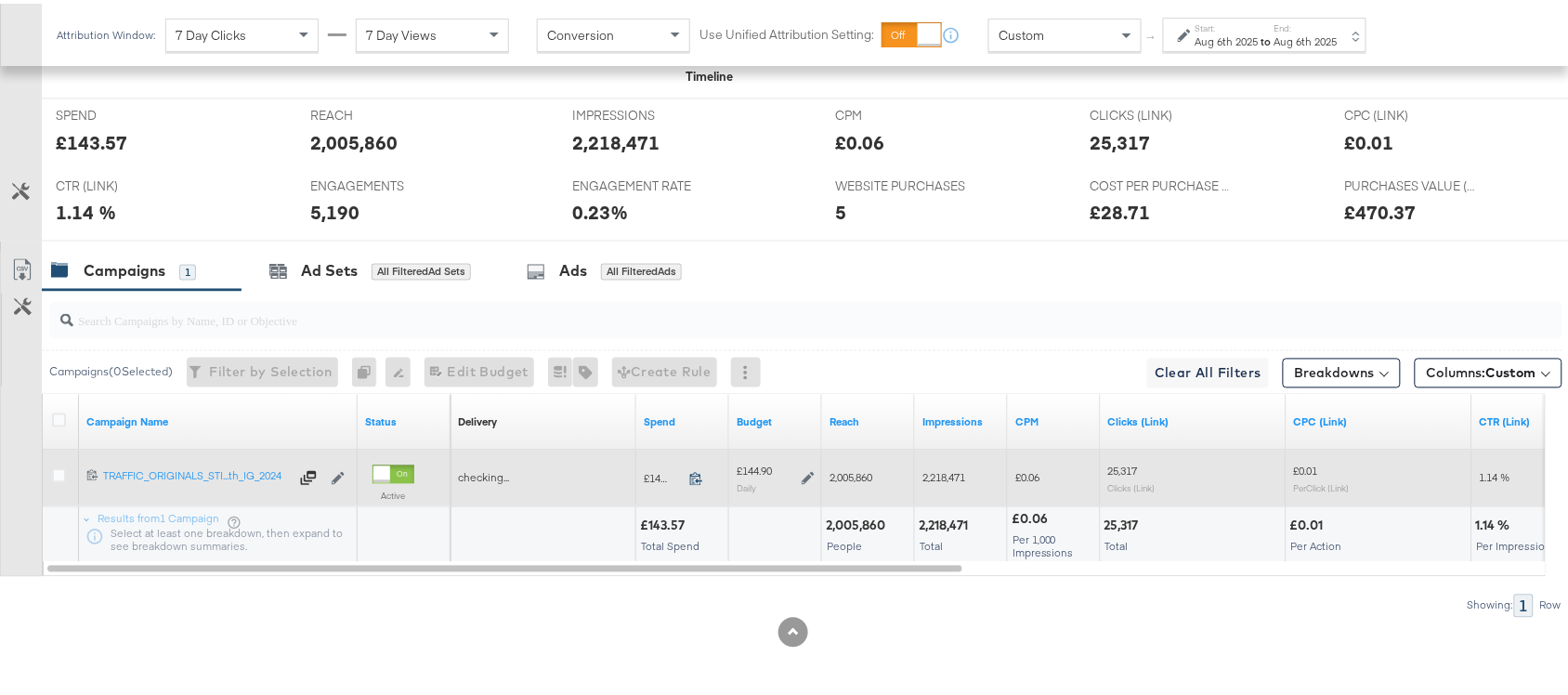 click 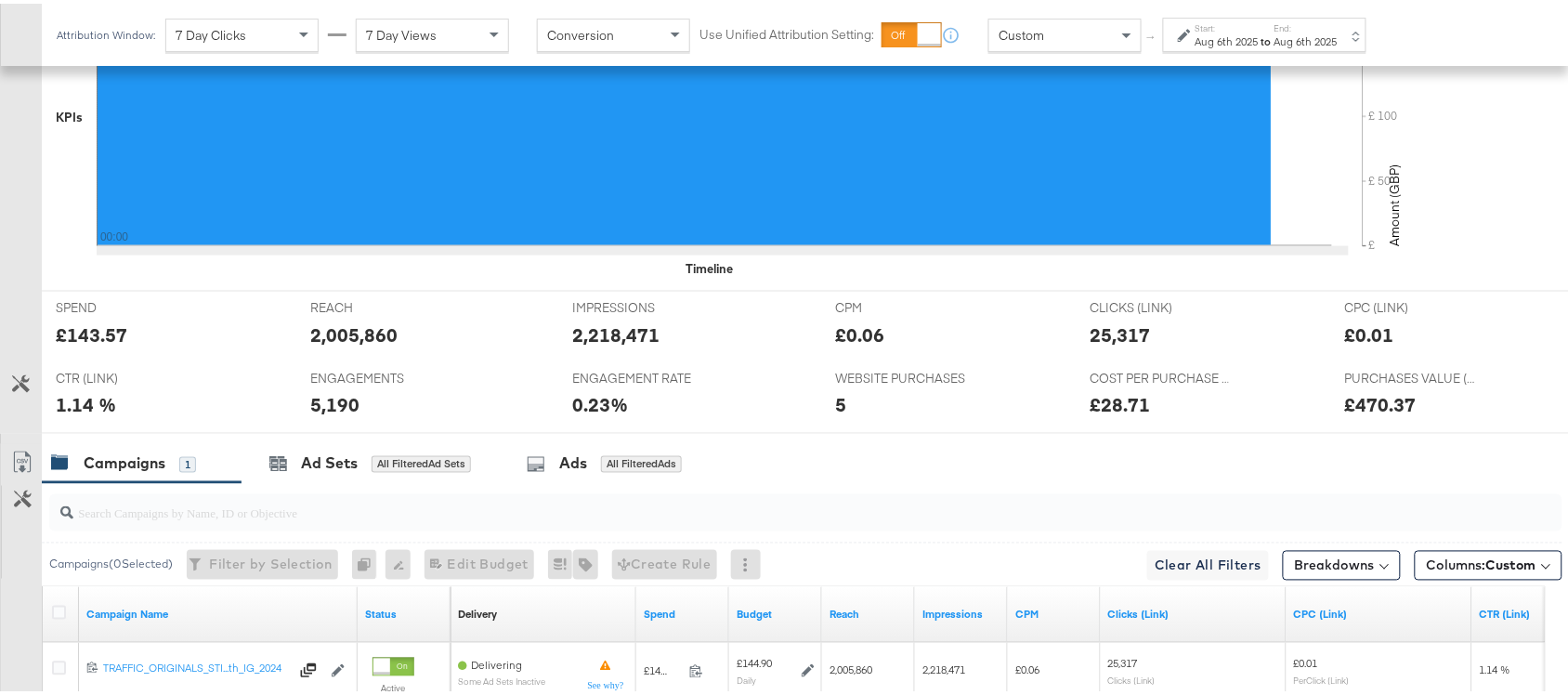 scroll, scrollTop: 857, scrollLeft: 0, axis: vertical 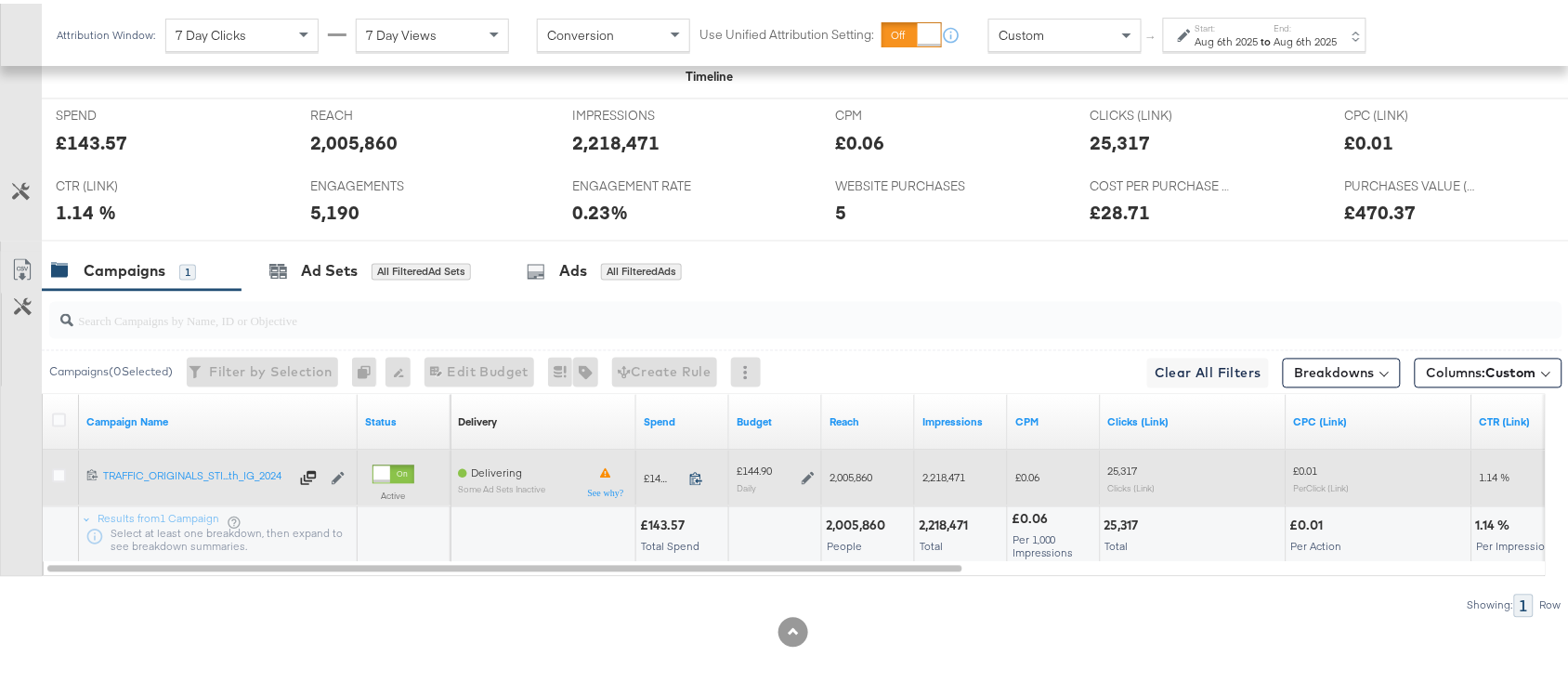 click 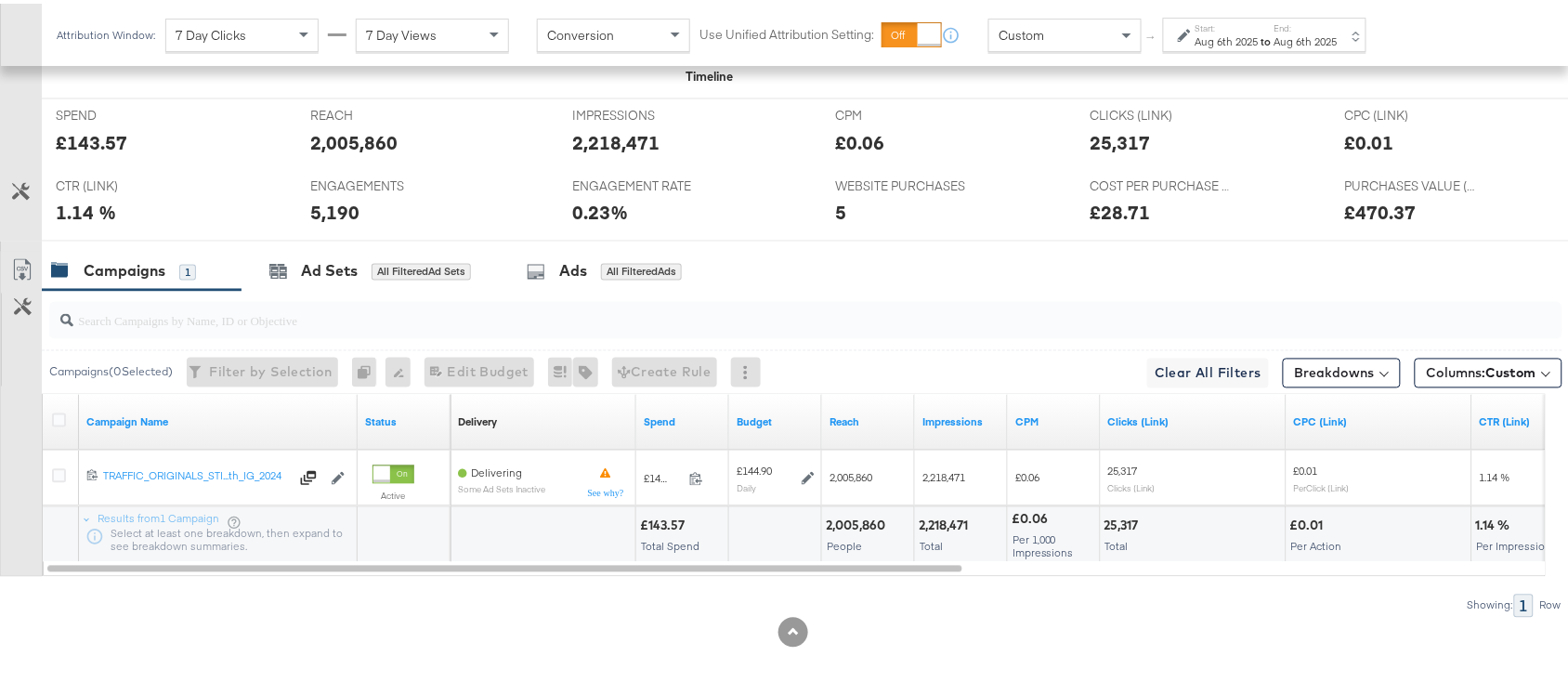 click on "Attribution Window:  7 Day Clicks 7 Day Views Conversion Use Unified Attribution Setting: If you set use unified attribution setting, your query's conversion metric attribution and campaign optimization will use the attribution setting of the ad object(s) being queried — a single period of time during which conversions are credited to ads and used to inform campaign optimization. Custom ↑  Start:  Aug 6th 2025    to     End:  Aug 6th 2025" at bounding box center (715, 31) 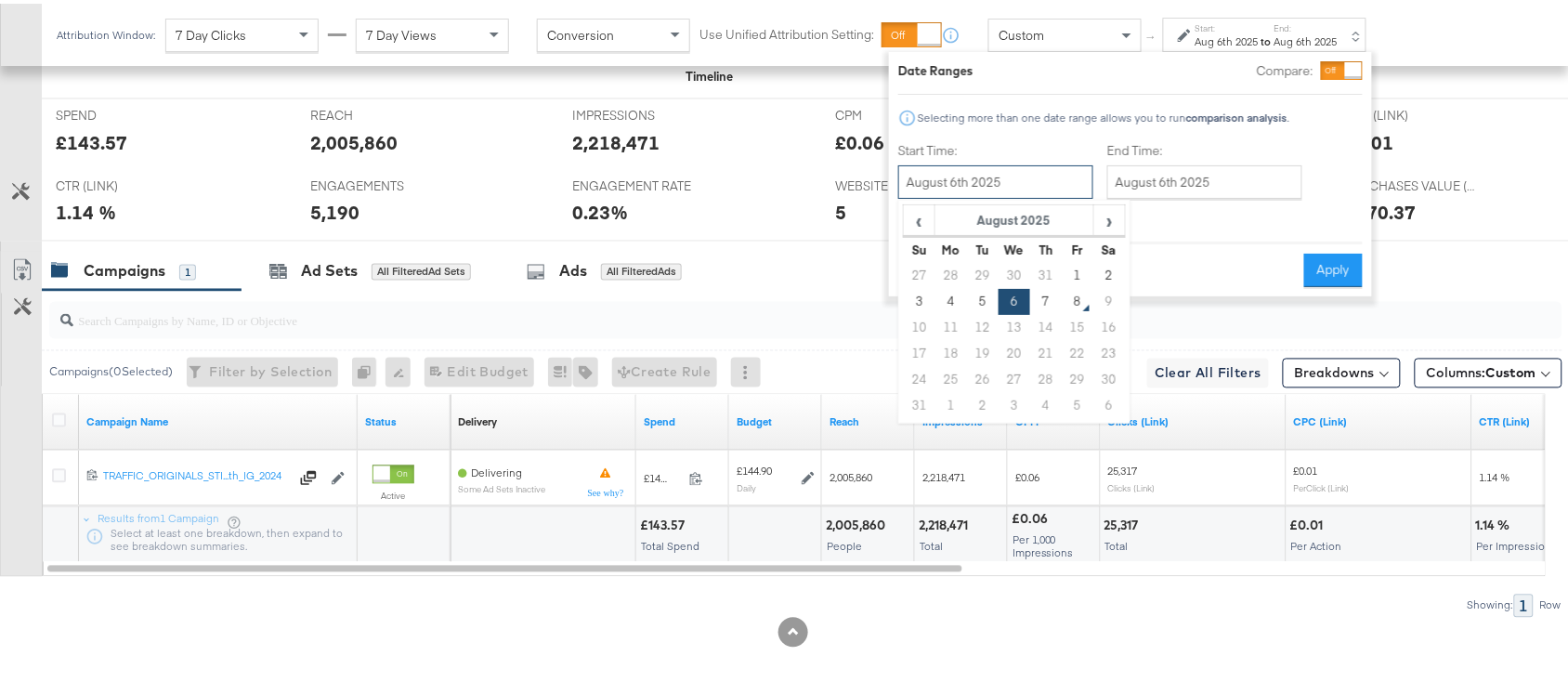 click on "August 6th 2025" at bounding box center [996, 178] 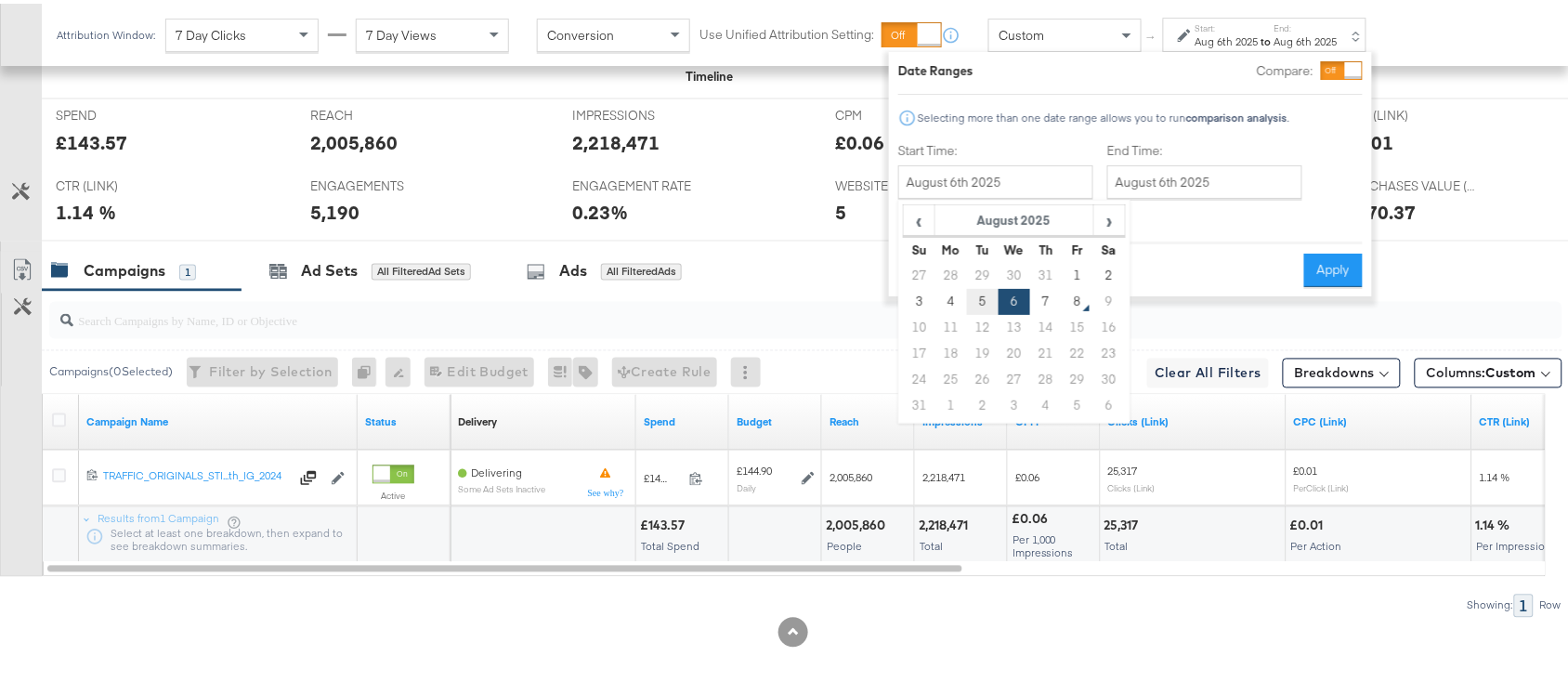 click on "5" at bounding box center (983, 298) 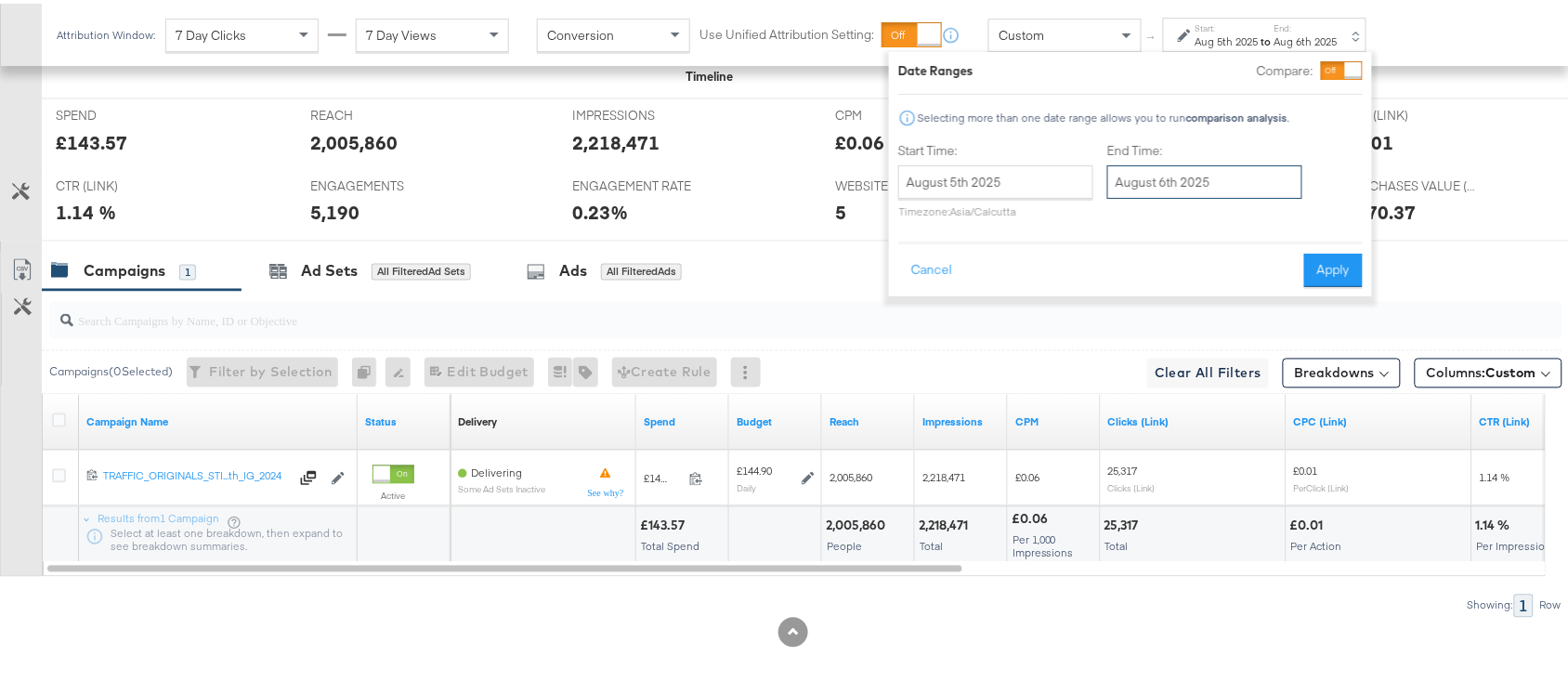 click on "August 6th 2025" at bounding box center [1205, 178] 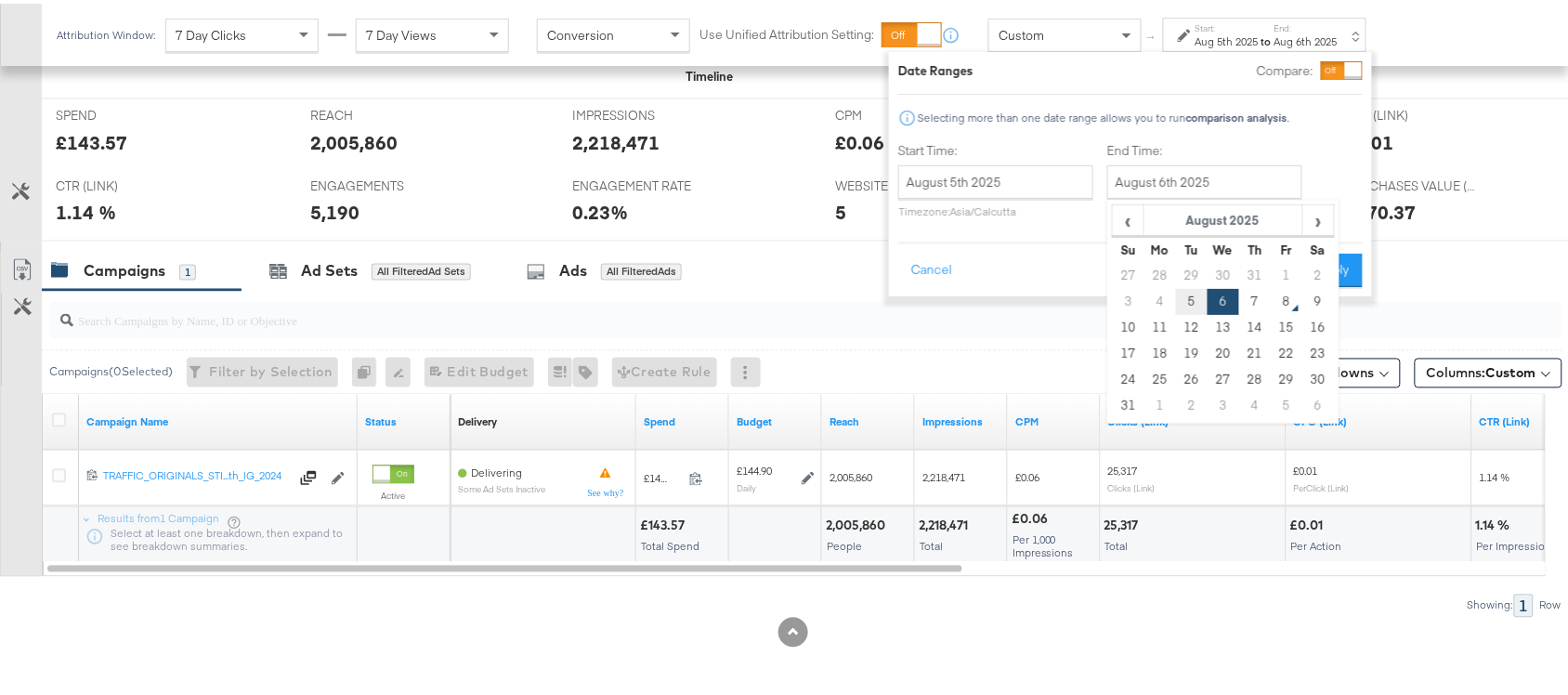 click on "5" at bounding box center (1192, 298) 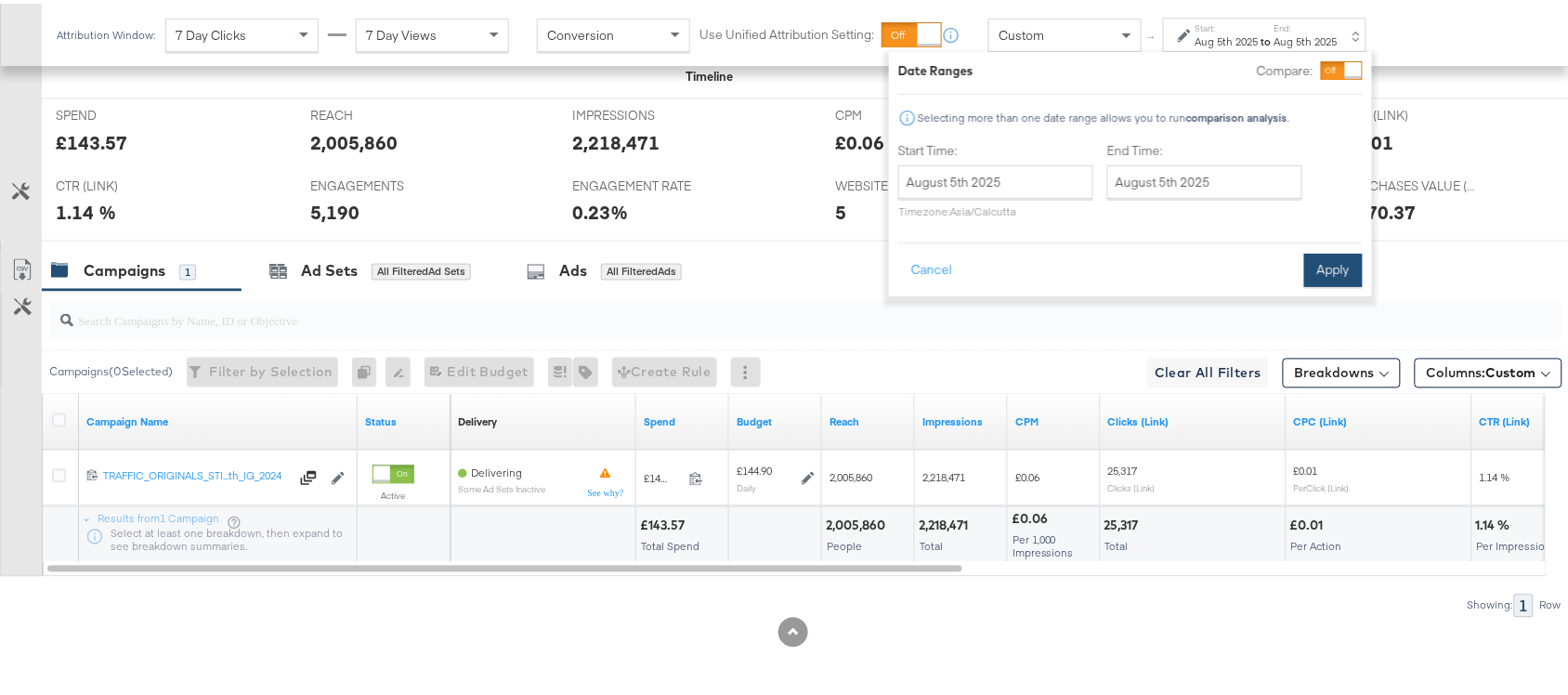 click on "Apply" at bounding box center [1333, 267] 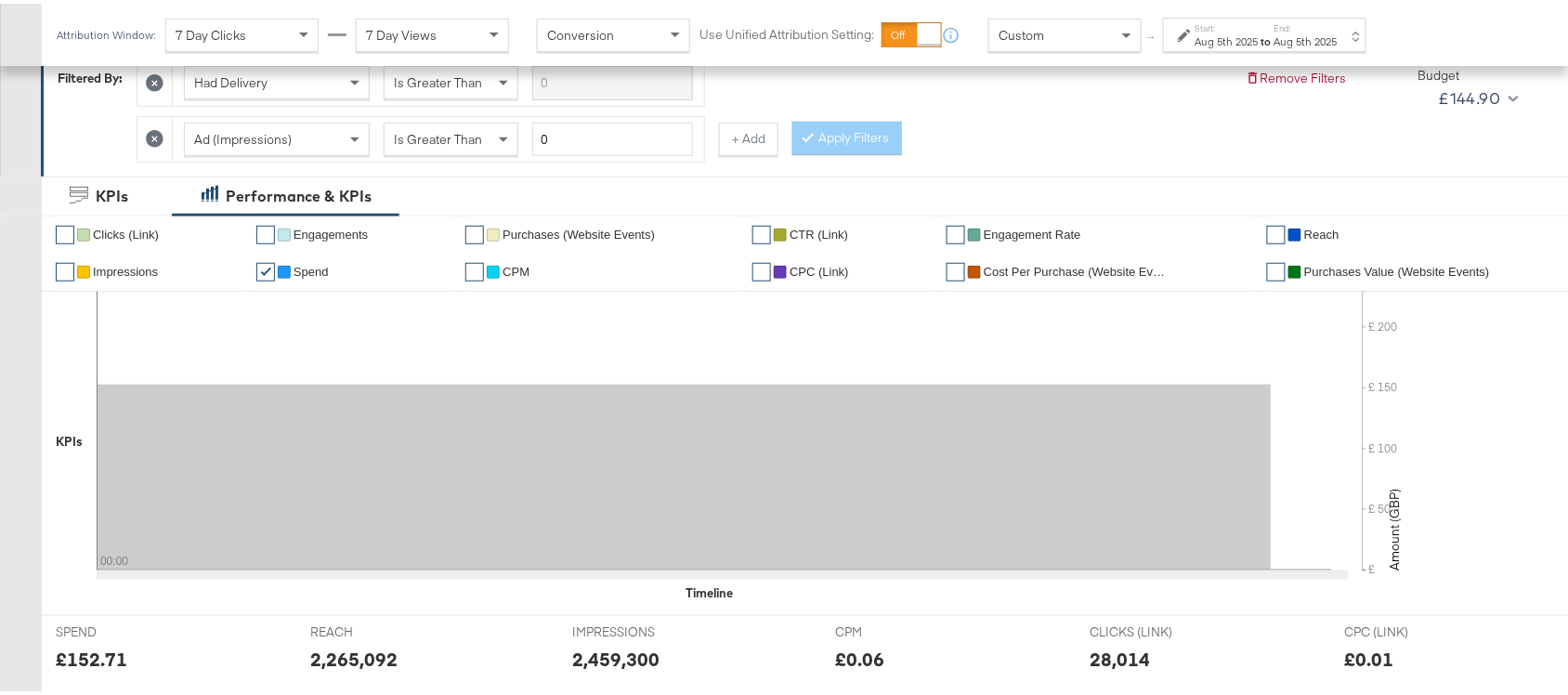 scroll, scrollTop: 0, scrollLeft: 0, axis: both 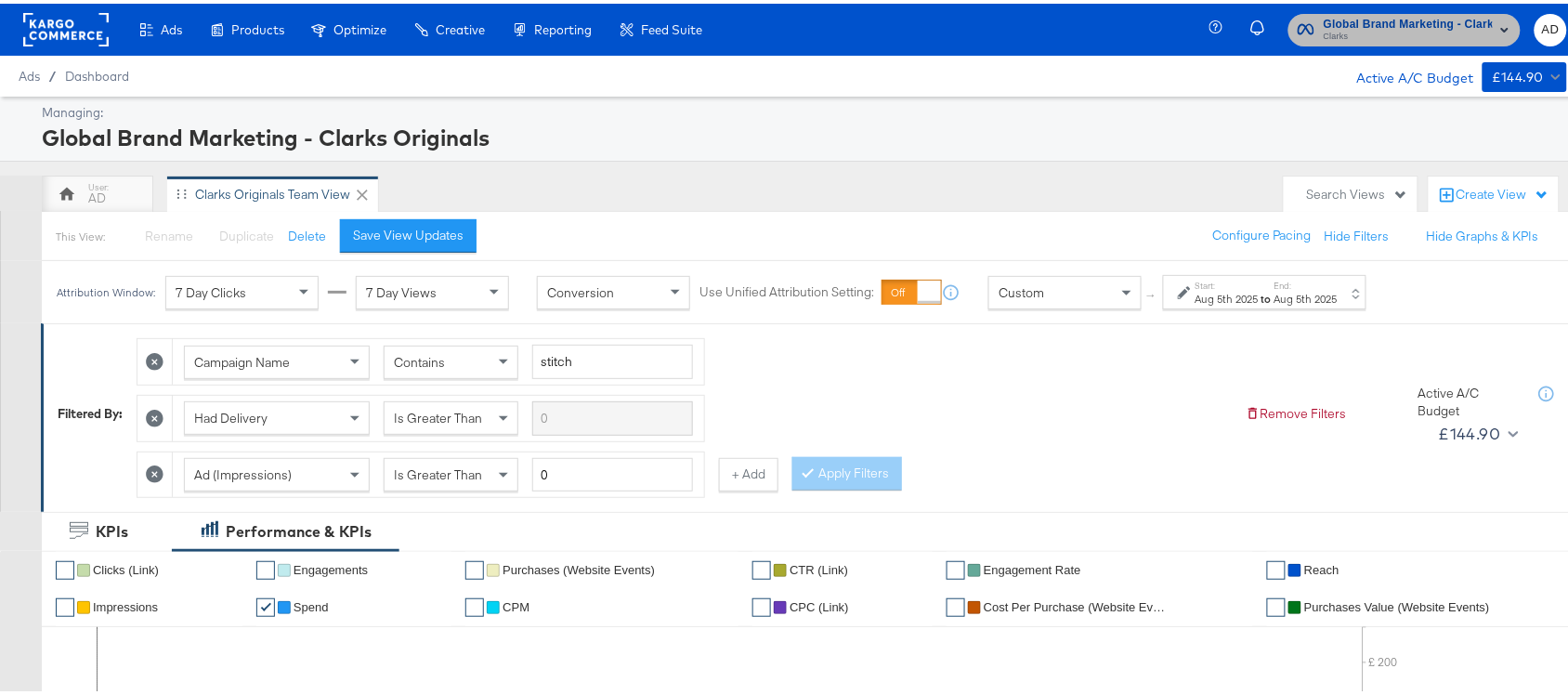 click on "Clarks" at bounding box center [1408, 33] 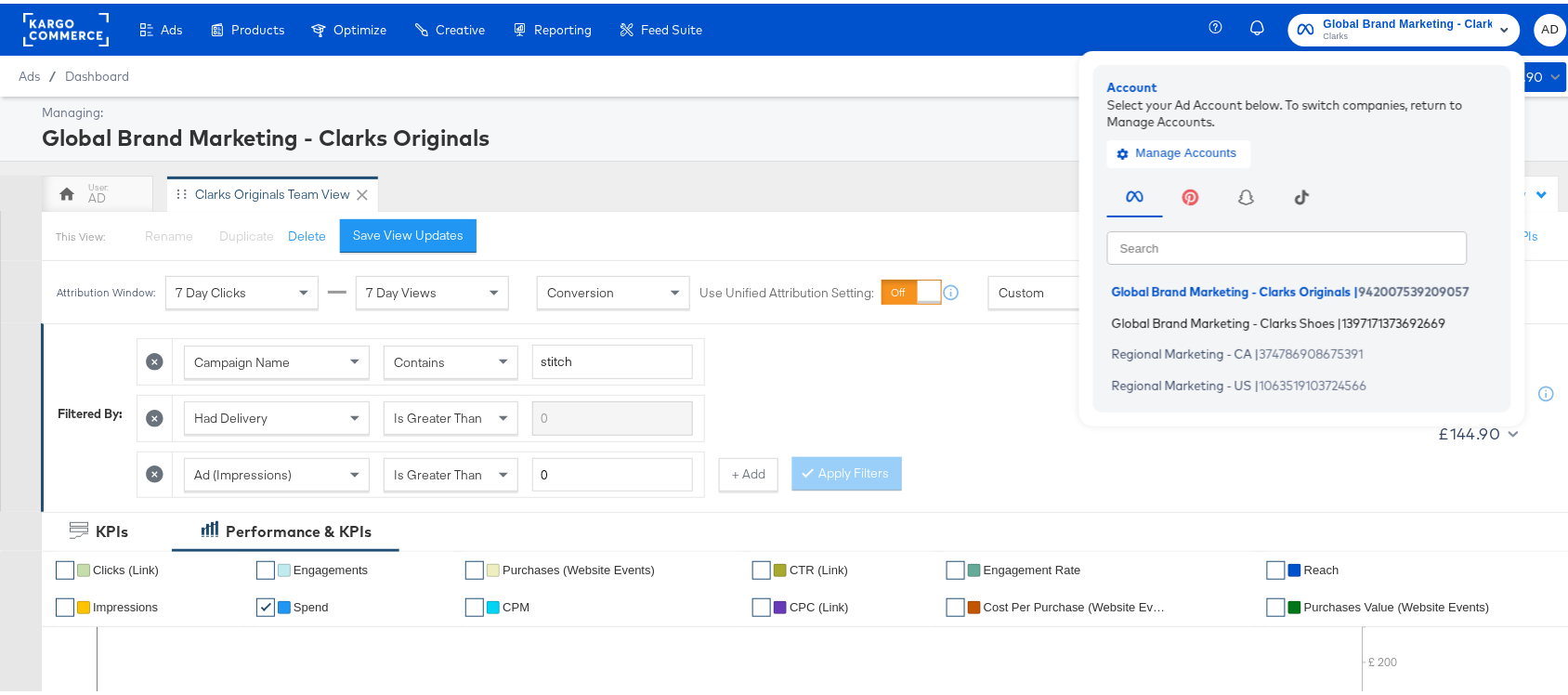 click on "Global Brand Marketing - Clarks Shoes" at bounding box center [1223, 319] 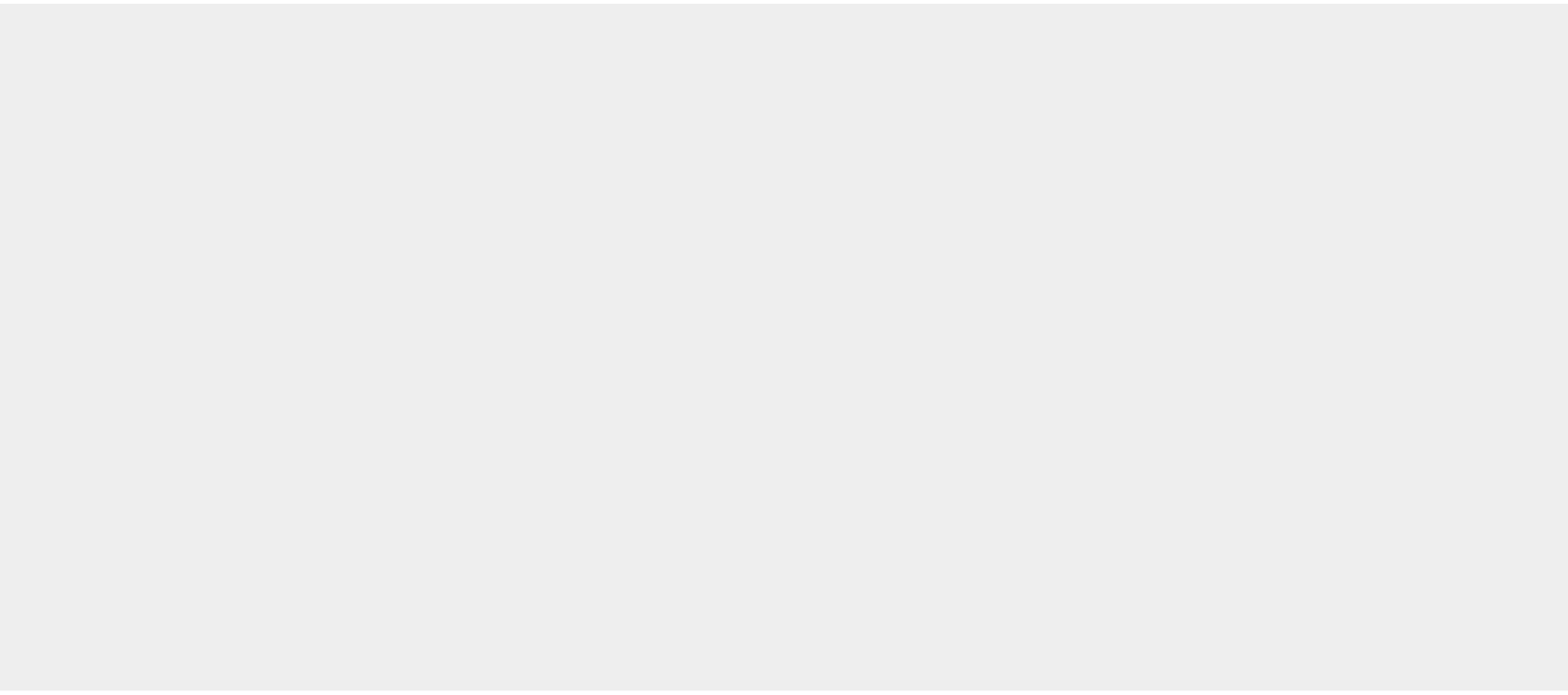 scroll, scrollTop: 0, scrollLeft: 0, axis: both 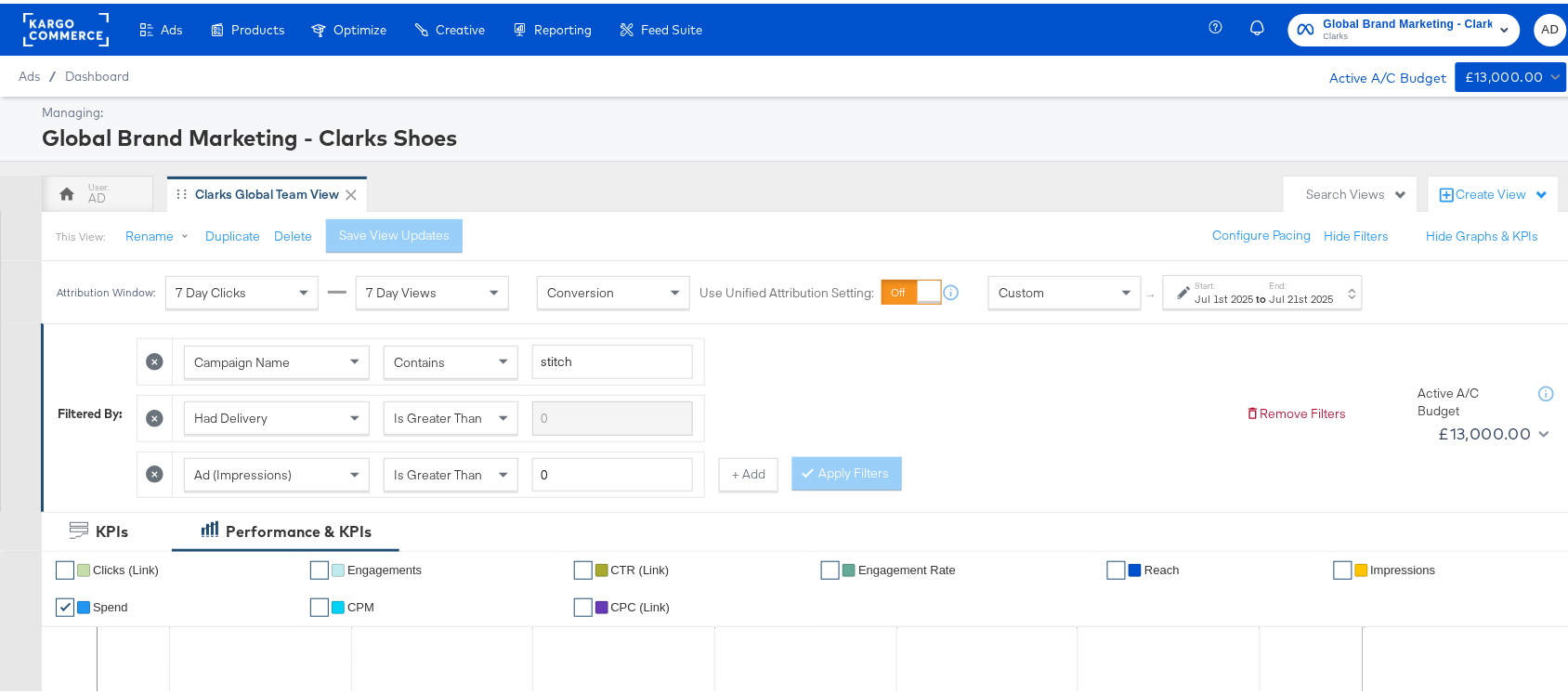 click on "Jul 21st 2025" at bounding box center (1301, 295) 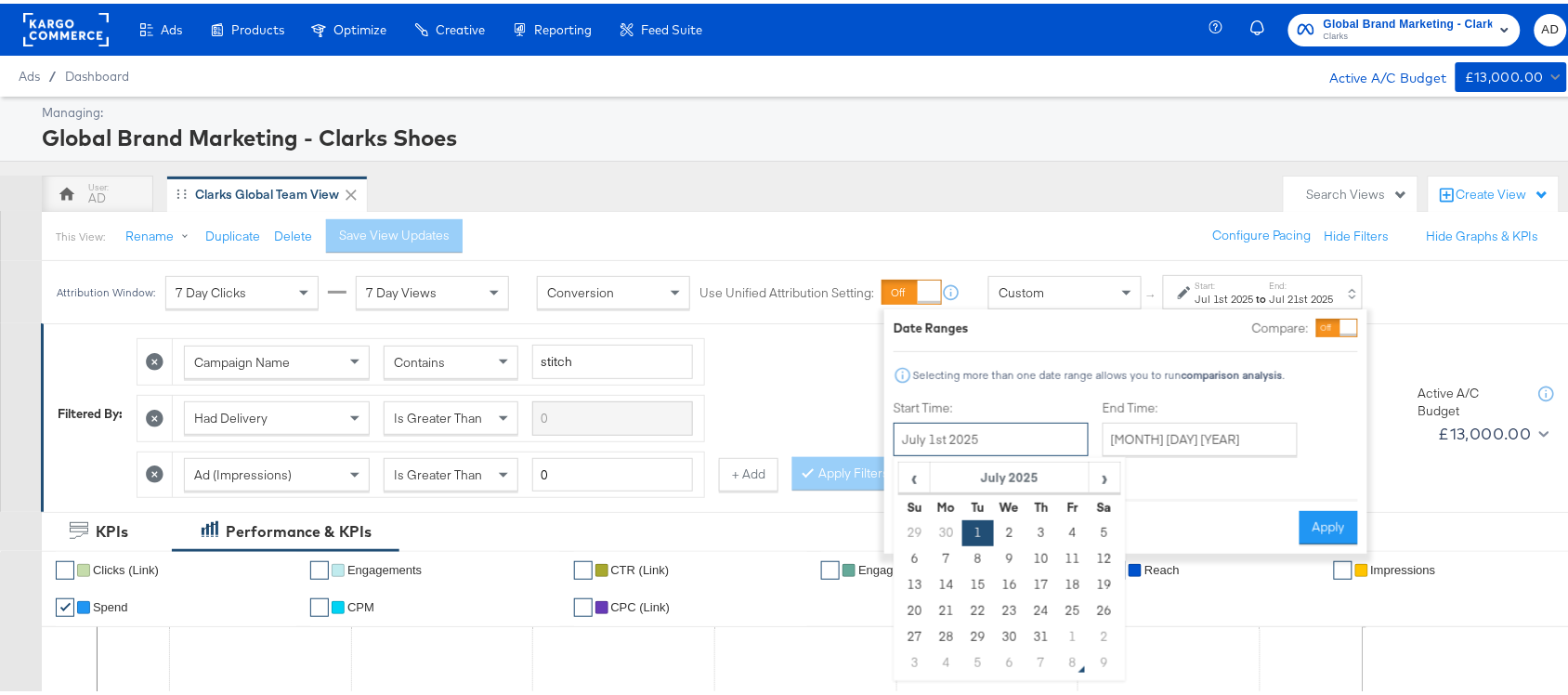 click on "July 1st 2025" at bounding box center [991, 436] 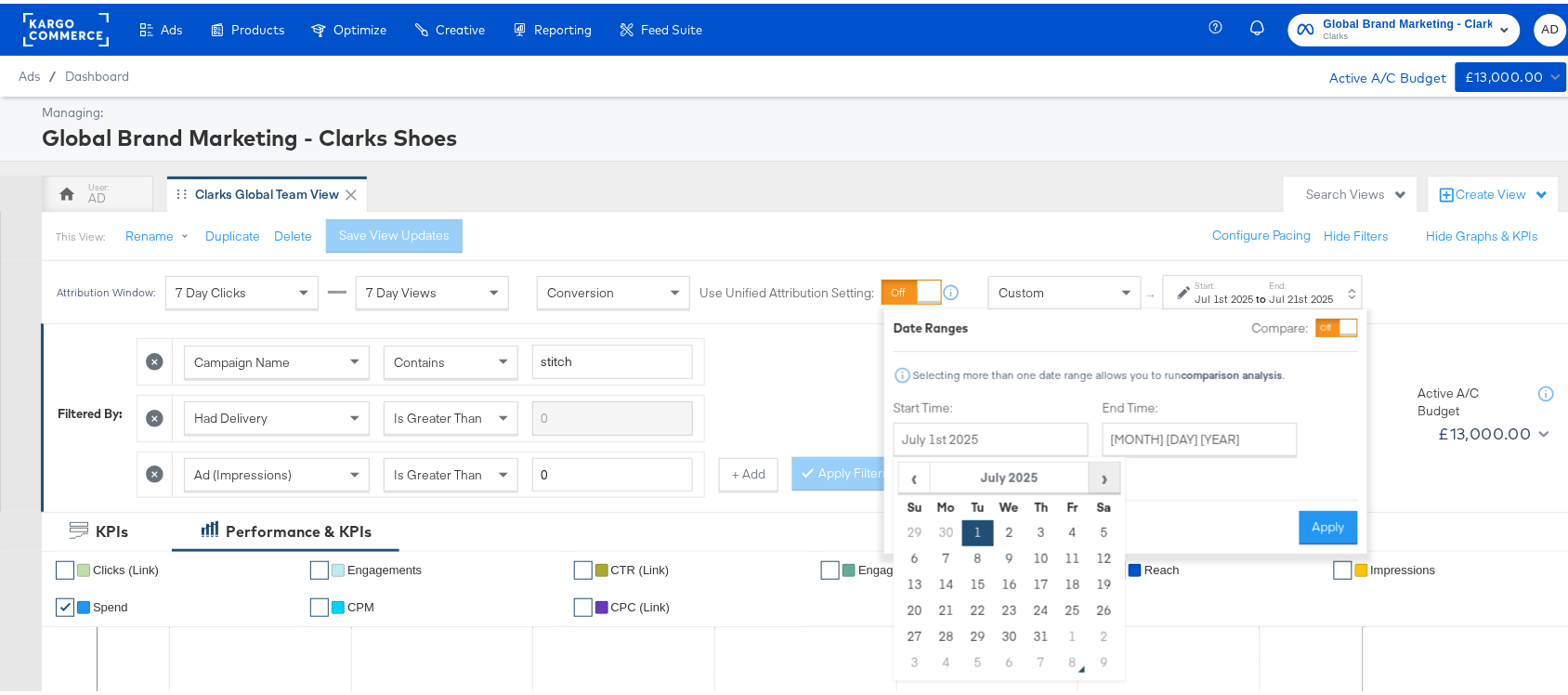 click on "›" at bounding box center [1104, 474] 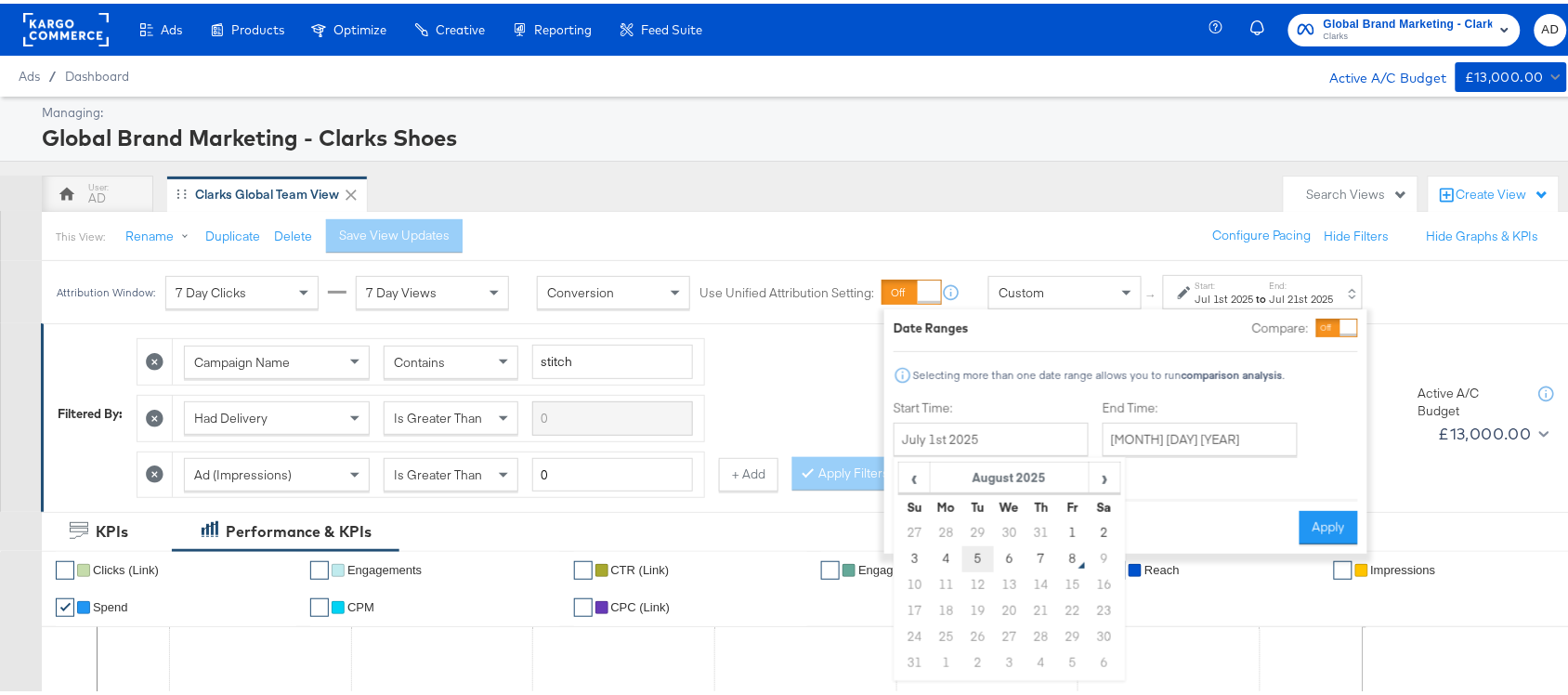 click on "5" at bounding box center [978, 556] 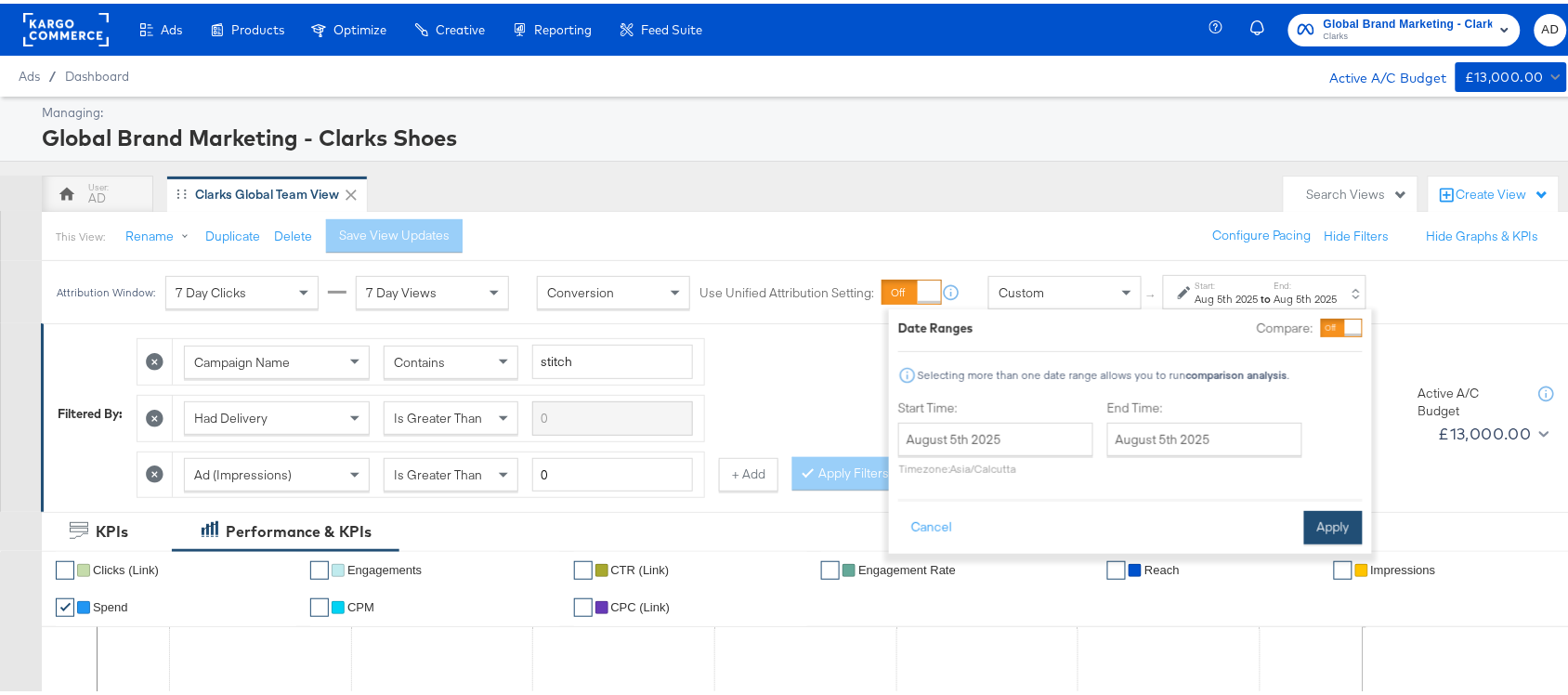 click on "Apply" at bounding box center [1333, 524] 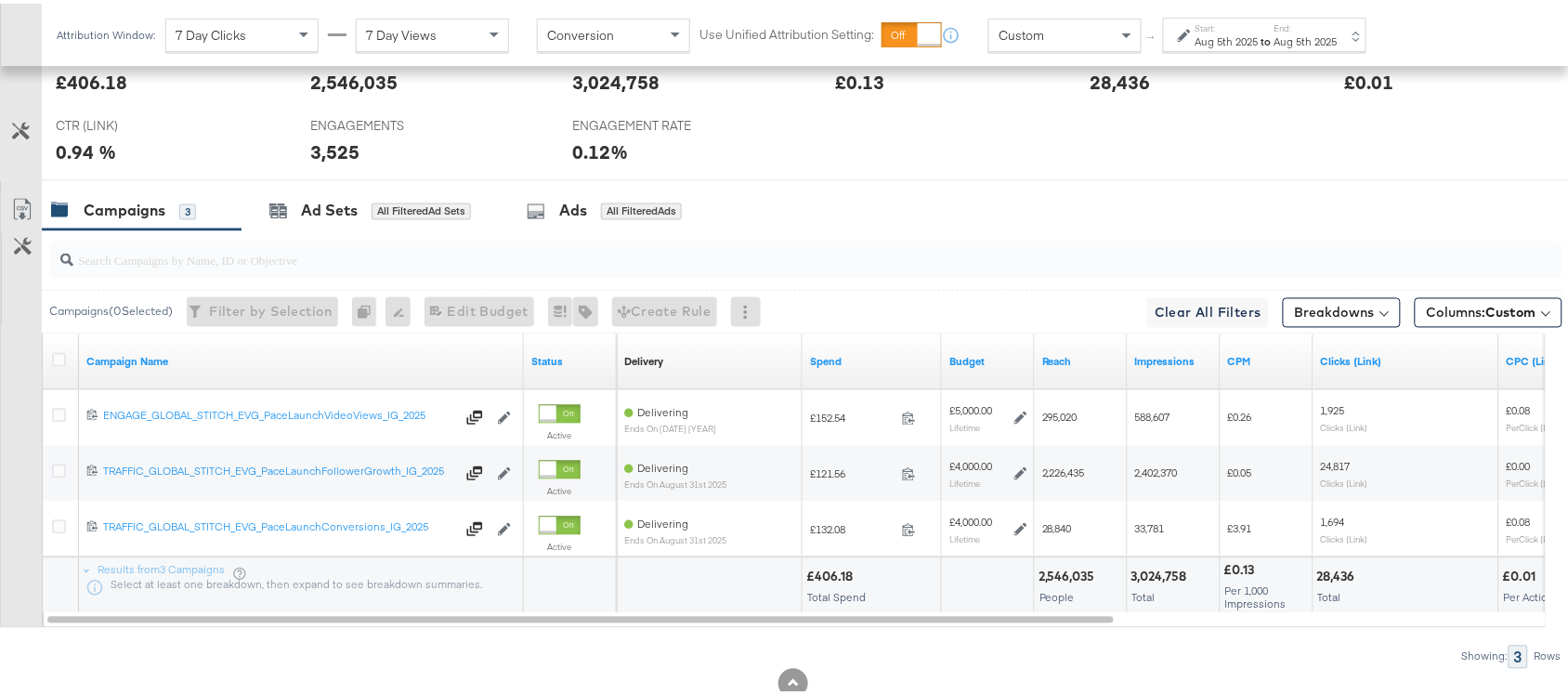 scroll, scrollTop: 0, scrollLeft: 0, axis: both 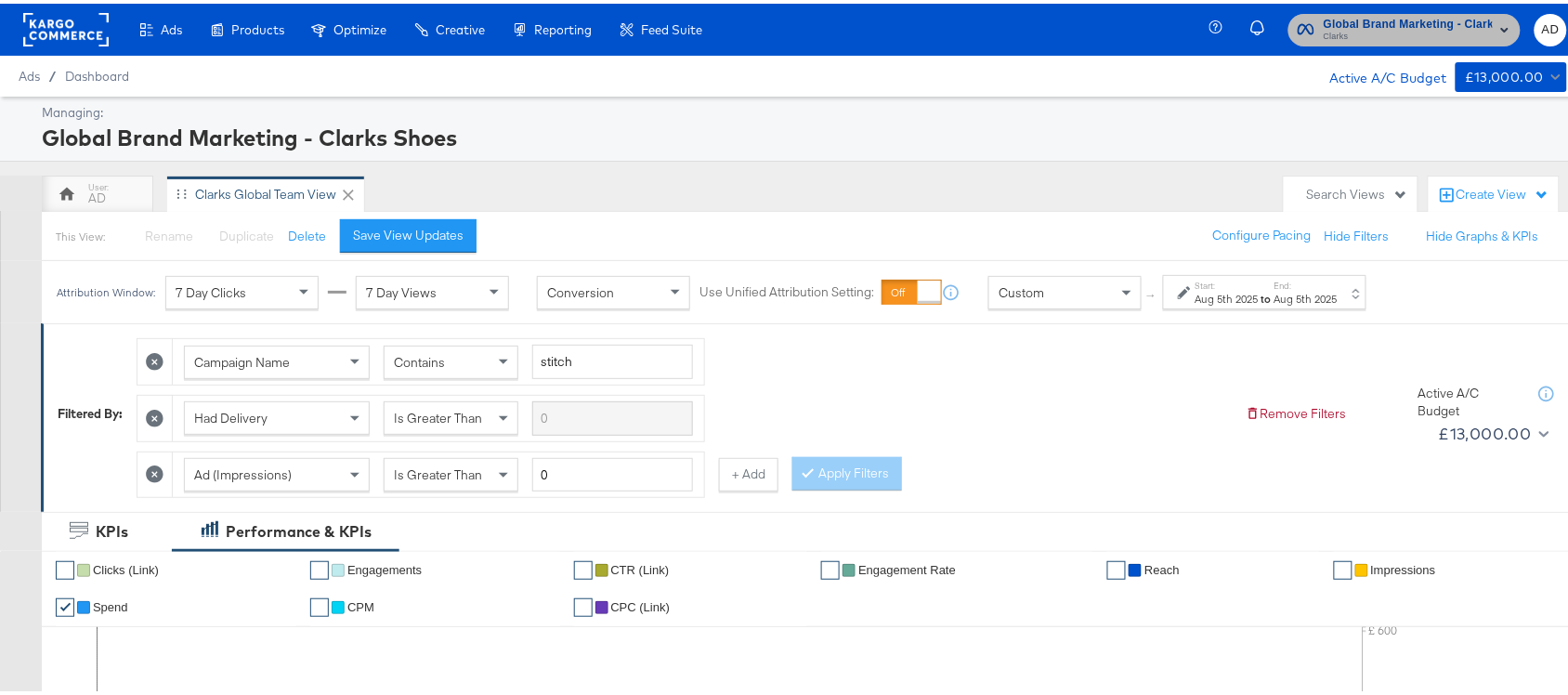 click on "Global Brand Marketing - Clarks Shoes" at bounding box center [1408, 20] 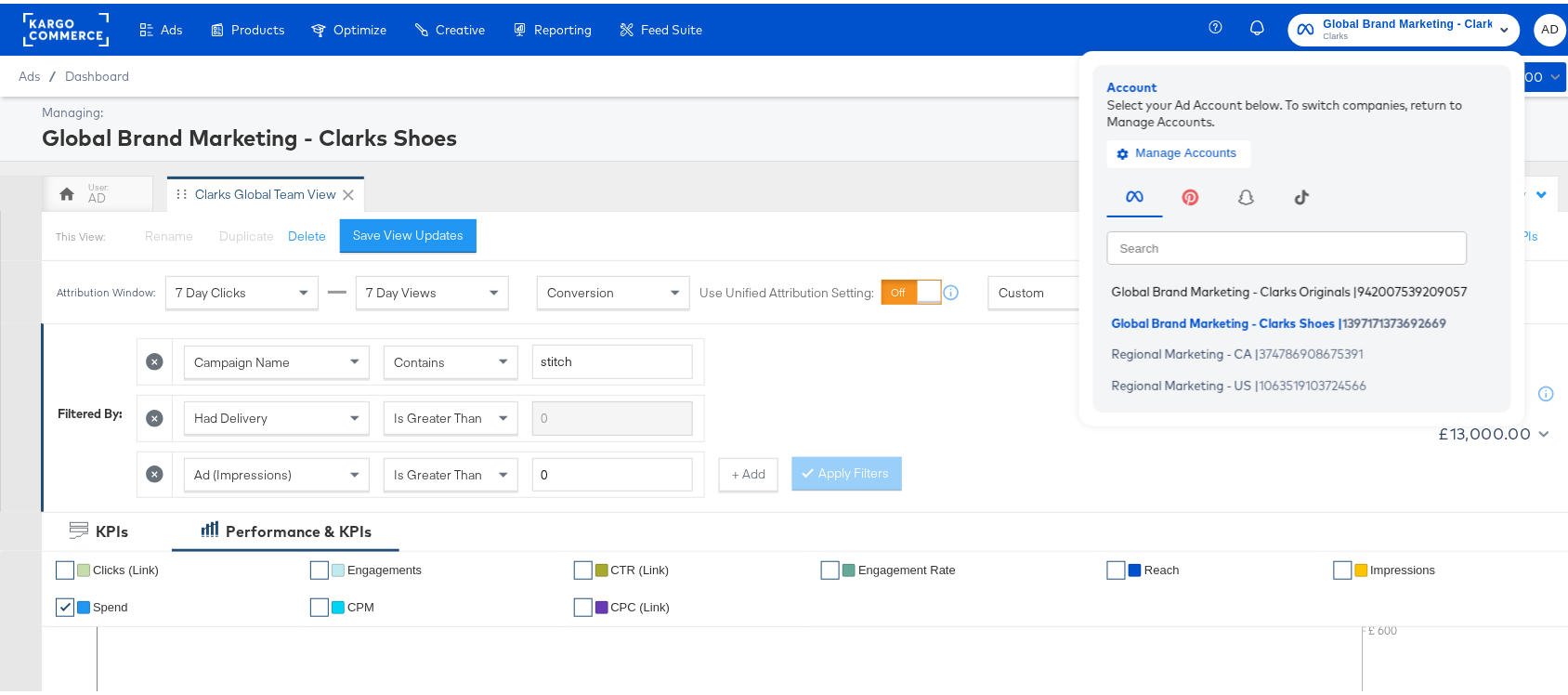 click on "Global Brand Marketing - Clarks Originals" at bounding box center [1231, 288] 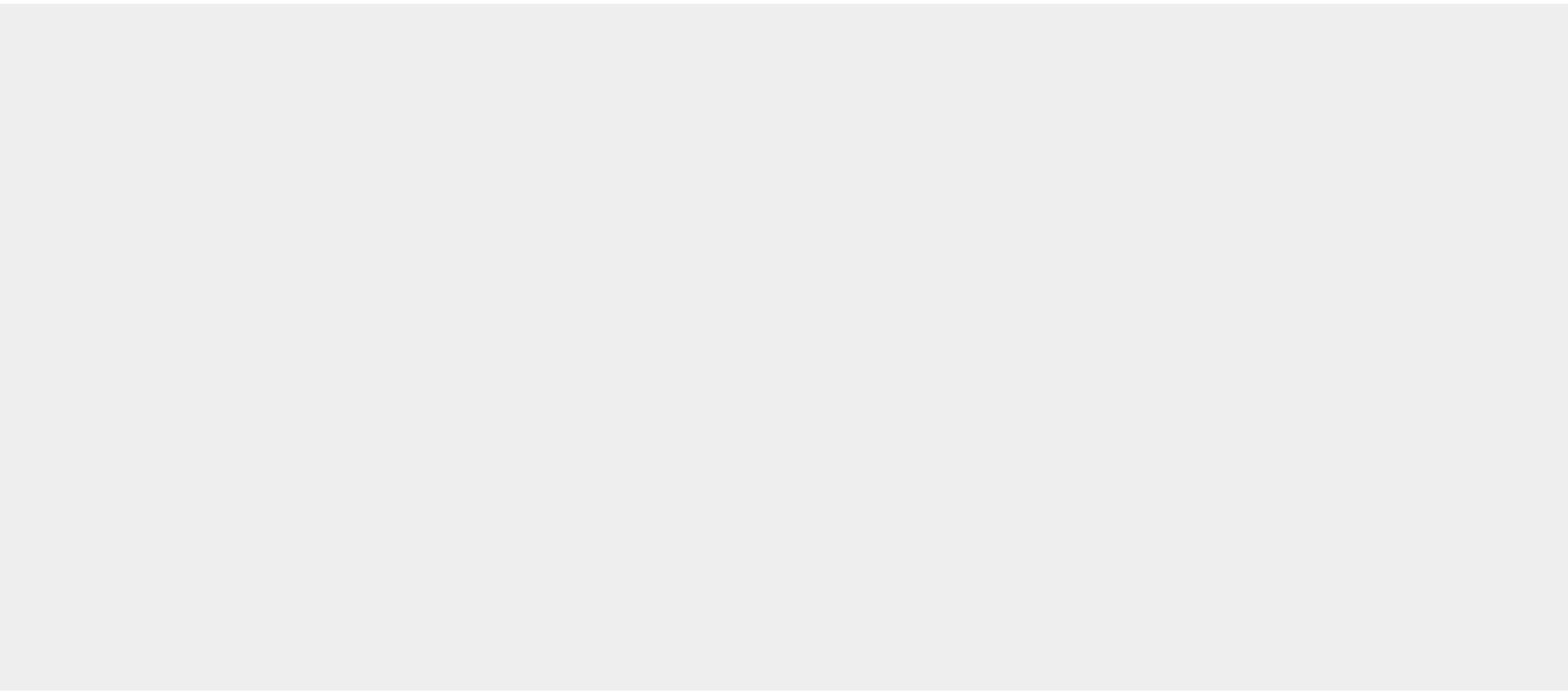 scroll, scrollTop: 0, scrollLeft: 0, axis: both 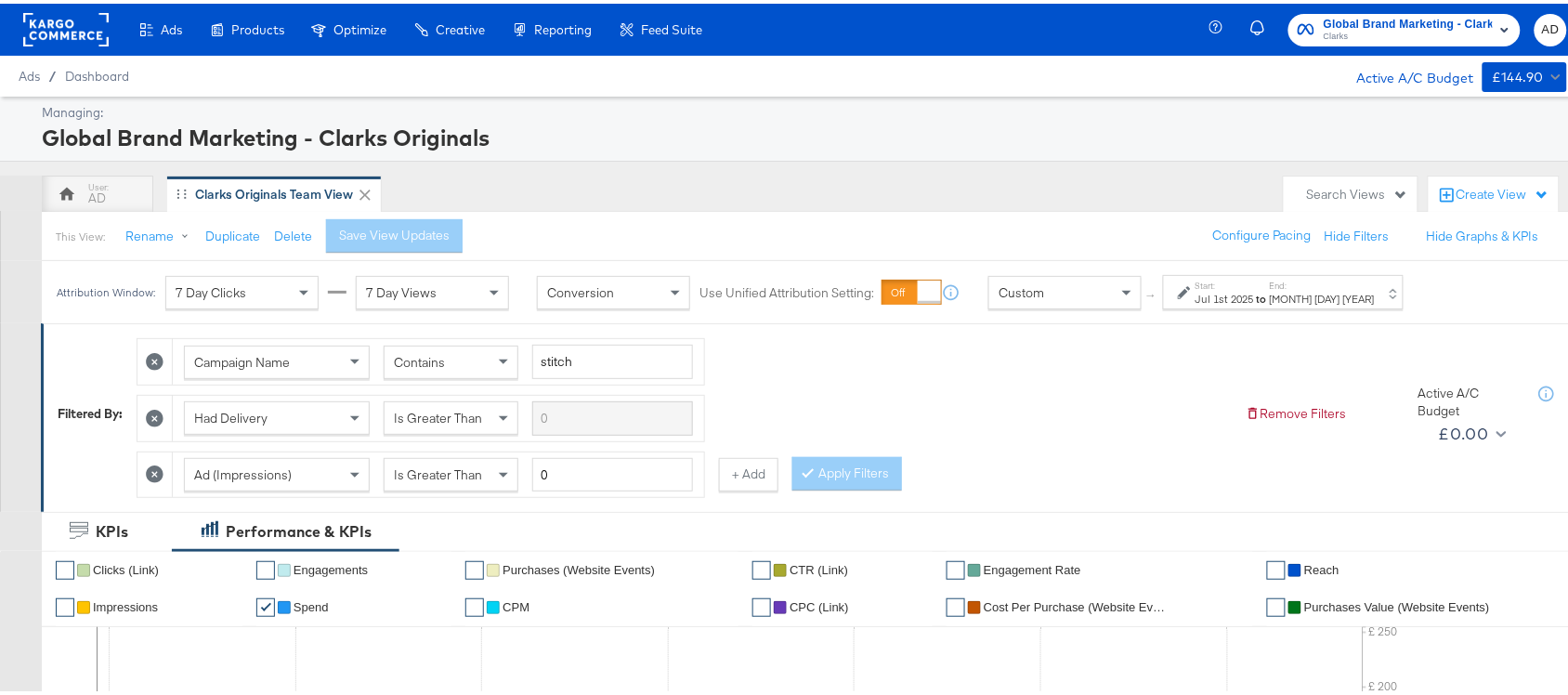 click on "[MONTH] [DAY] [YEAR]" at bounding box center [1322, 295] 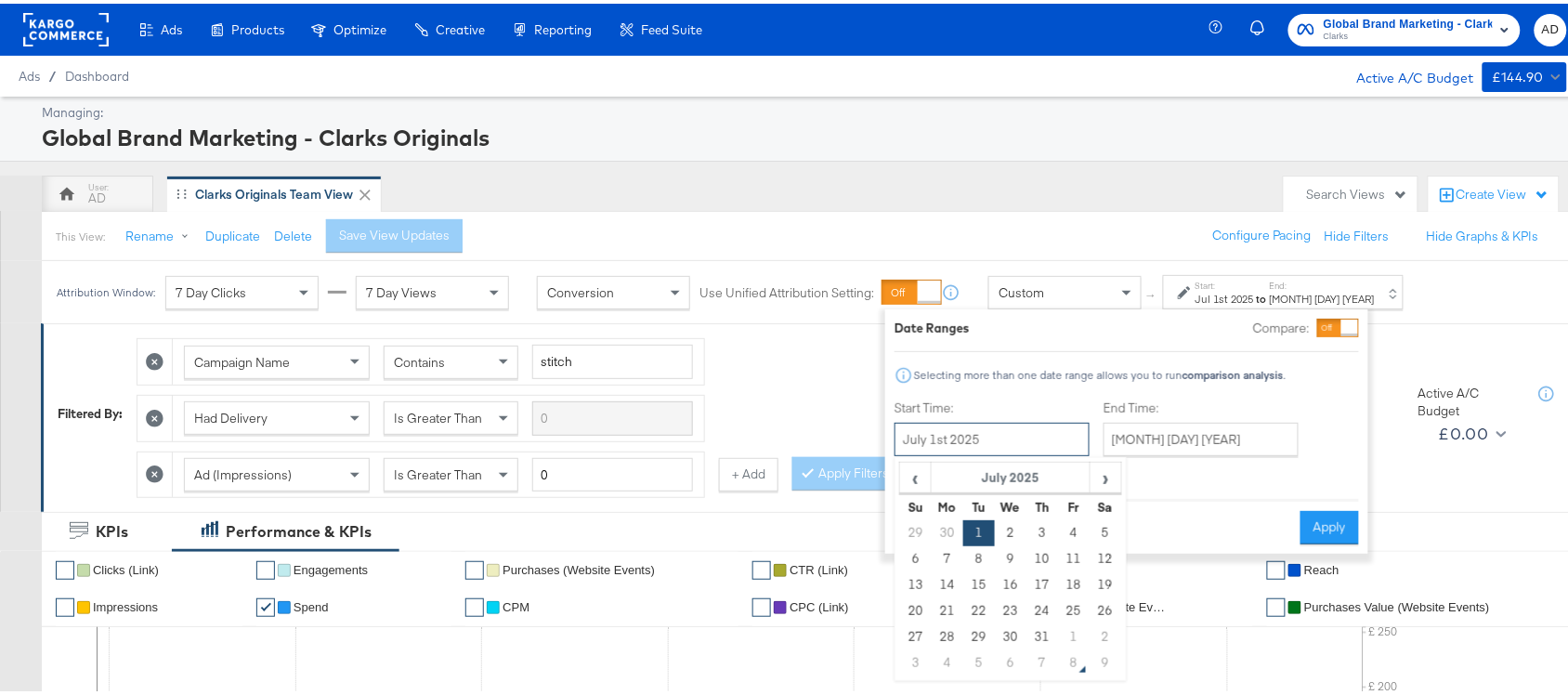 click on "July 1st 2025" at bounding box center (992, 436) 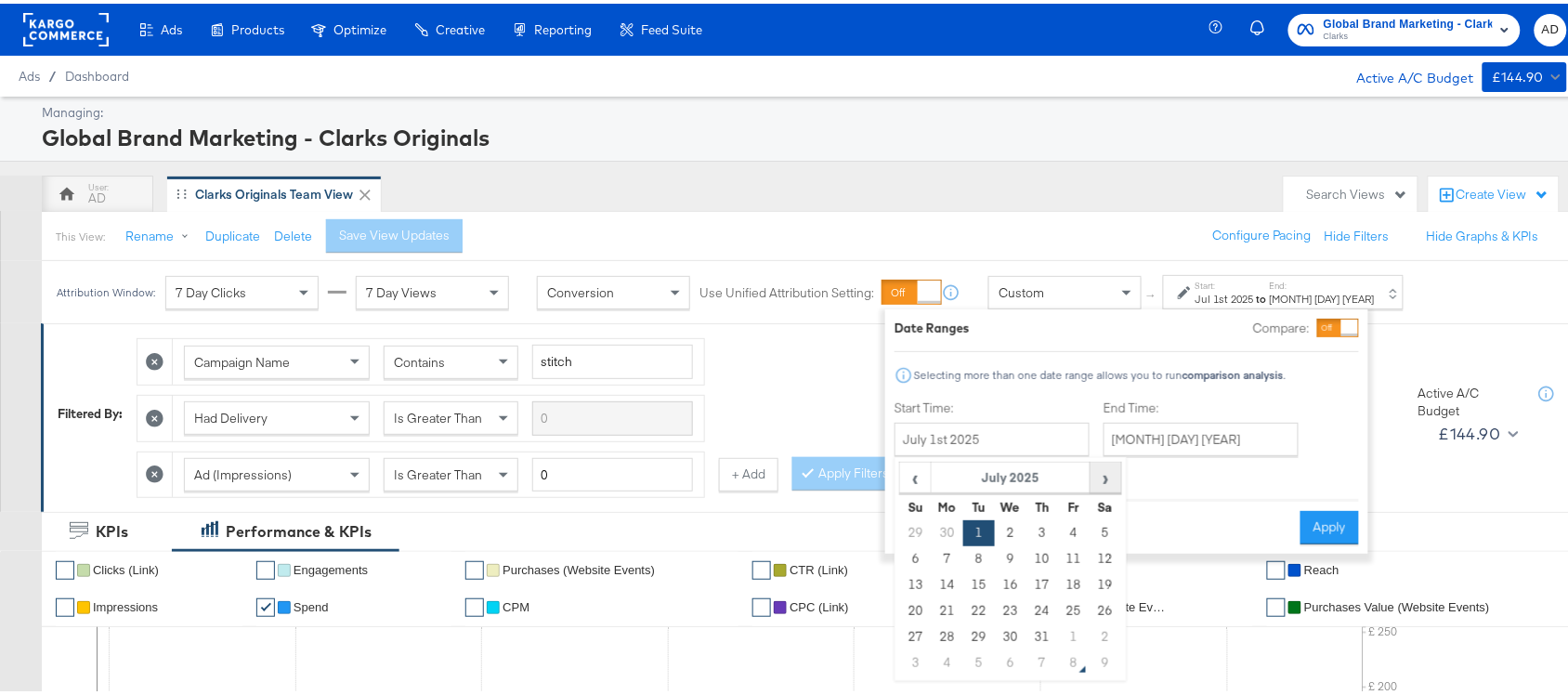 click on "›" at bounding box center [1105, 474] 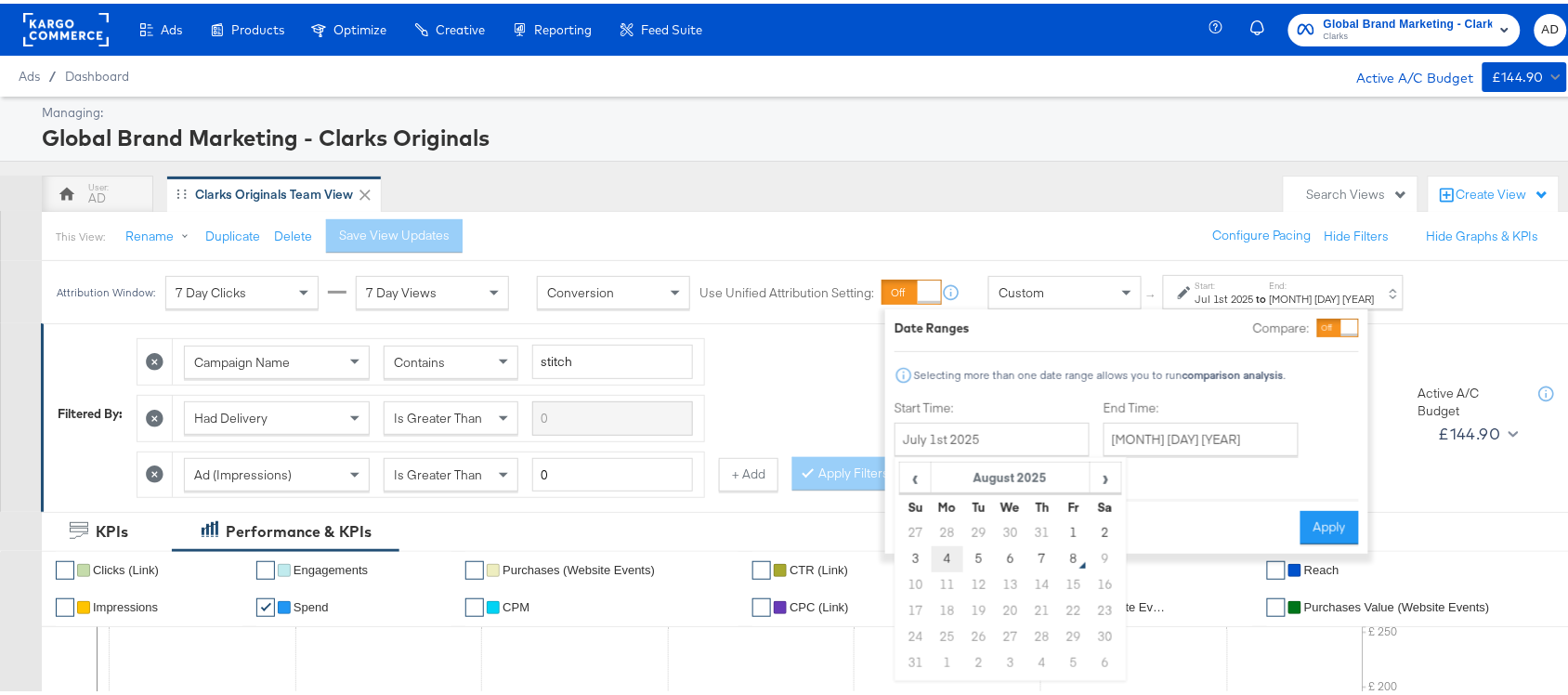 click on "4" at bounding box center [947, 556] 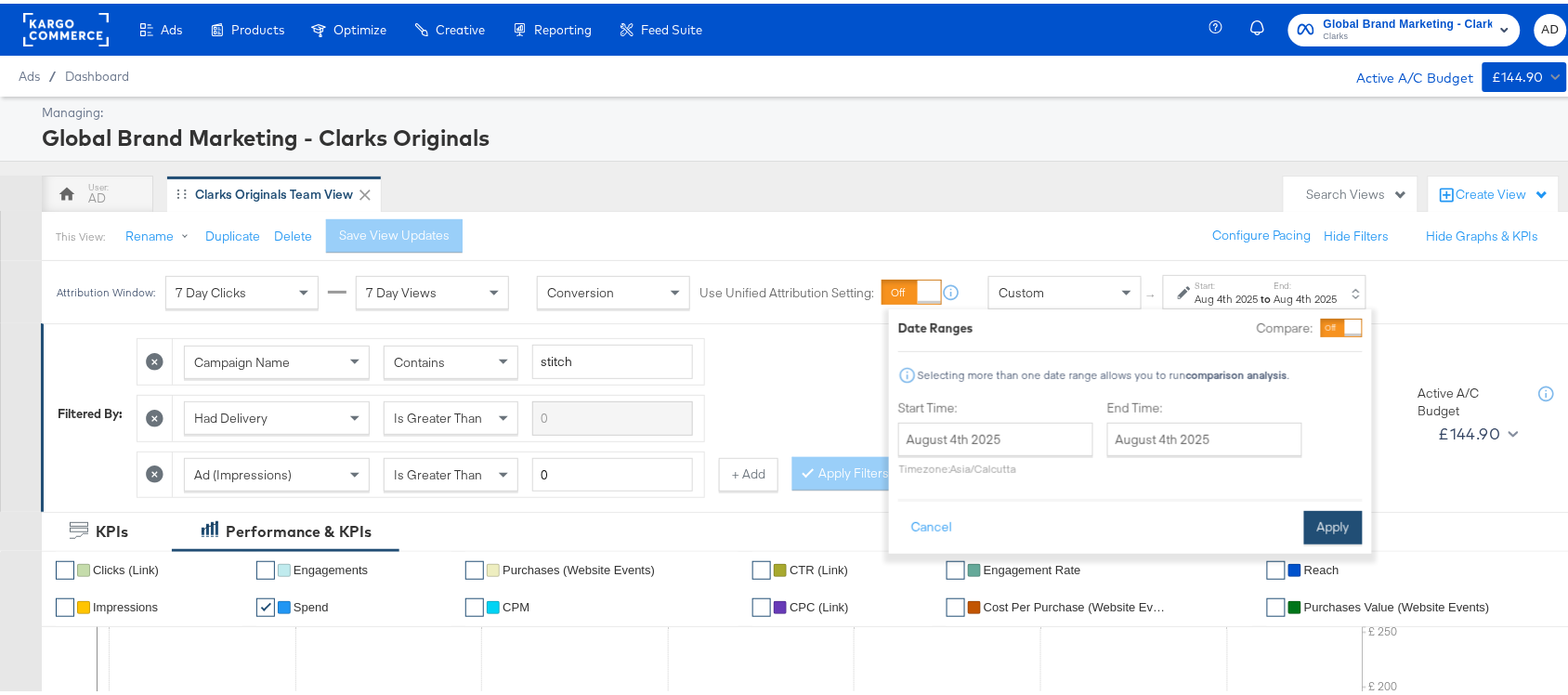 click on "Apply" at bounding box center [1333, 524] 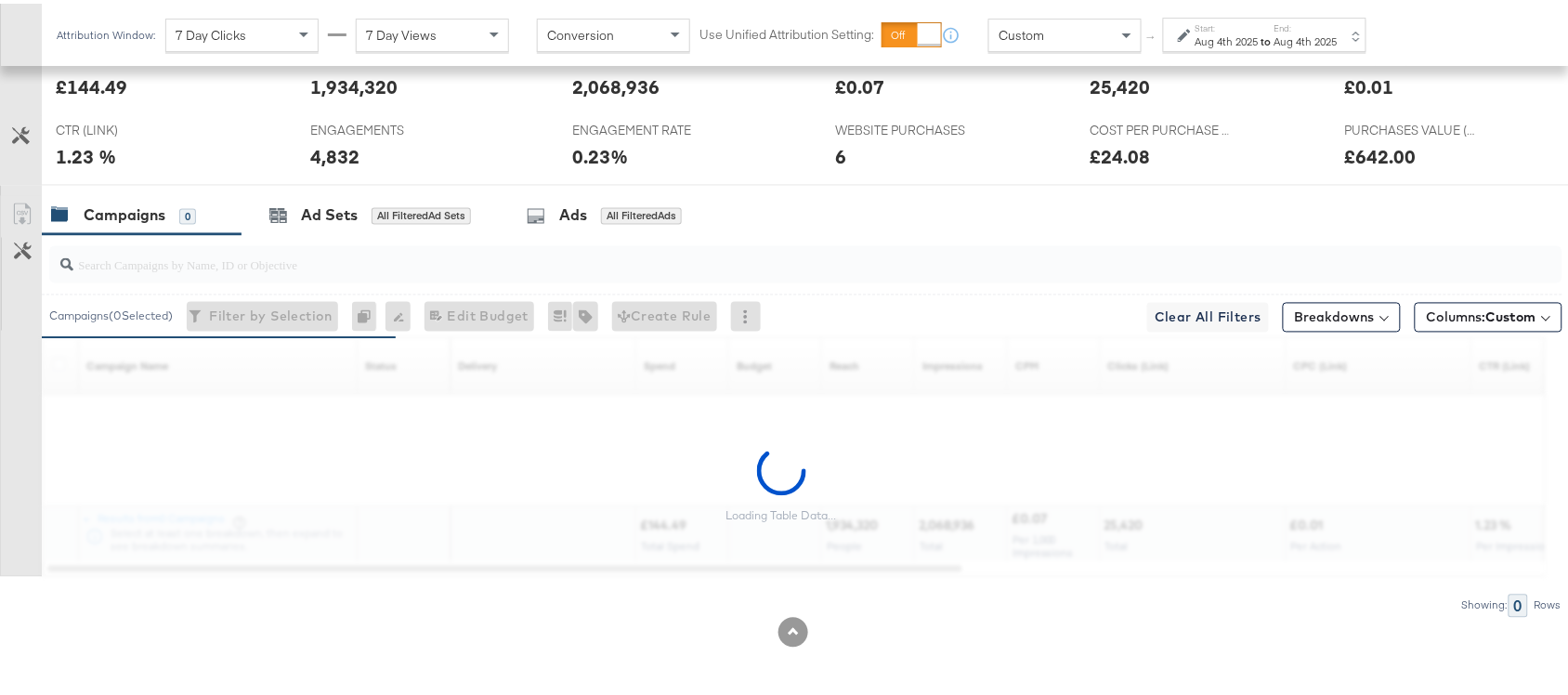 scroll, scrollTop: 857, scrollLeft: 0, axis: vertical 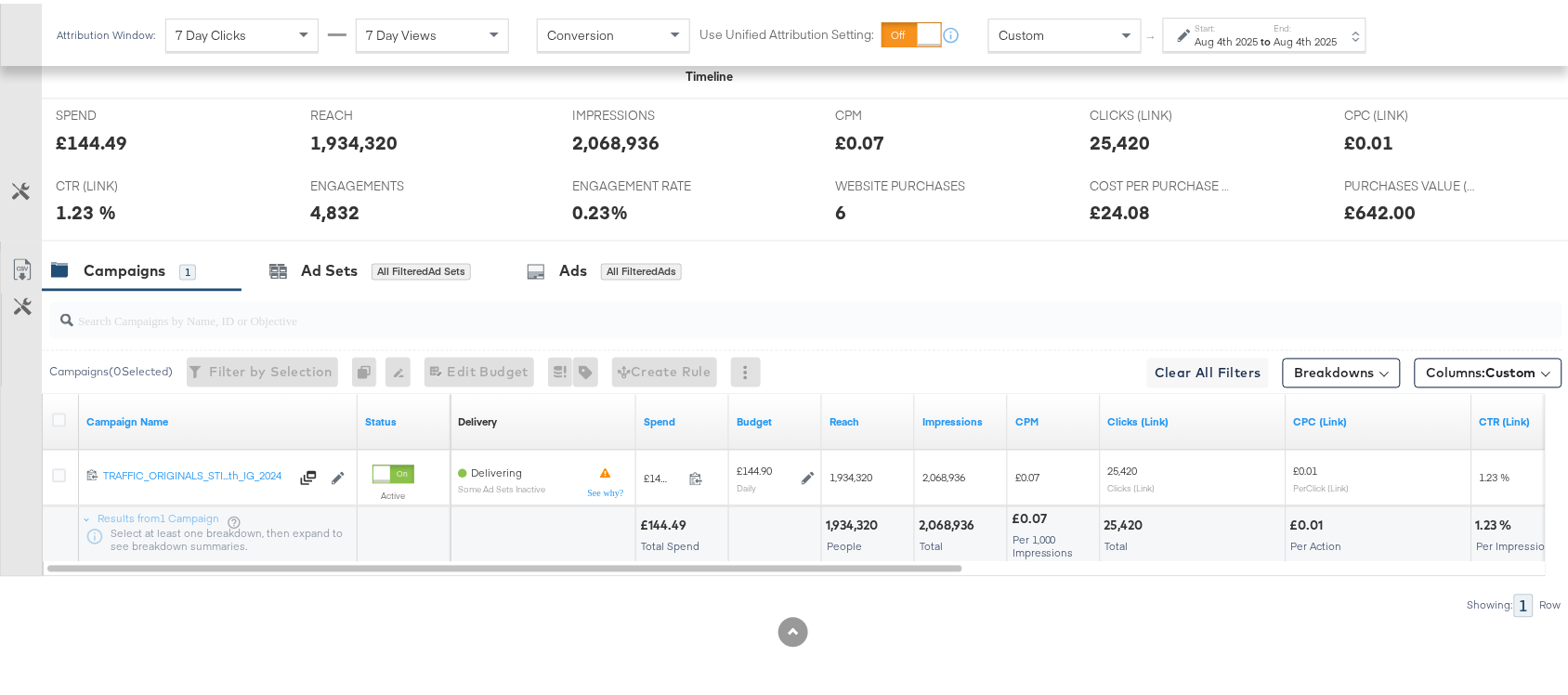 click on "Aug 4th 2025" at bounding box center [1306, 38] 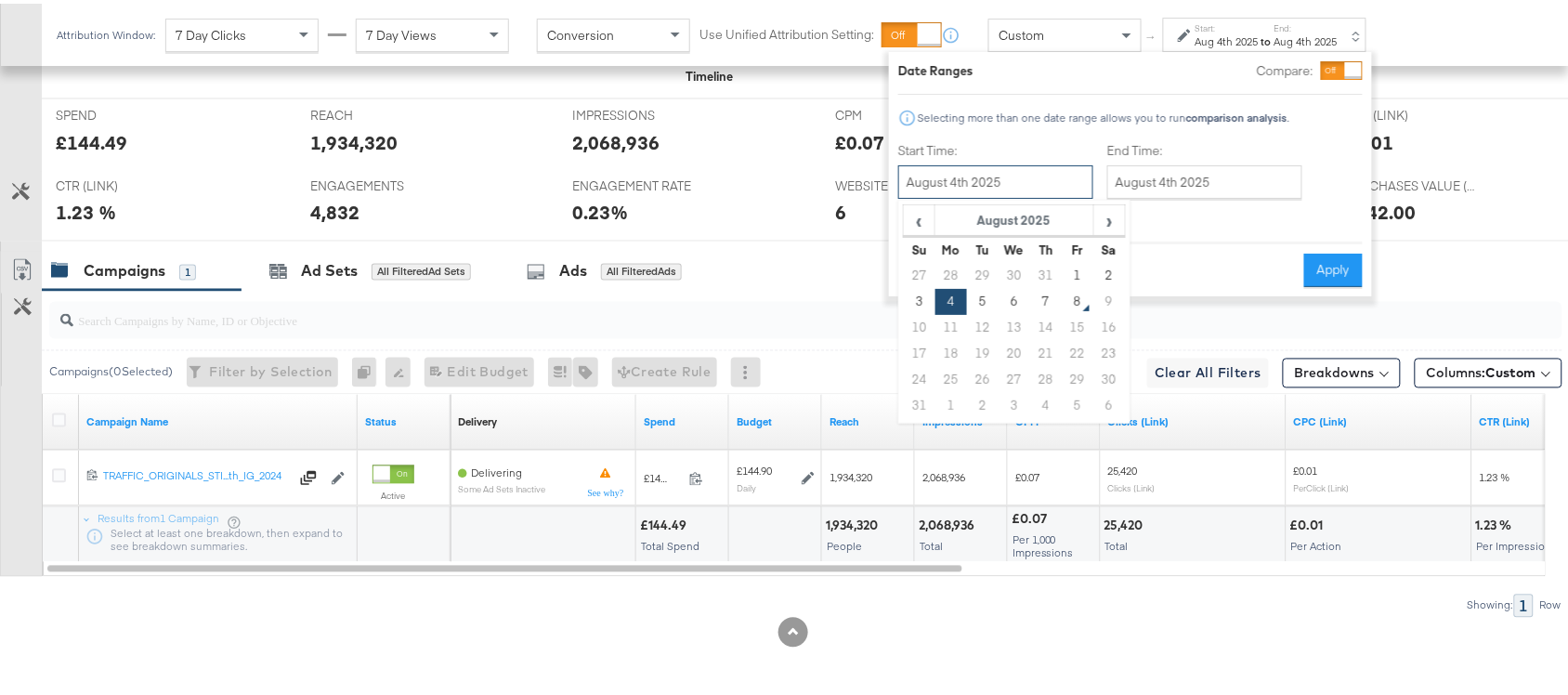 click on "August 4th 2025" at bounding box center [996, 178] 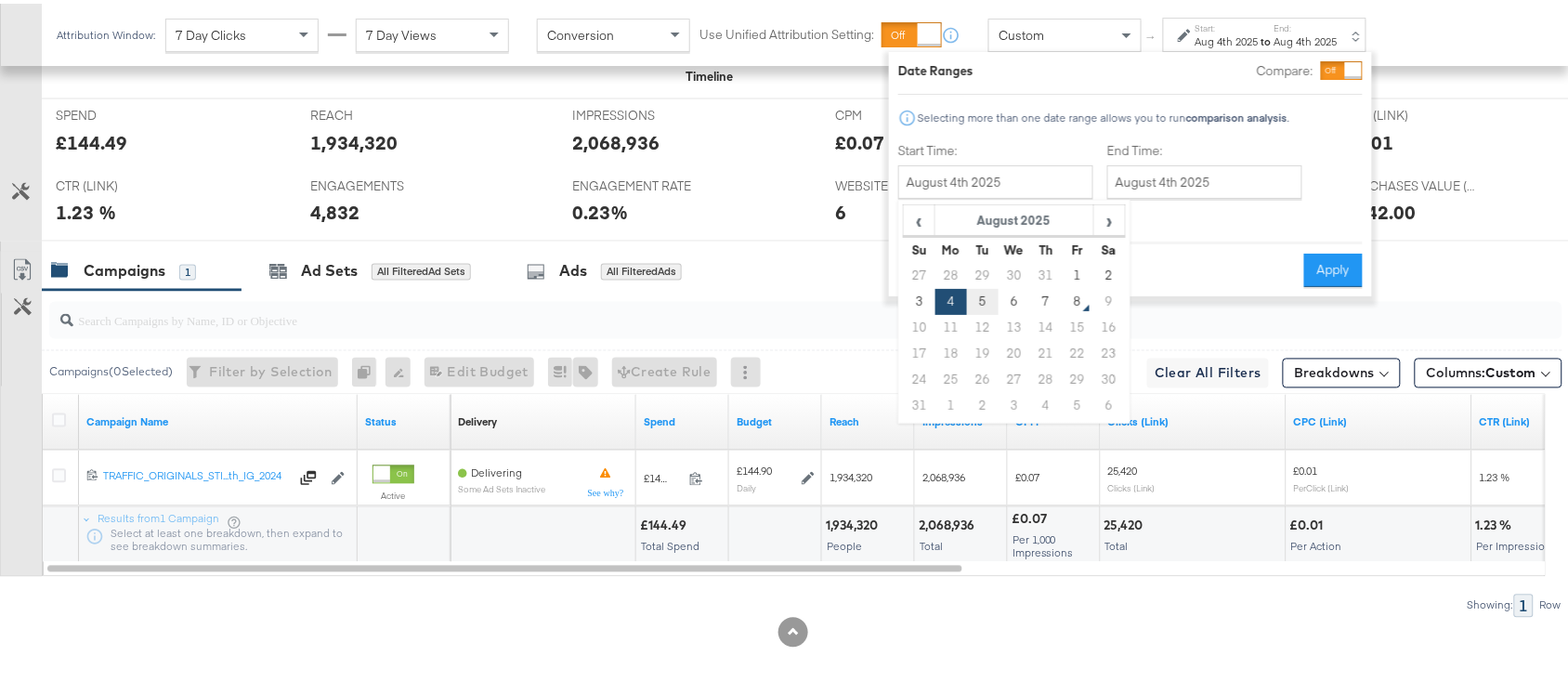 click on "5" at bounding box center [983, 298] 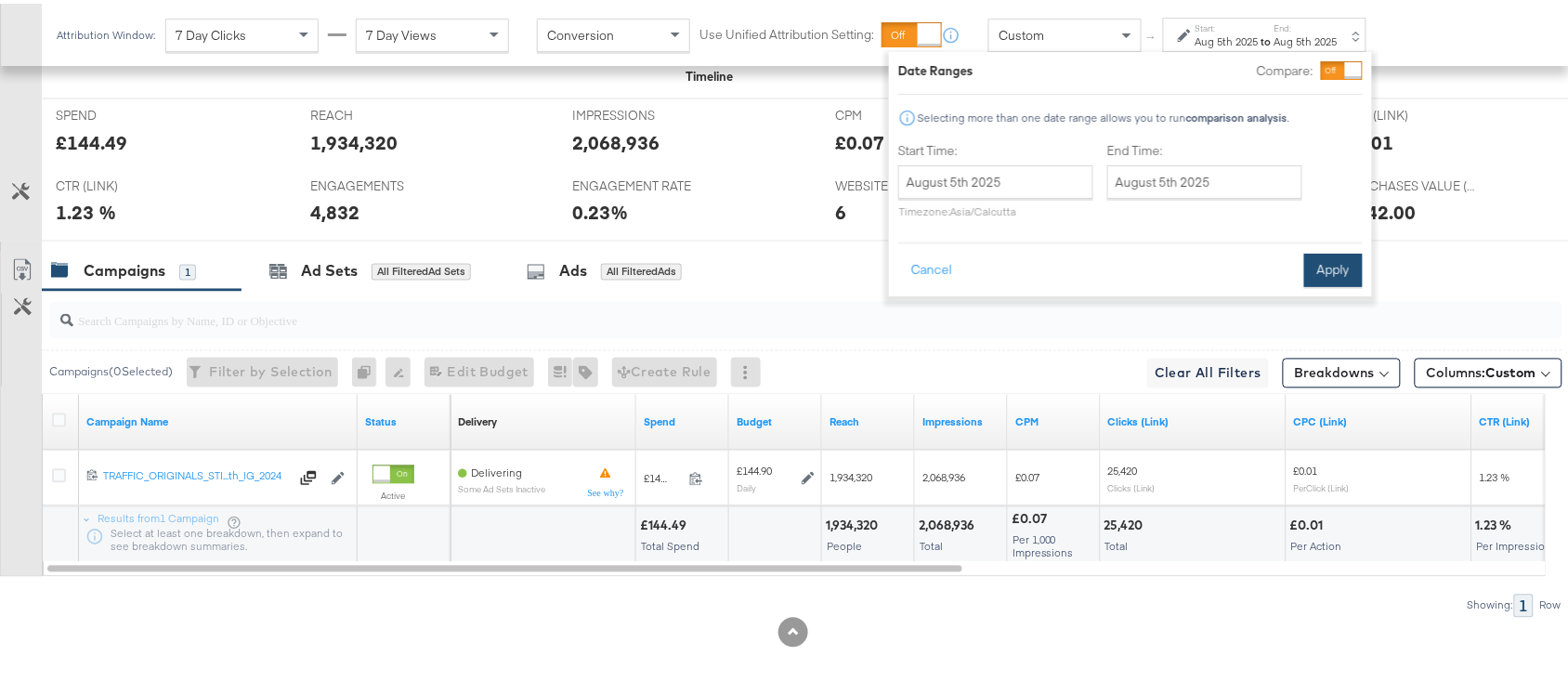 click on "Apply" at bounding box center (1333, 267) 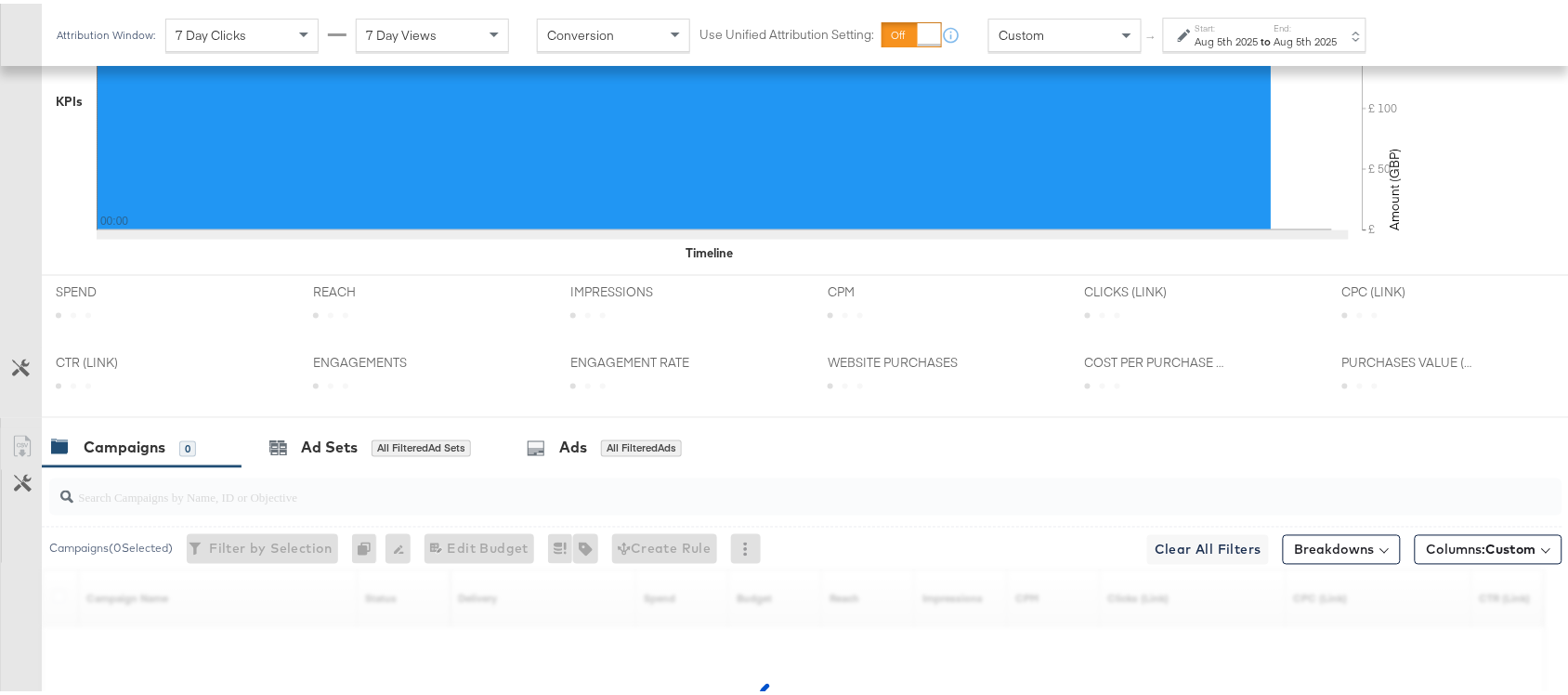 scroll, scrollTop: 857, scrollLeft: 0, axis: vertical 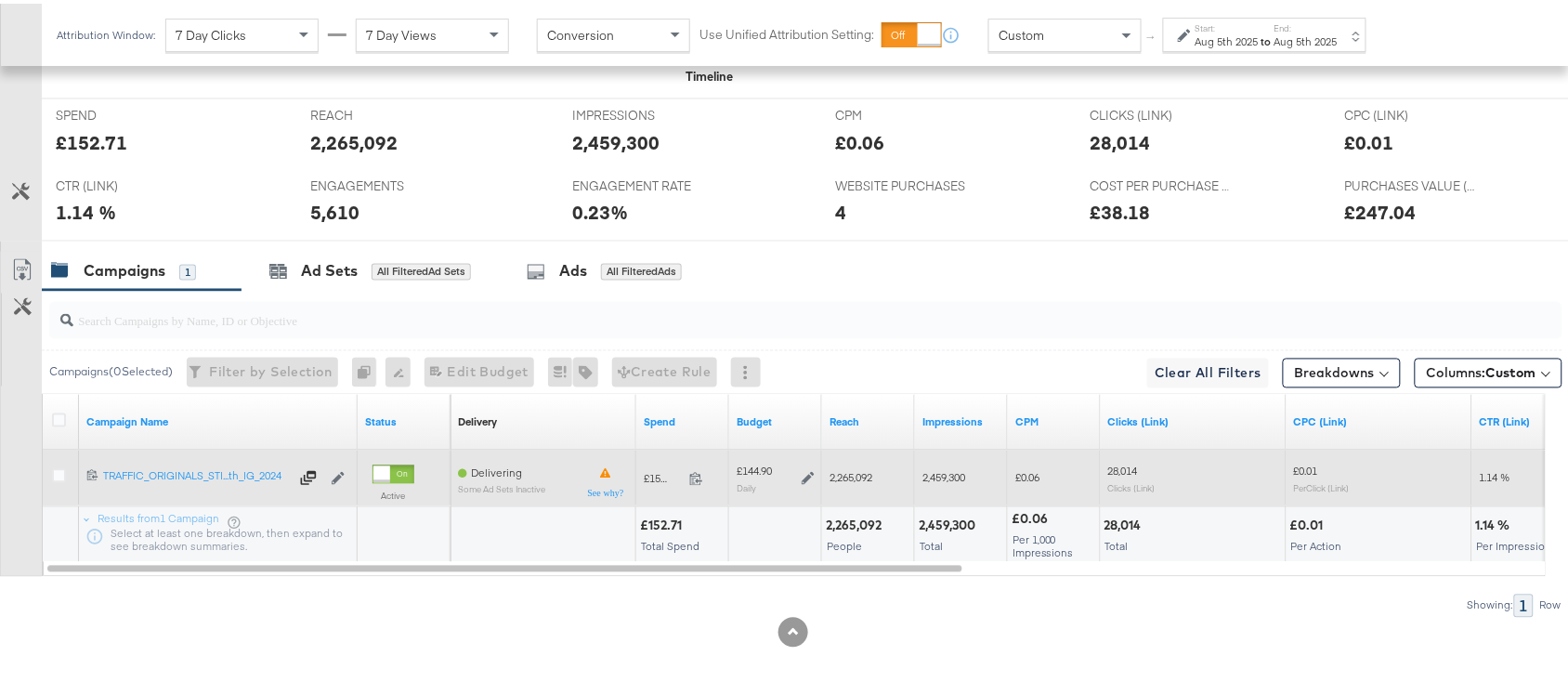 click at bounding box center (701, 478) 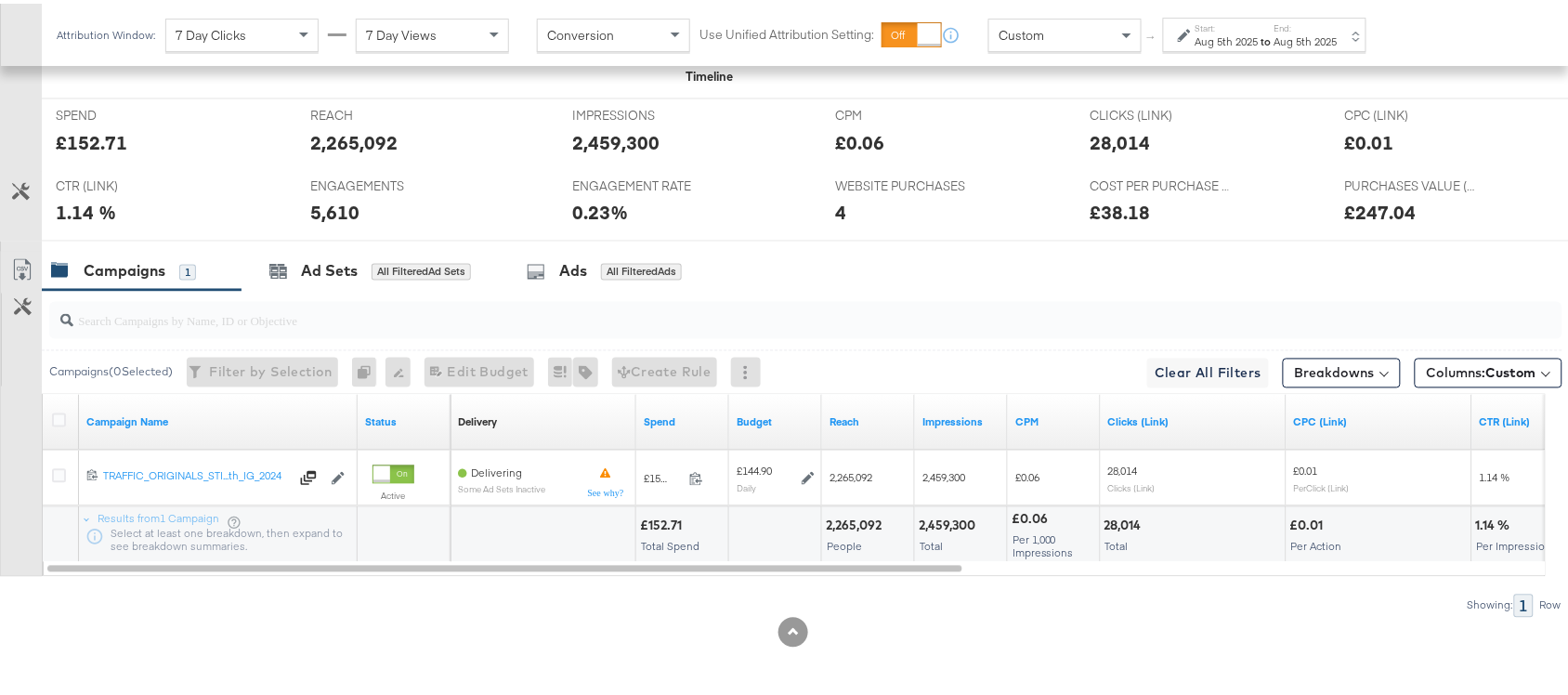 click on "to" at bounding box center (1266, 37) 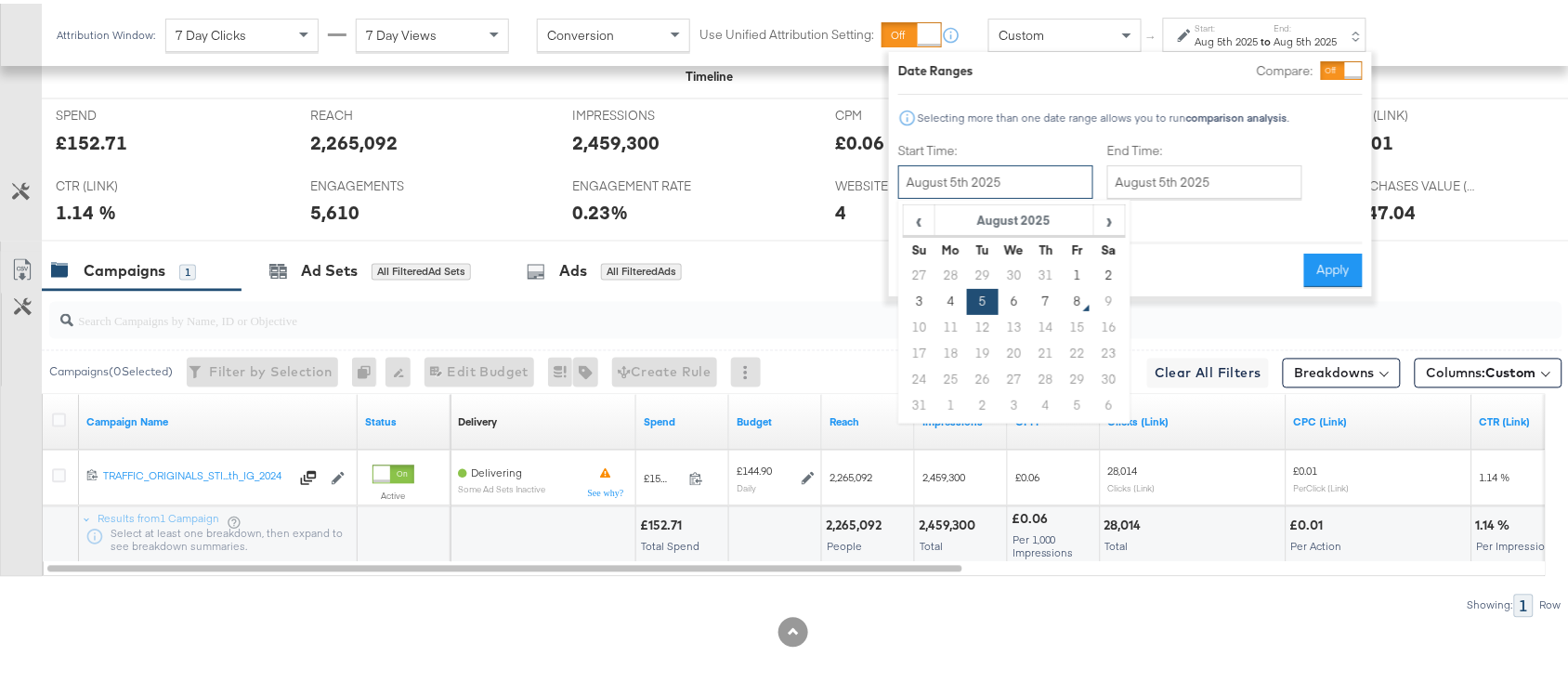 click on "August 5th 2025" at bounding box center (996, 178) 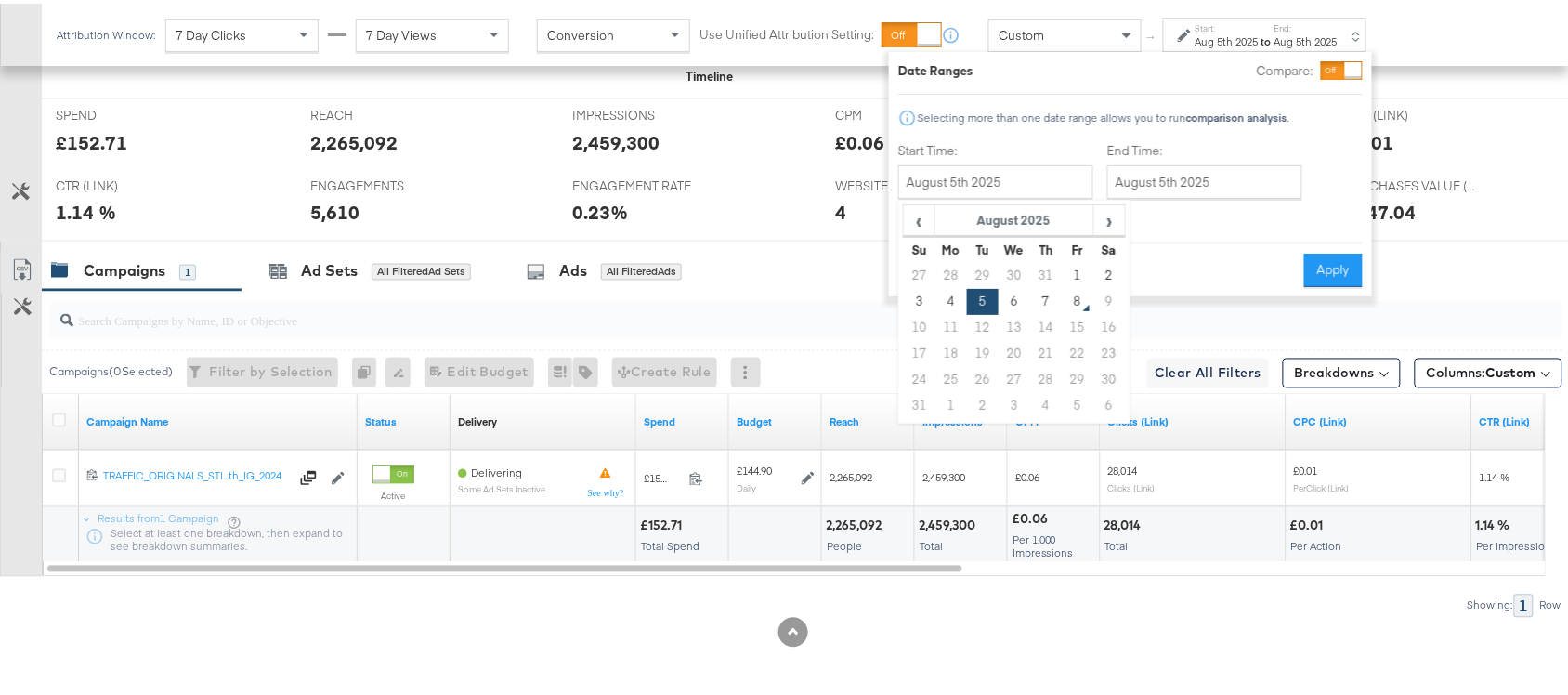 click on "13" at bounding box center (1014, 324) 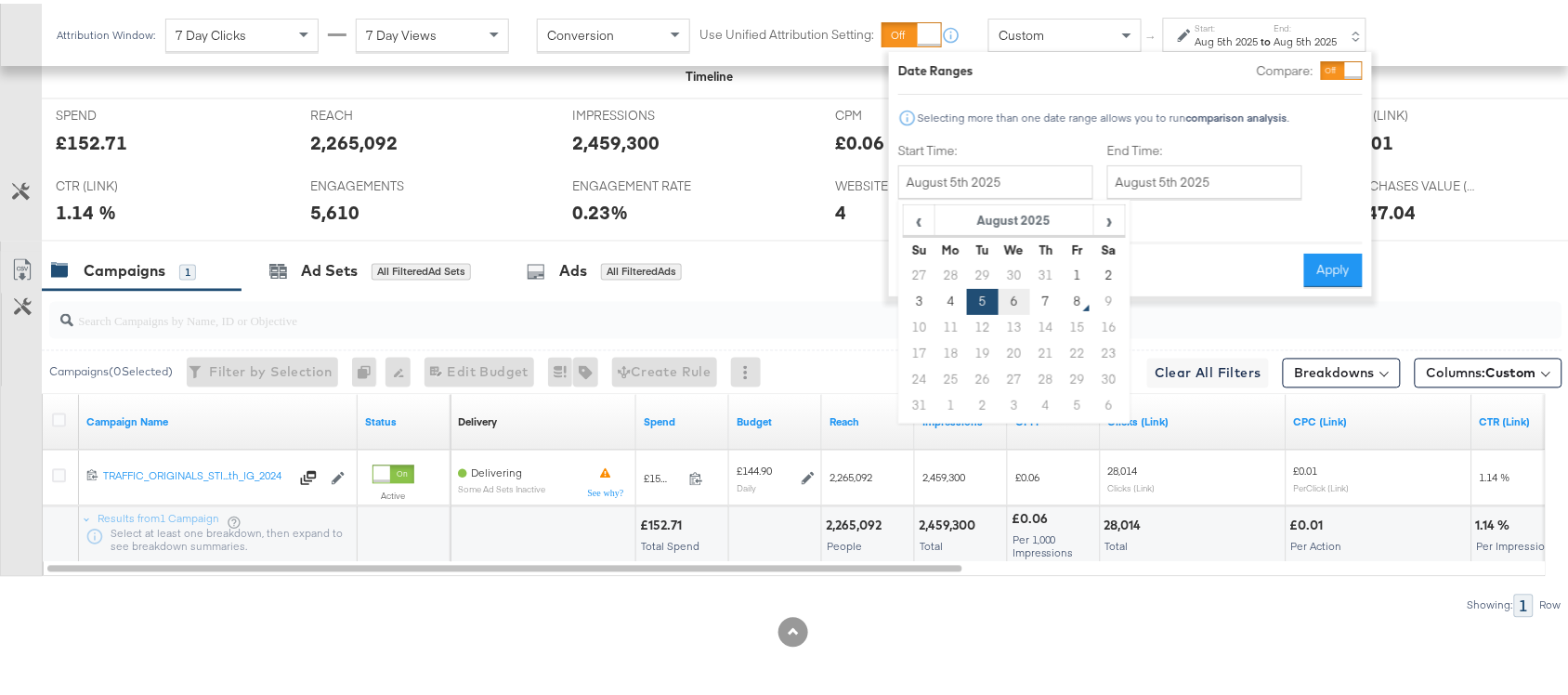 click on "6" at bounding box center (1014, 298) 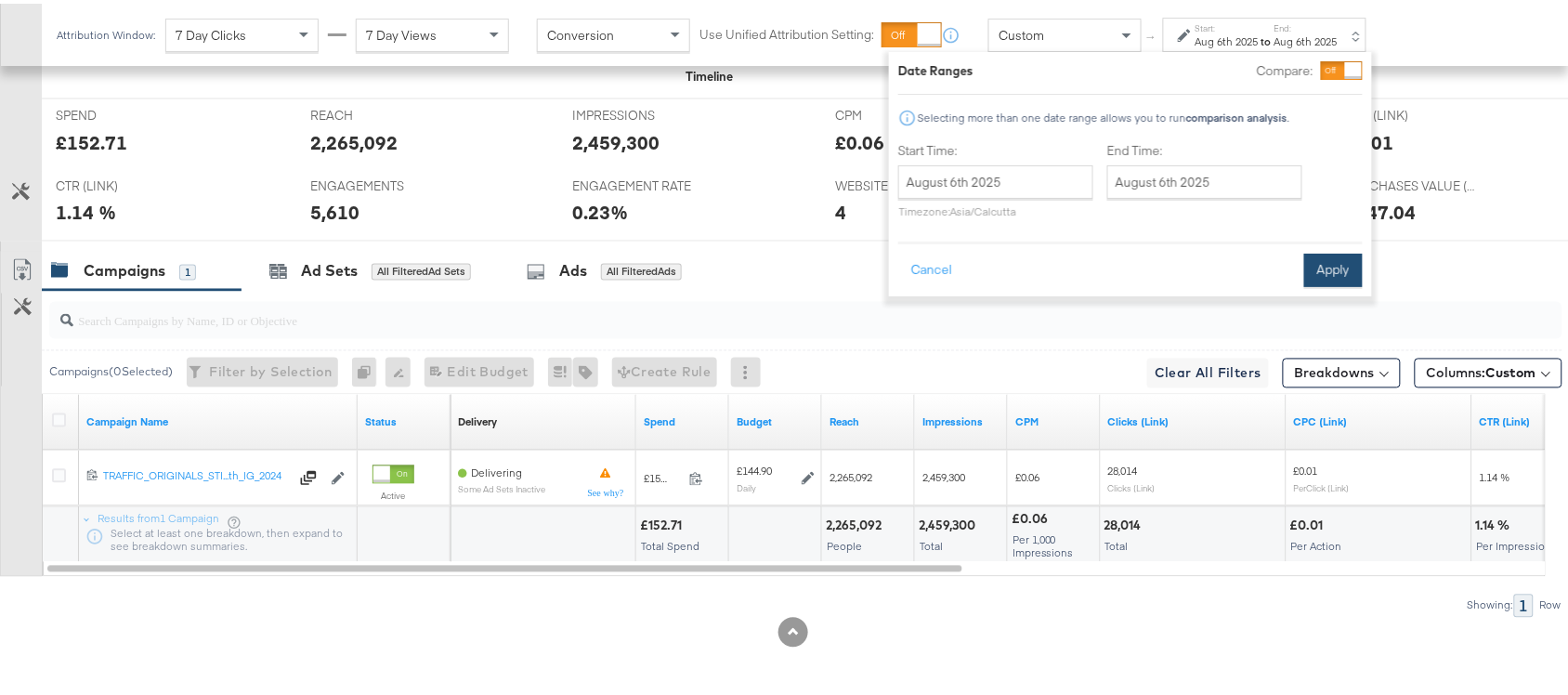 click on "Apply" at bounding box center (1333, 267) 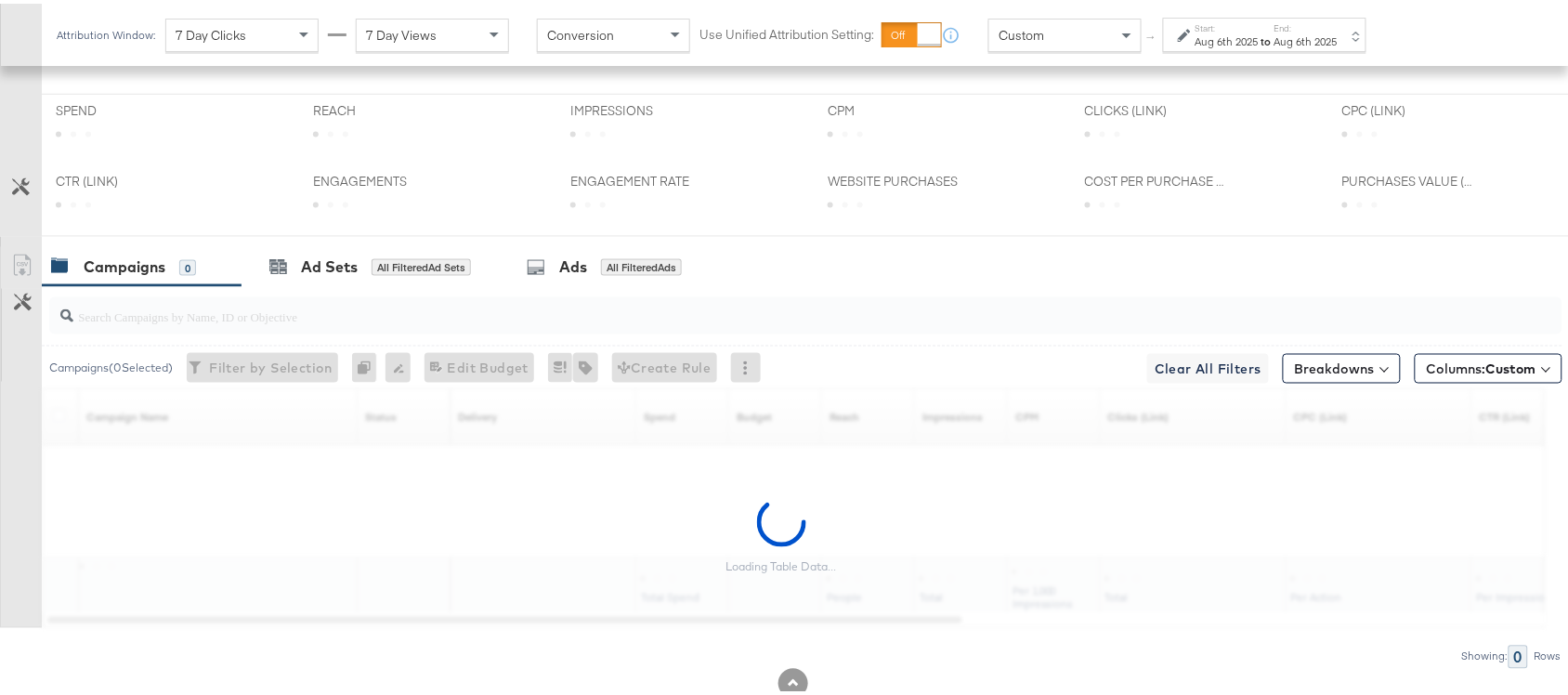scroll, scrollTop: 857, scrollLeft: 0, axis: vertical 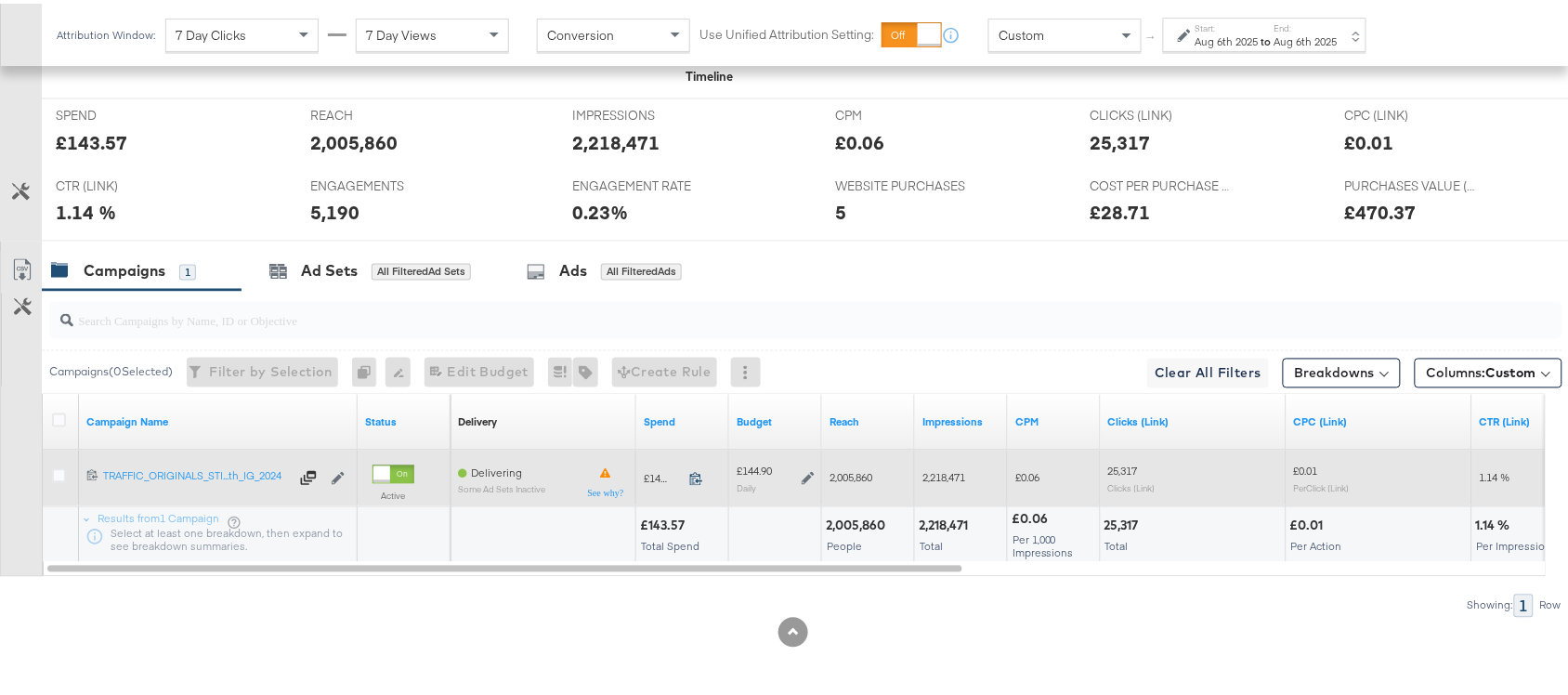 click 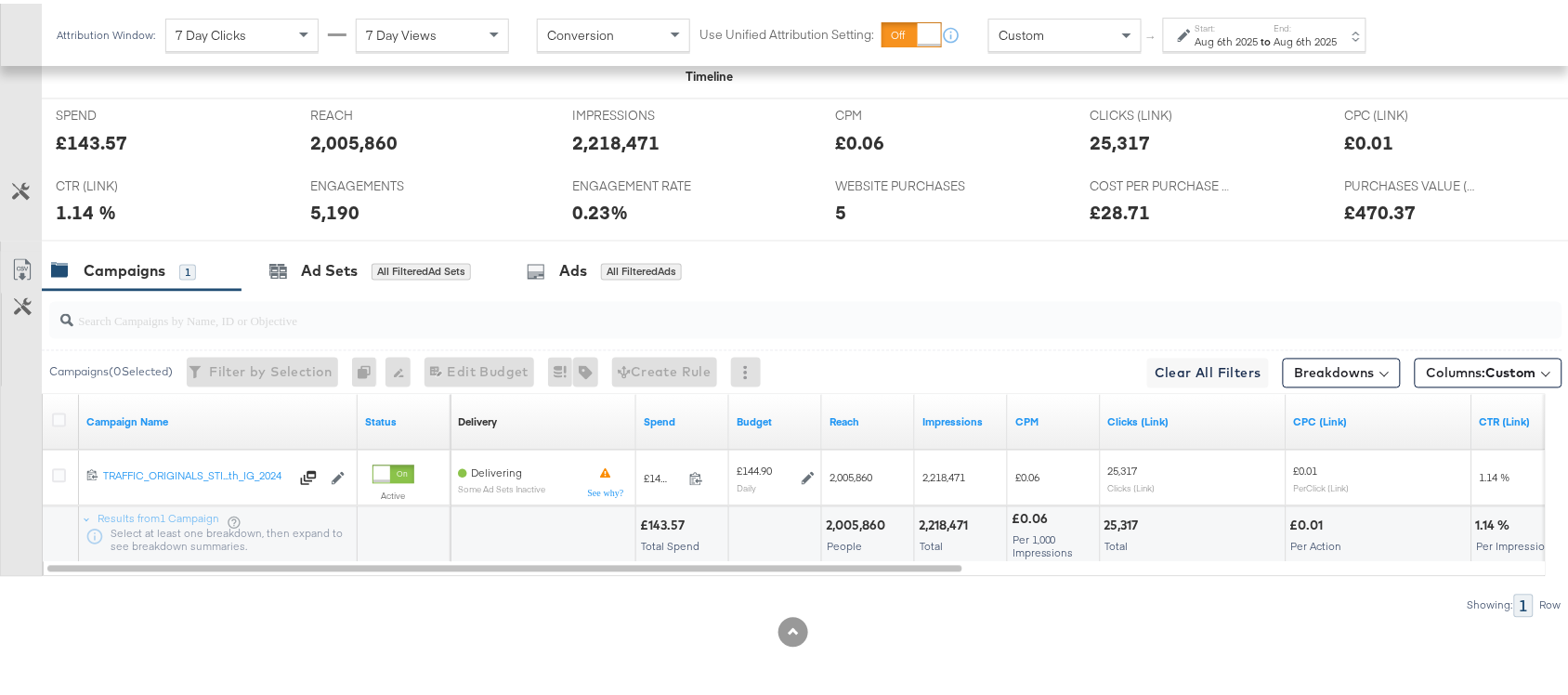 scroll, scrollTop: 0, scrollLeft: 0, axis: both 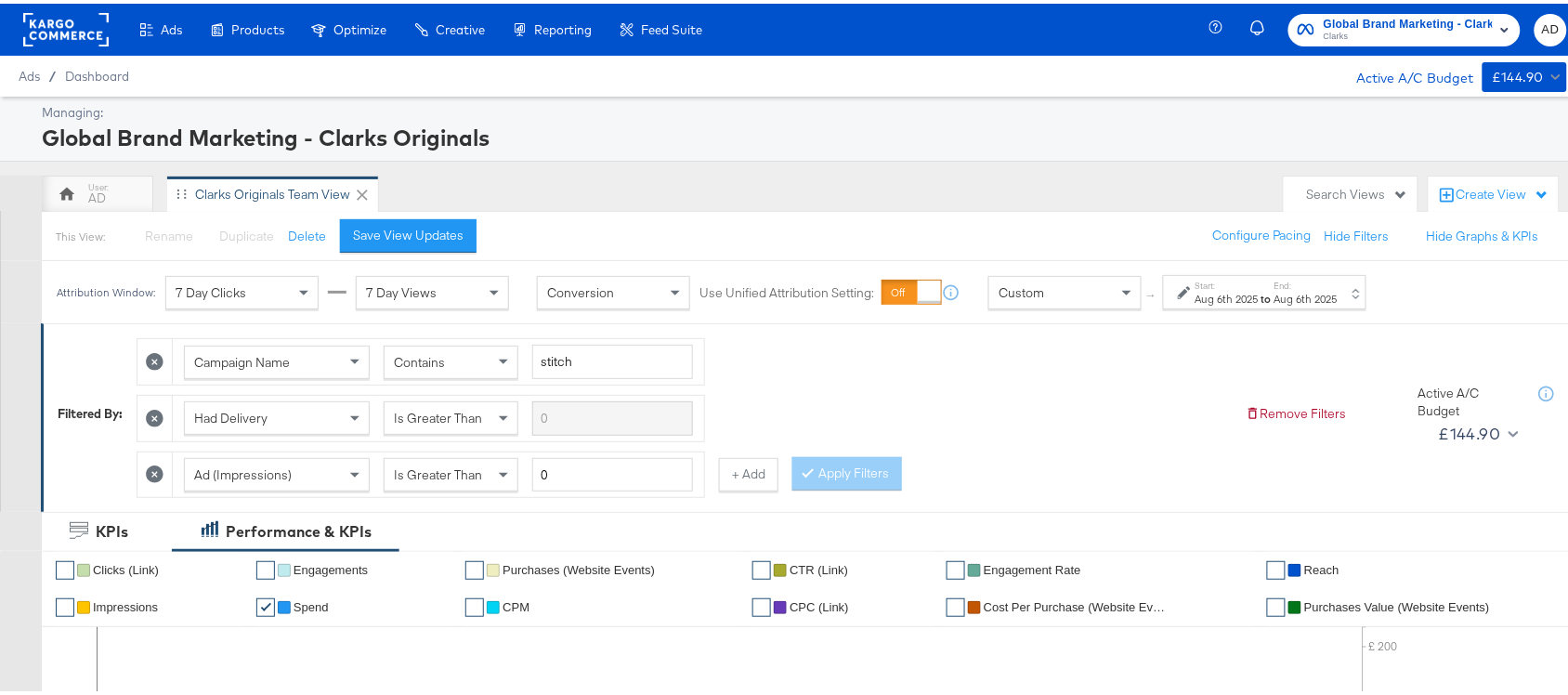 click on "to" at bounding box center [1266, 295] 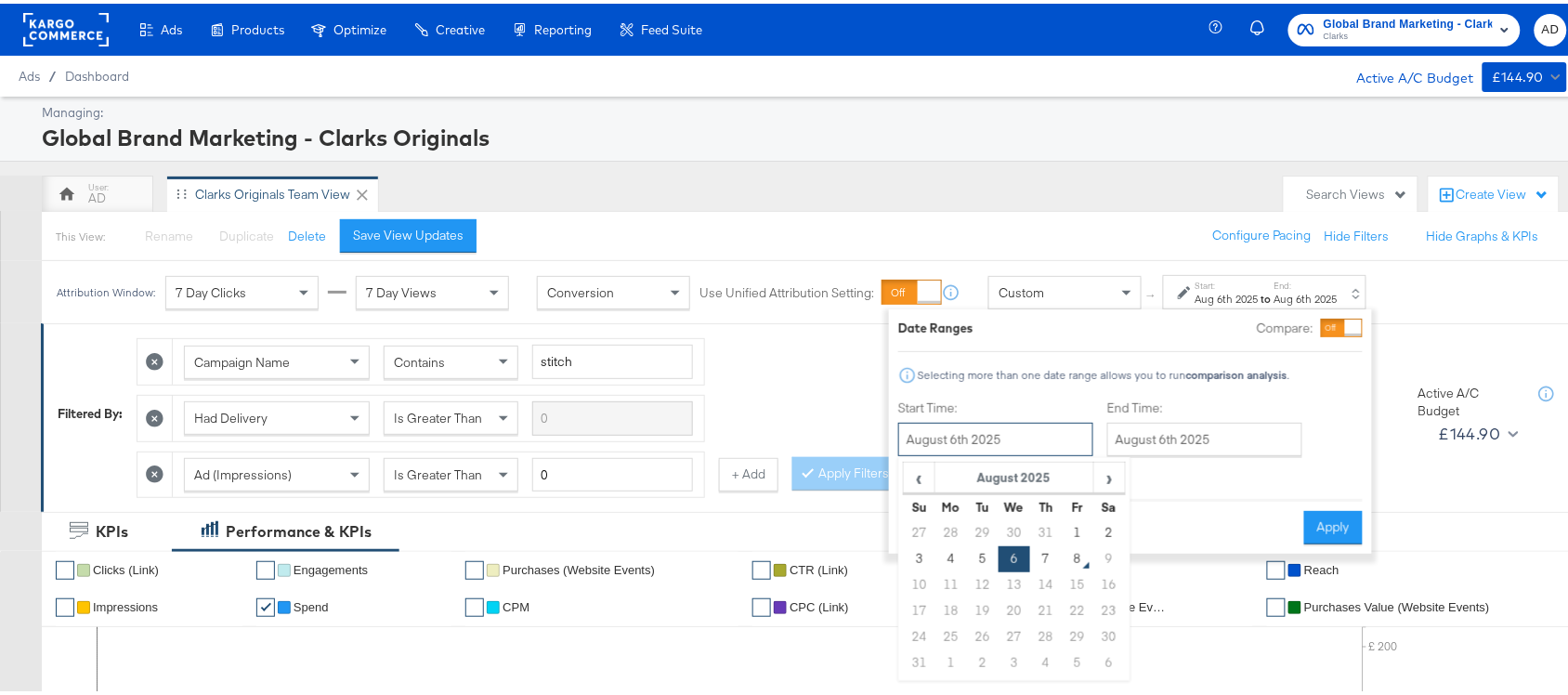 click on "August 6th 2025" at bounding box center (996, 436) 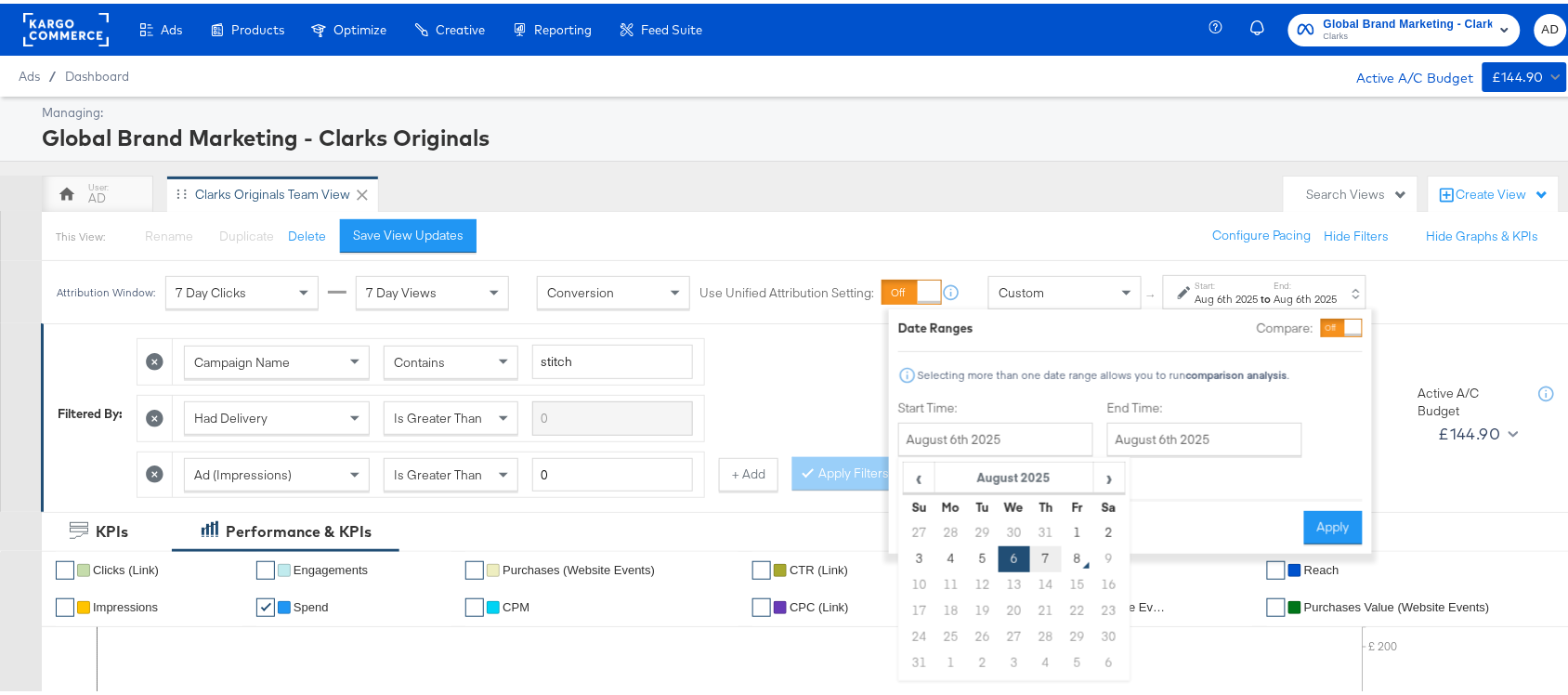 click on "7" at bounding box center [1046, 556] 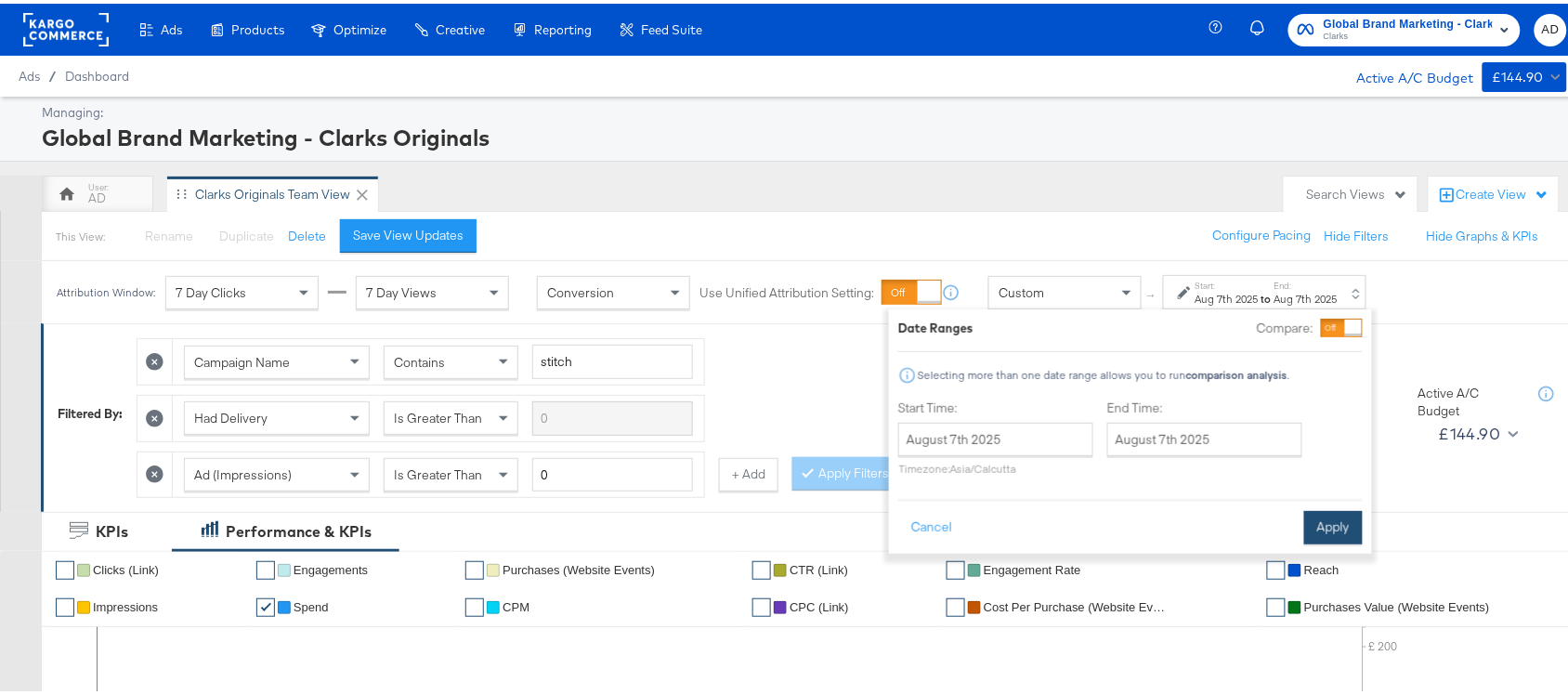 click on "Apply" at bounding box center [1333, 524] 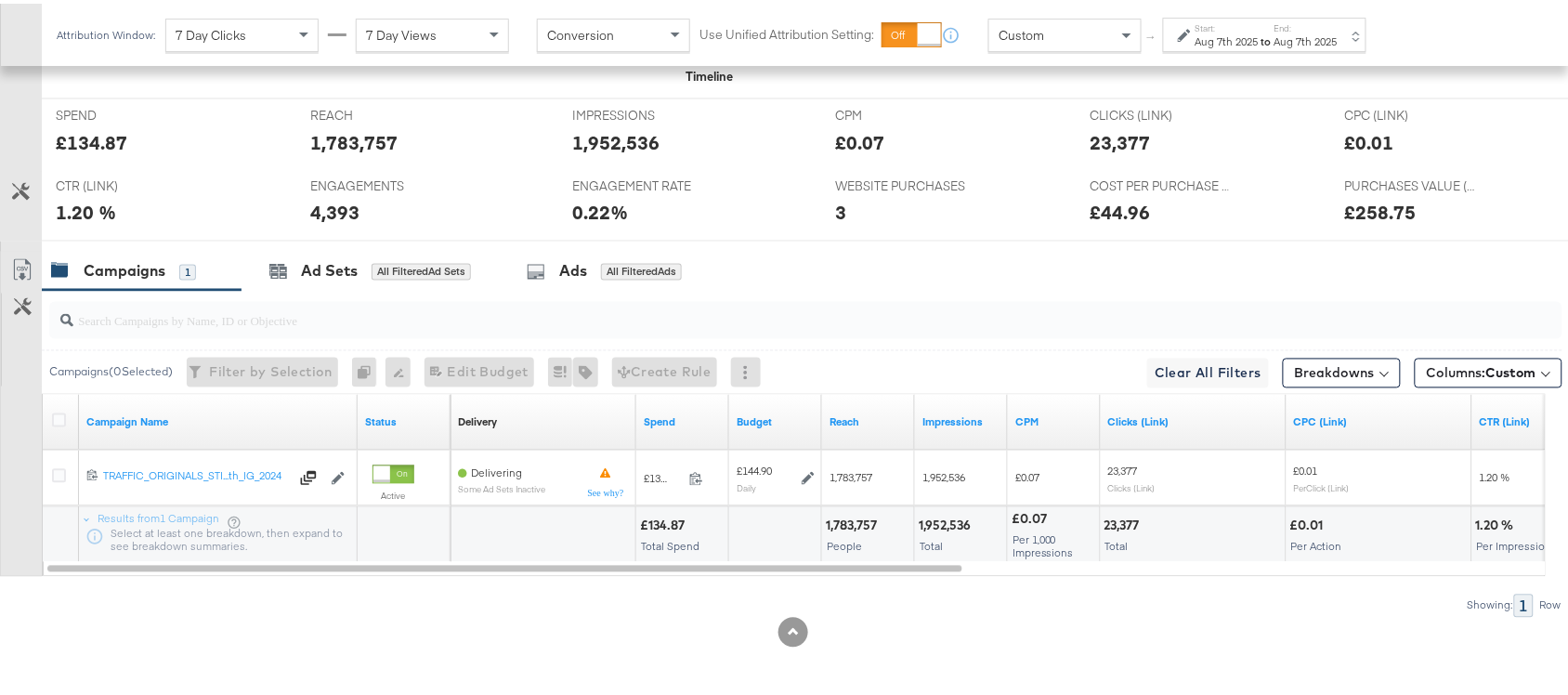 scroll, scrollTop: 857, scrollLeft: 0, axis: vertical 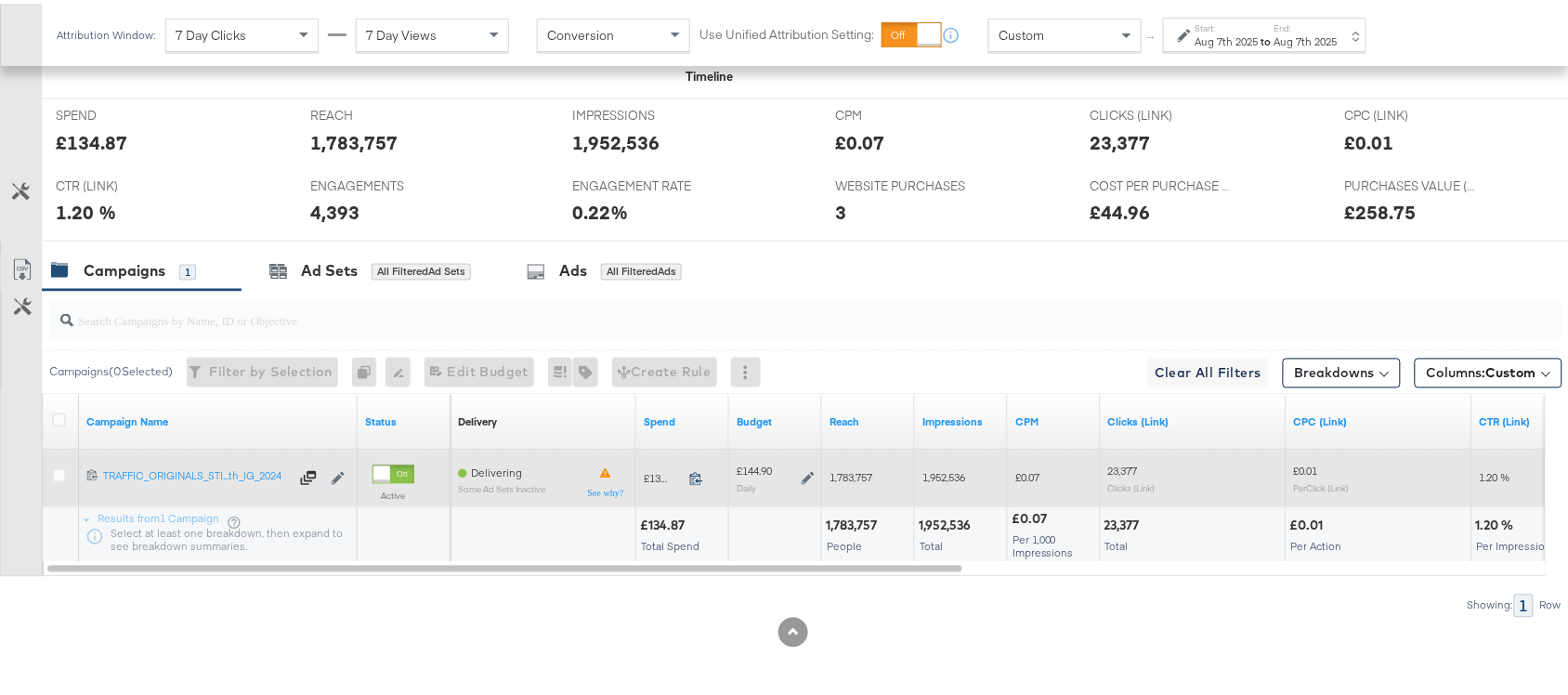 click 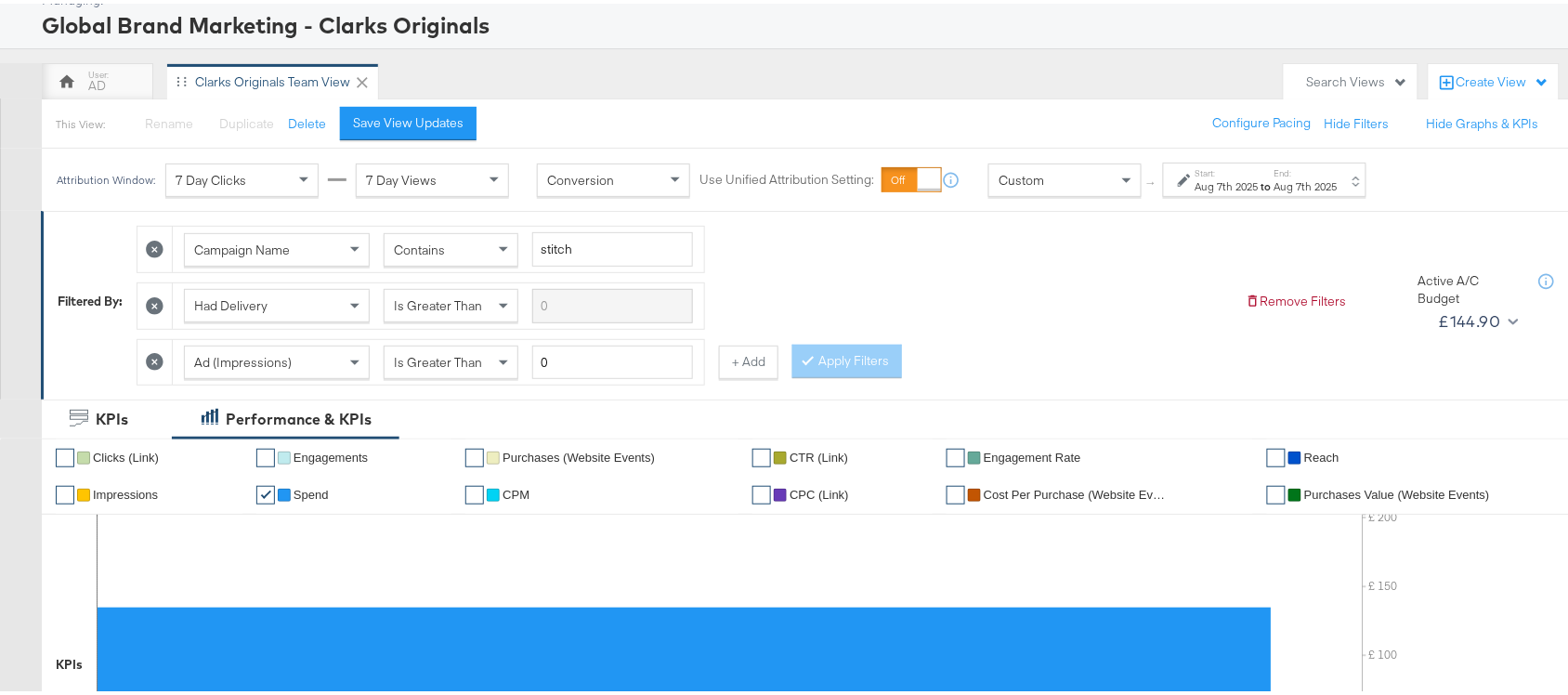 scroll, scrollTop: 0, scrollLeft: 0, axis: both 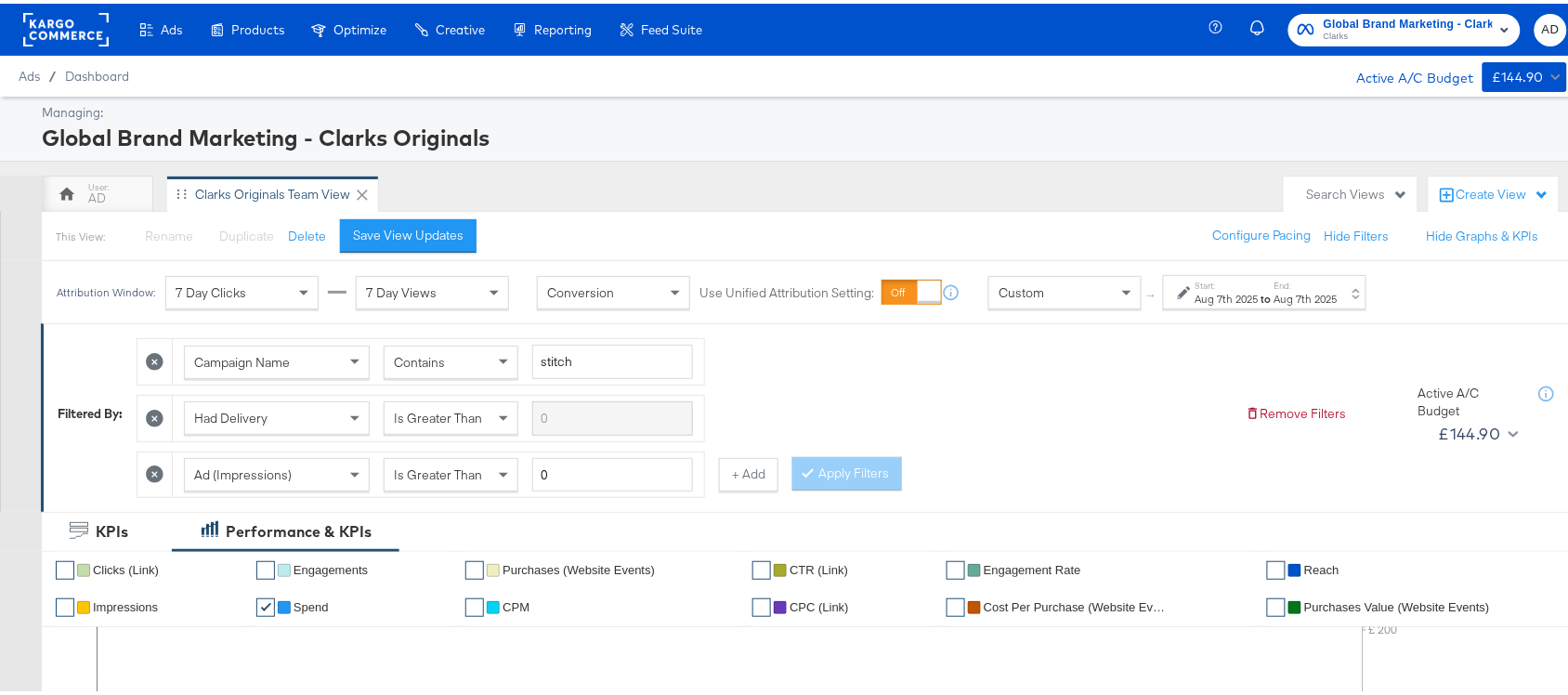 click 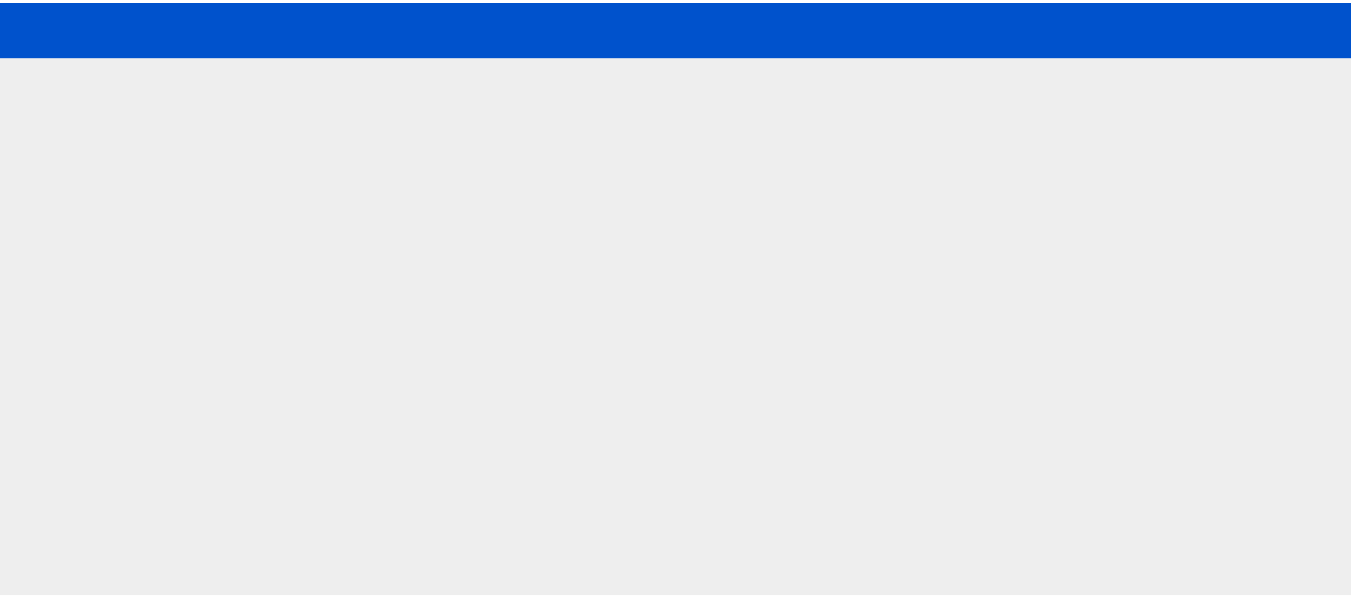 scroll, scrollTop: 0, scrollLeft: 0, axis: both 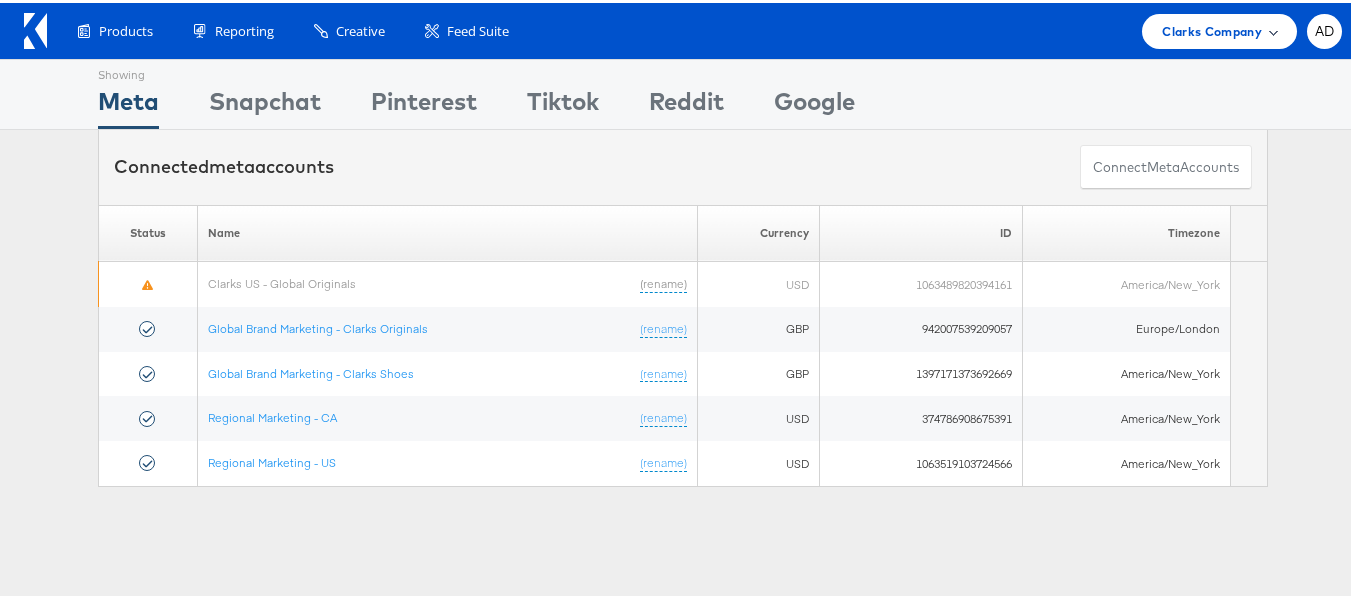 click on "Clarks Company" at bounding box center (1212, 28) 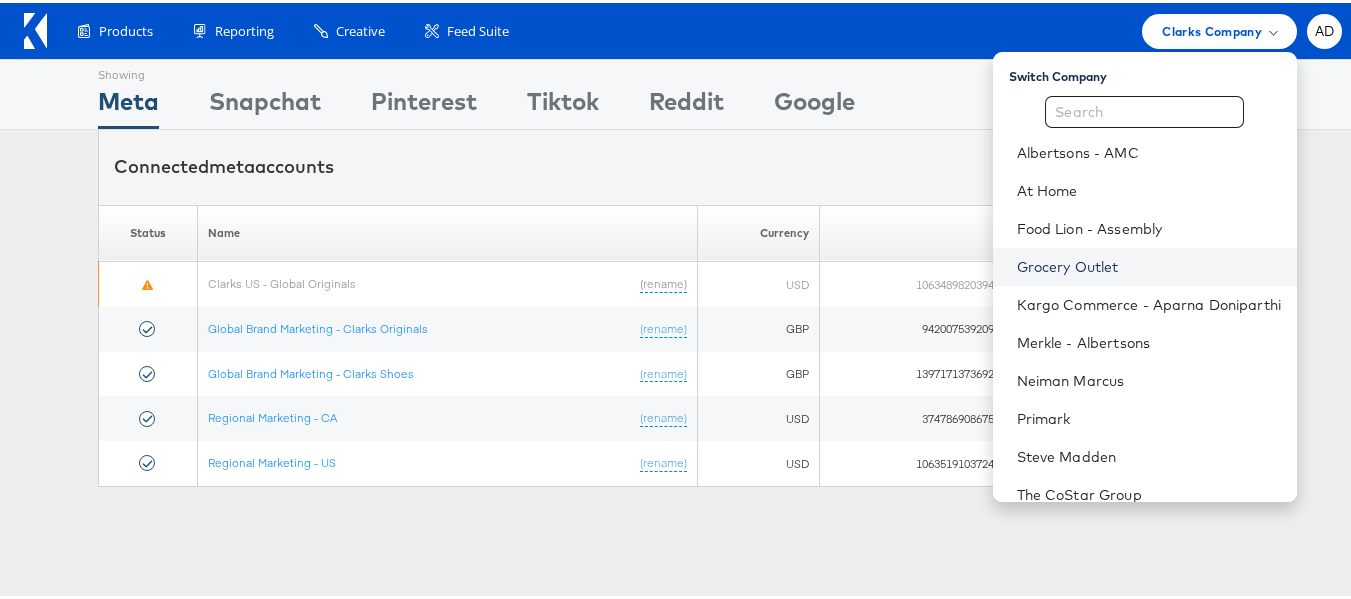 click on "Grocery Outlet" at bounding box center (1149, 264) 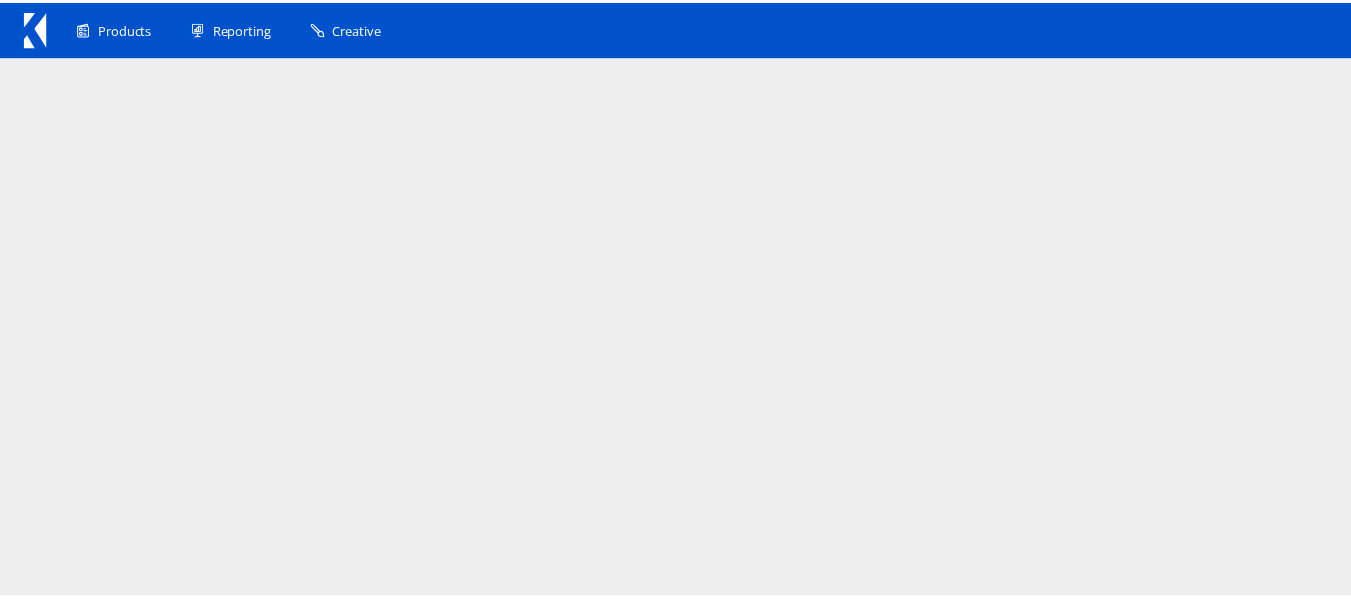 scroll, scrollTop: 0, scrollLeft: 0, axis: both 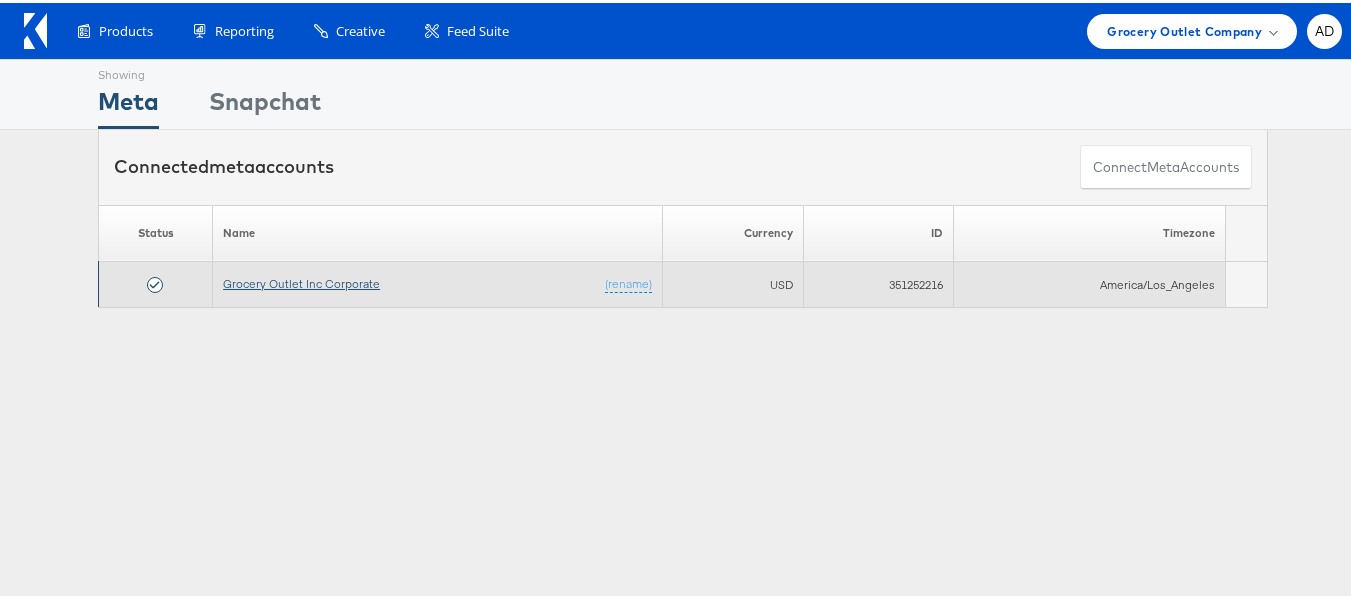 click on "Grocery Outlet Inc Corporate" at bounding box center [301, 280] 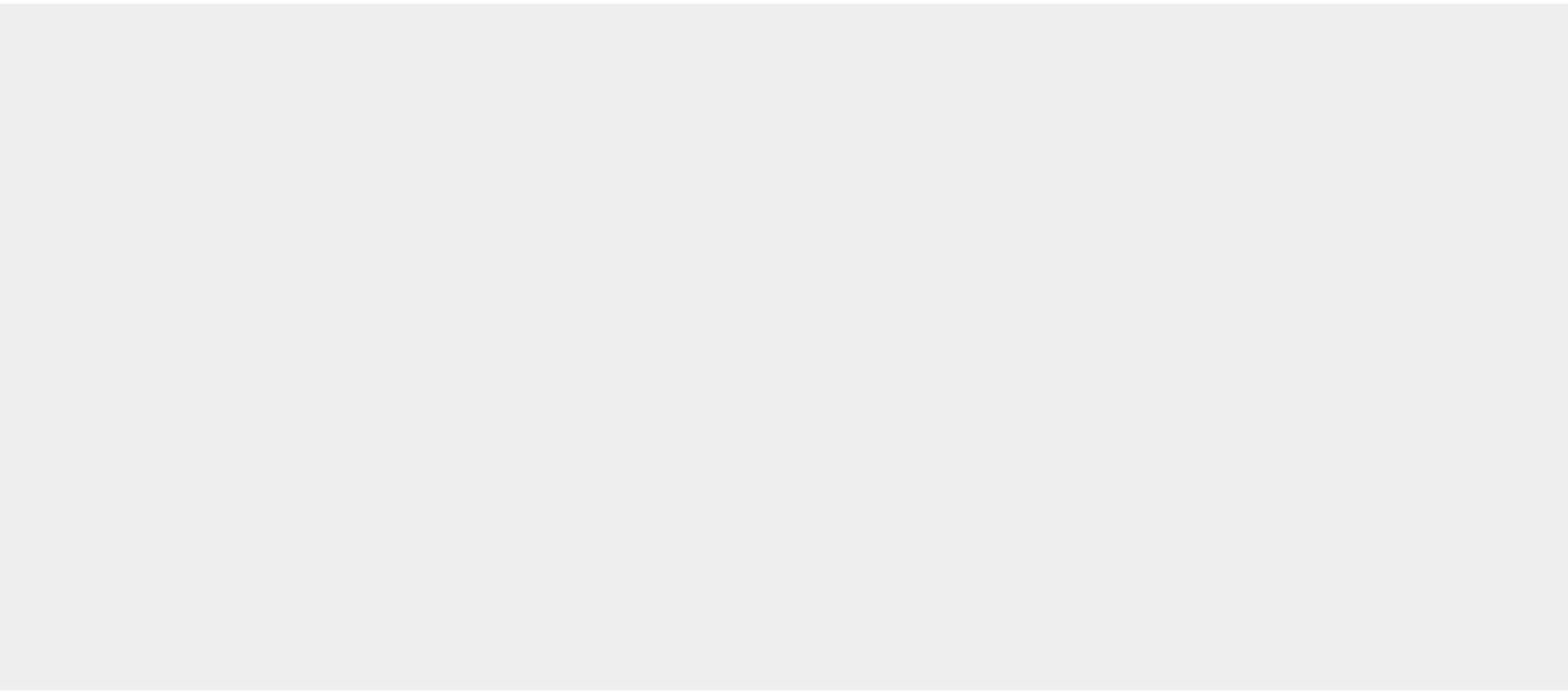 scroll, scrollTop: 0, scrollLeft: 0, axis: both 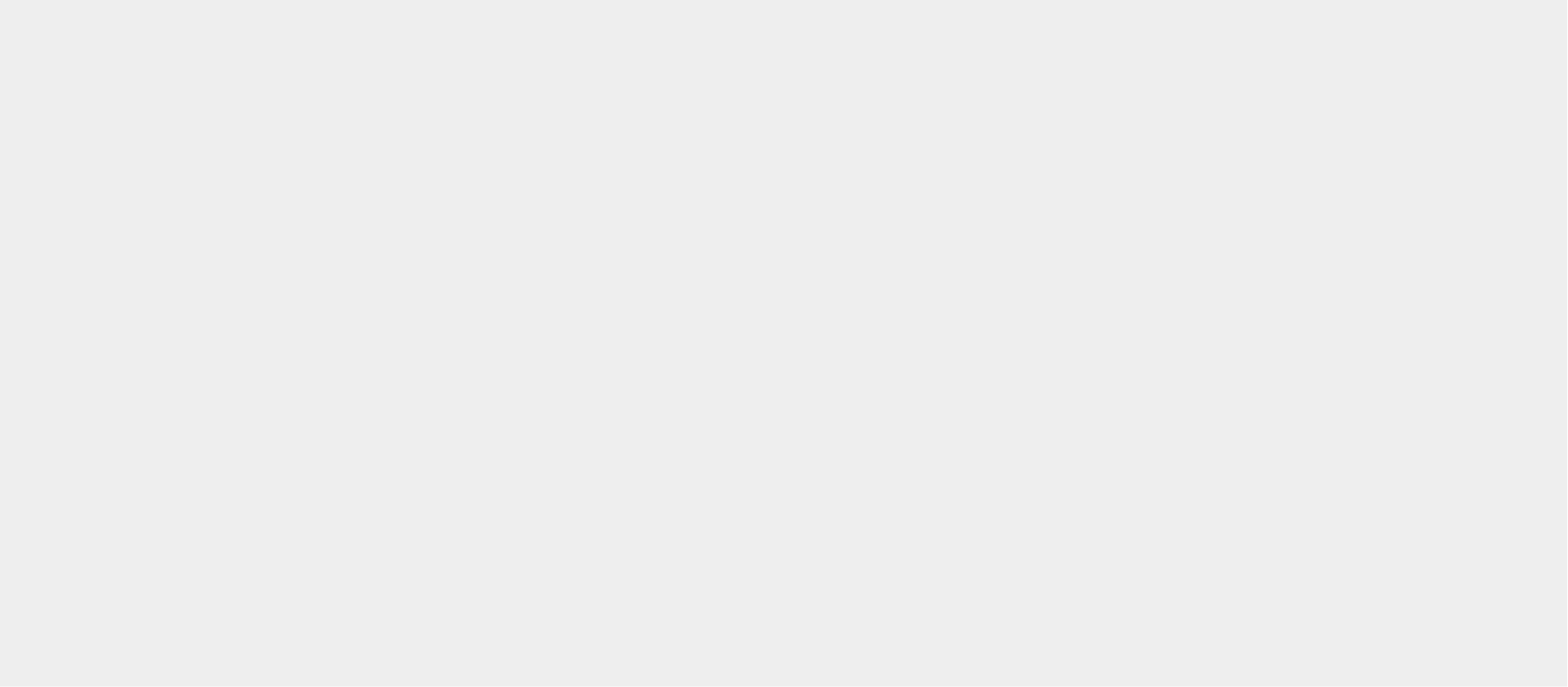 click at bounding box center (784, 344) 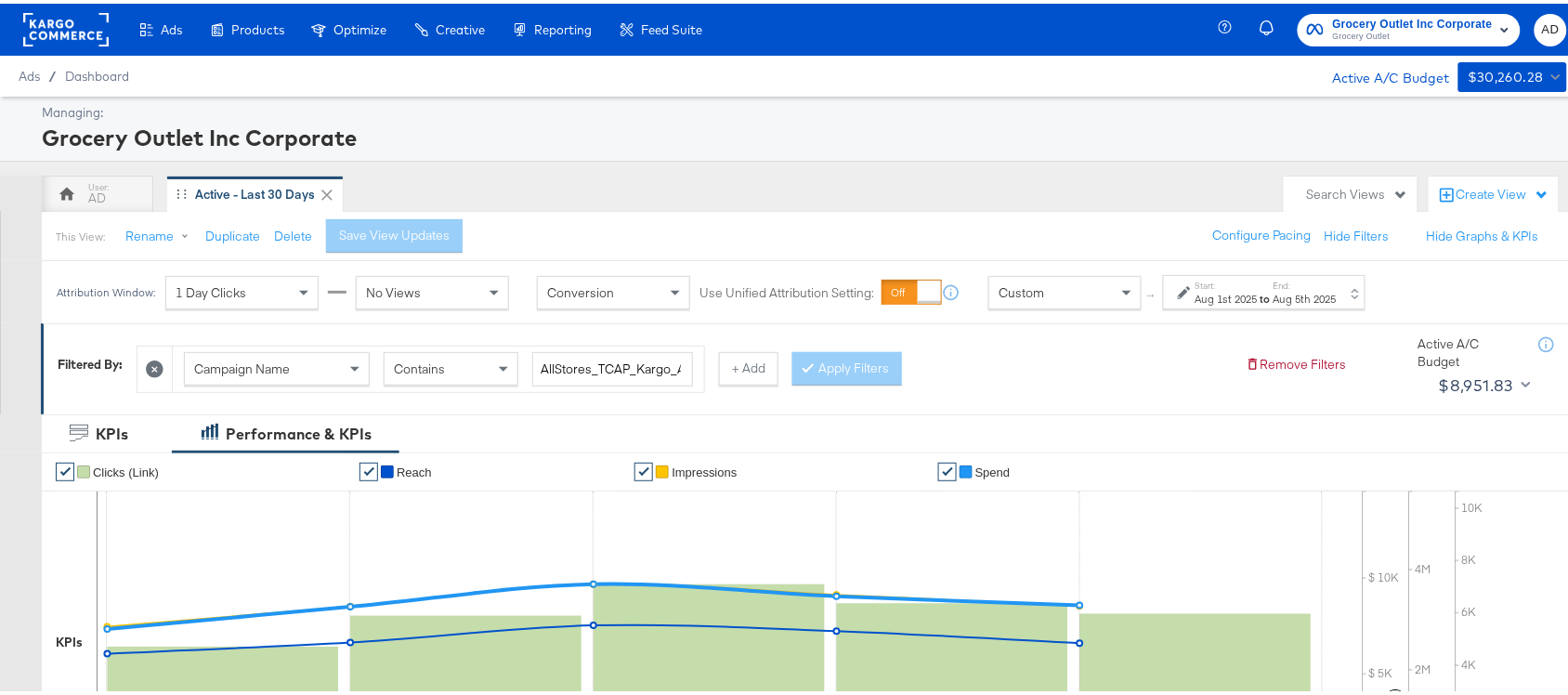 click on "to" at bounding box center (1265, 295) 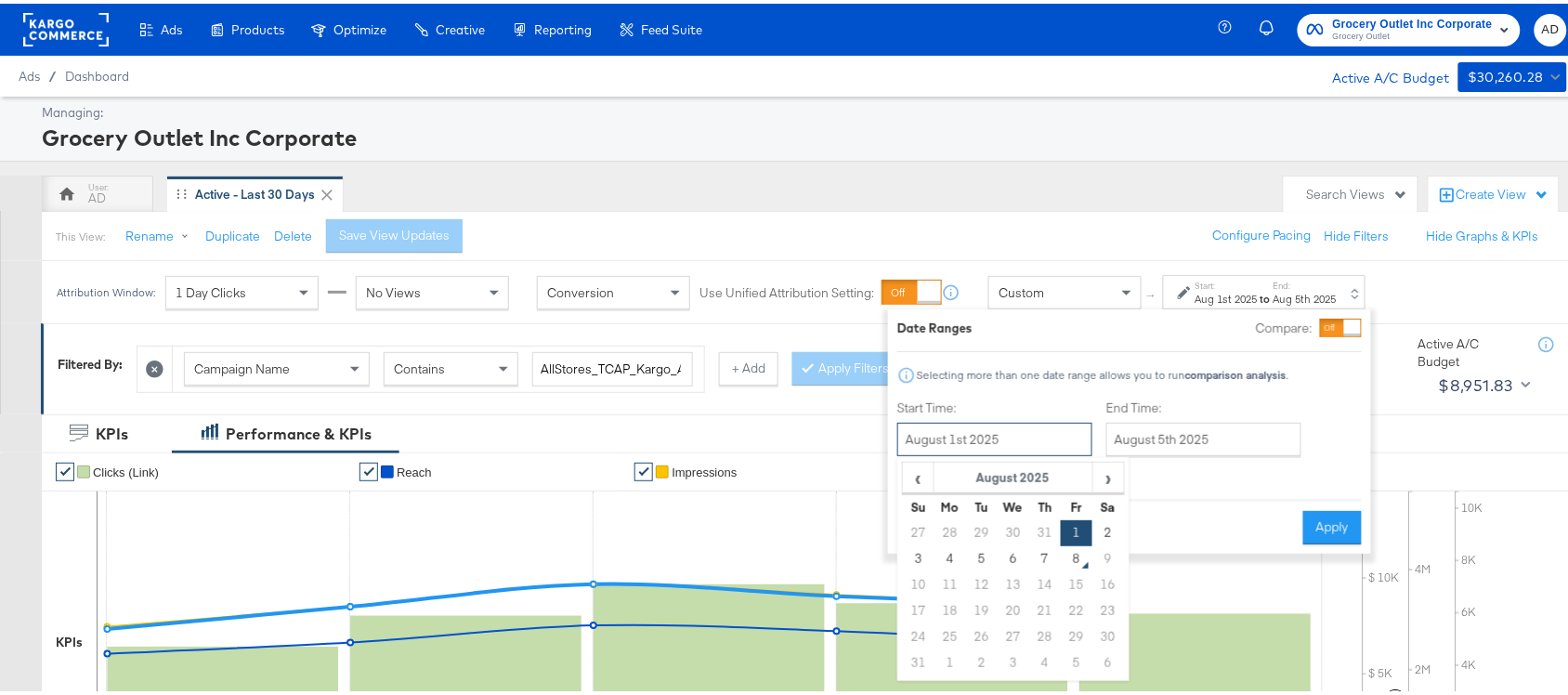 click on "August 1st 2025" at bounding box center [995, 436] 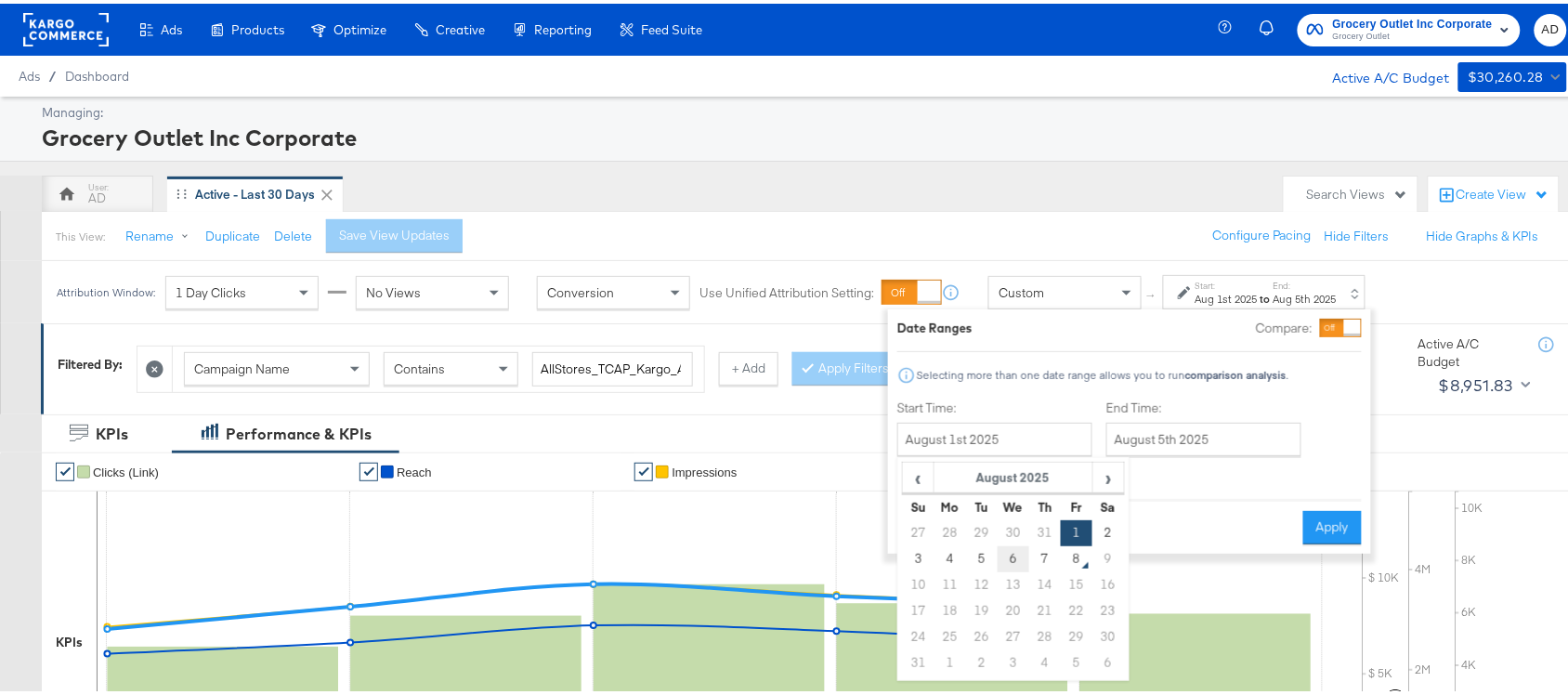click on "6" at bounding box center (1013, 556) 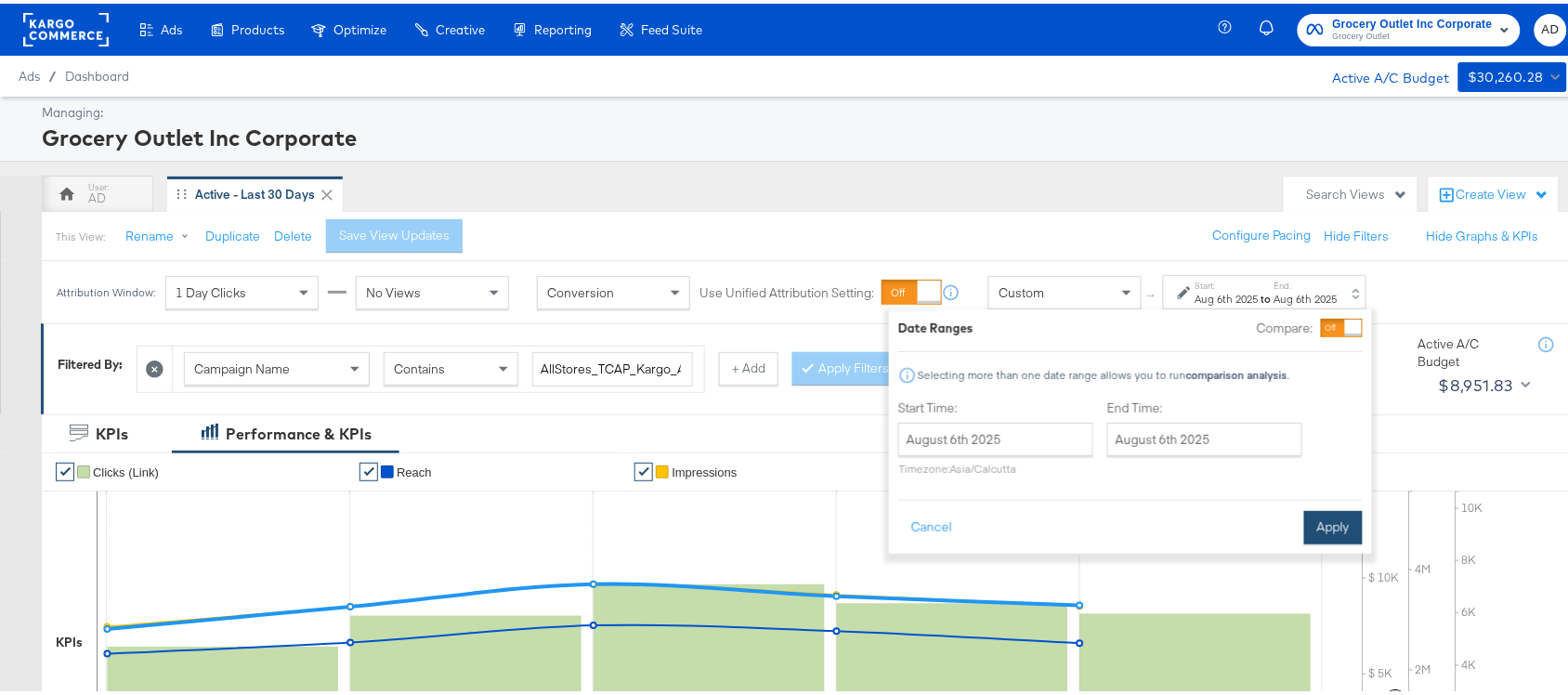 click on "Apply" at bounding box center (1333, 524) 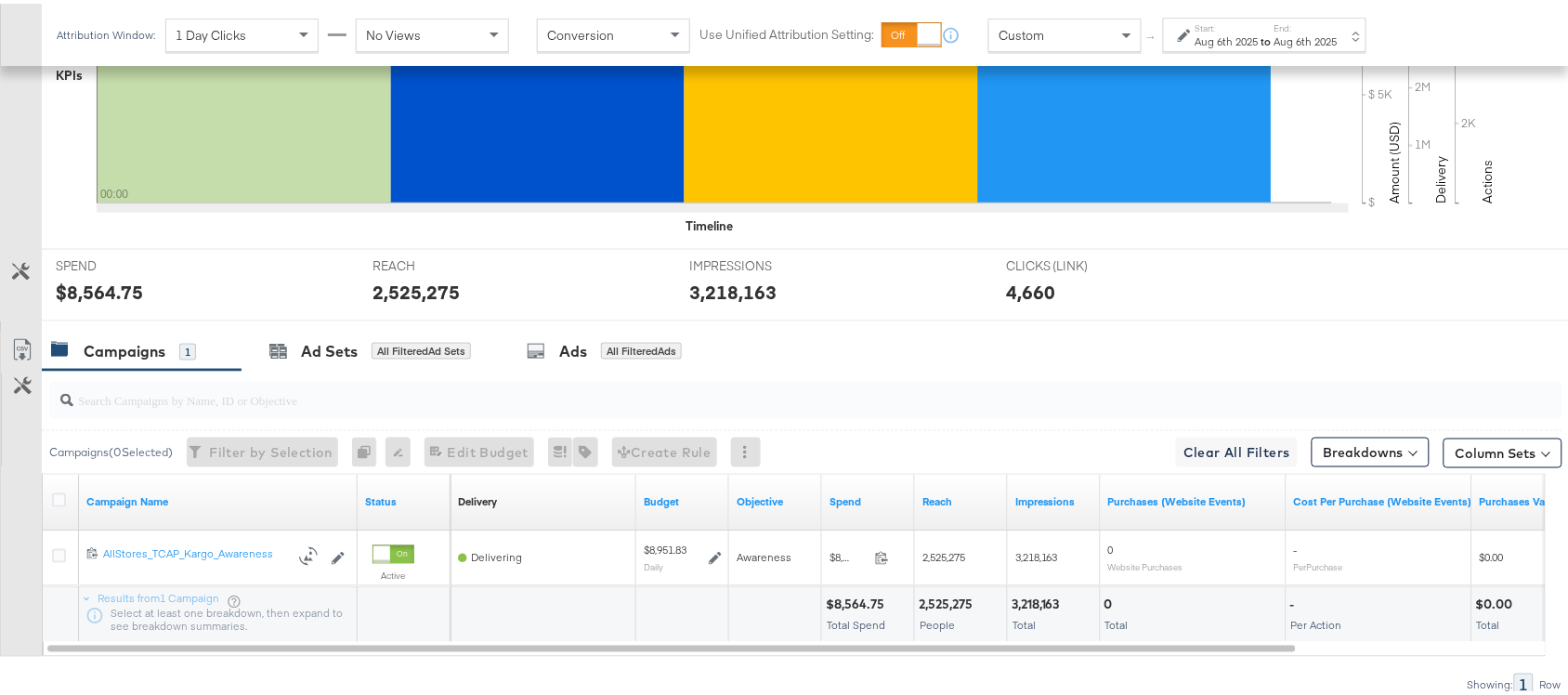 scroll, scrollTop: 648, scrollLeft: 0, axis: vertical 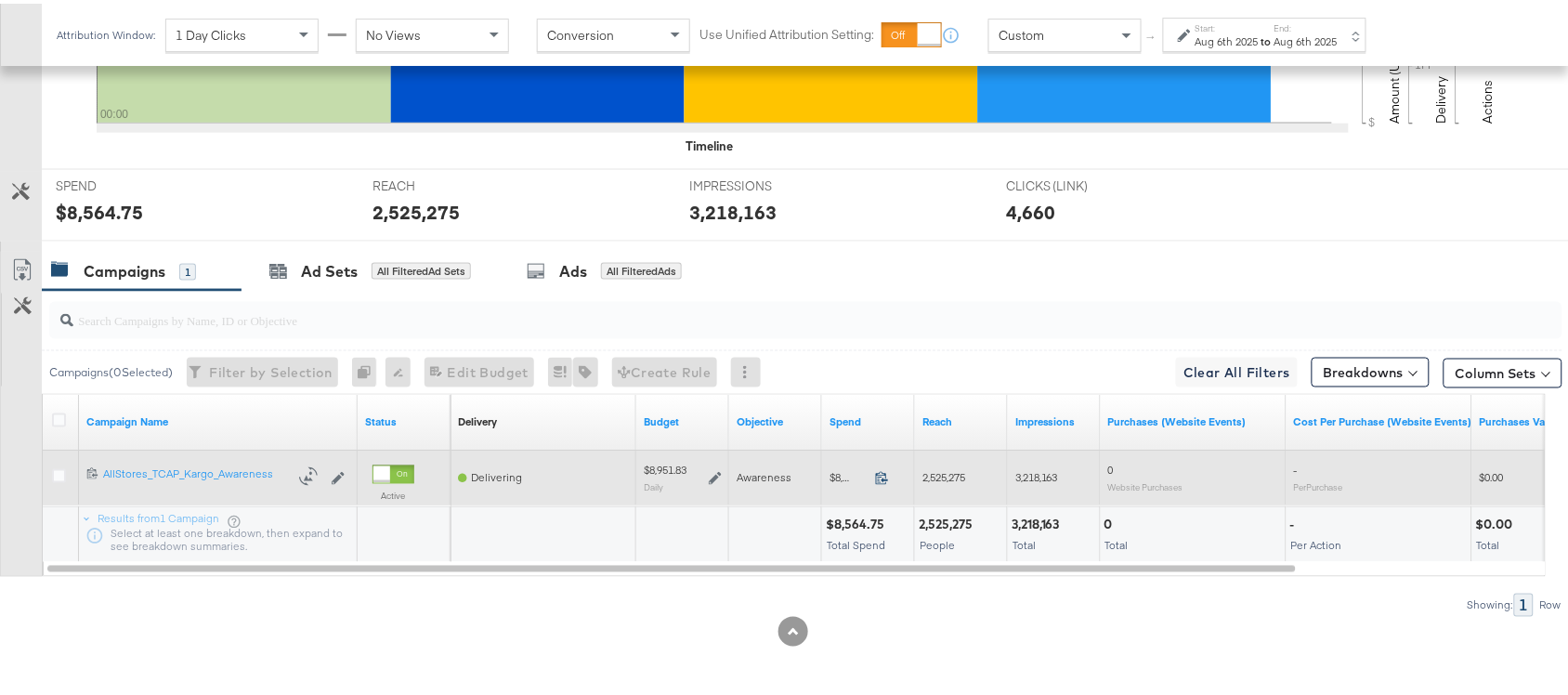 click 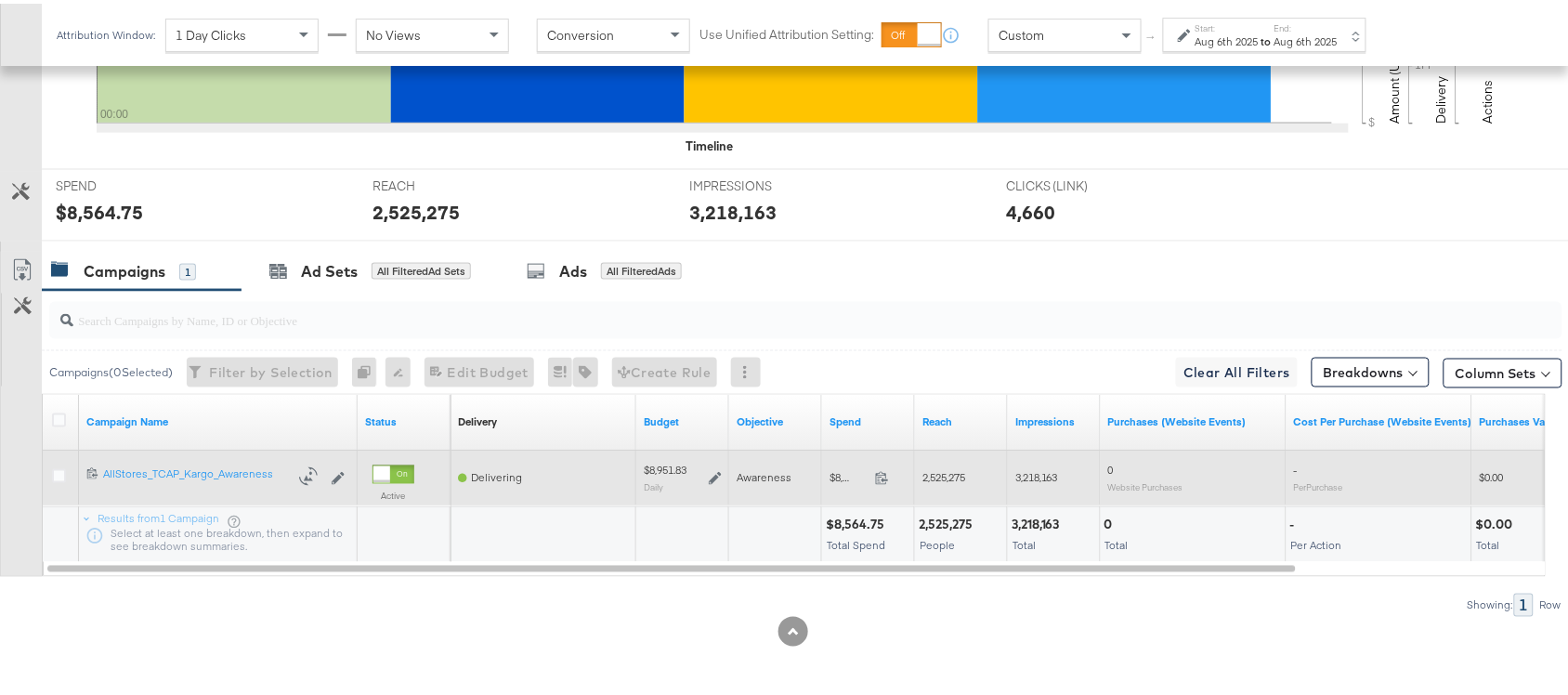 click at bounding box center [887, 477] 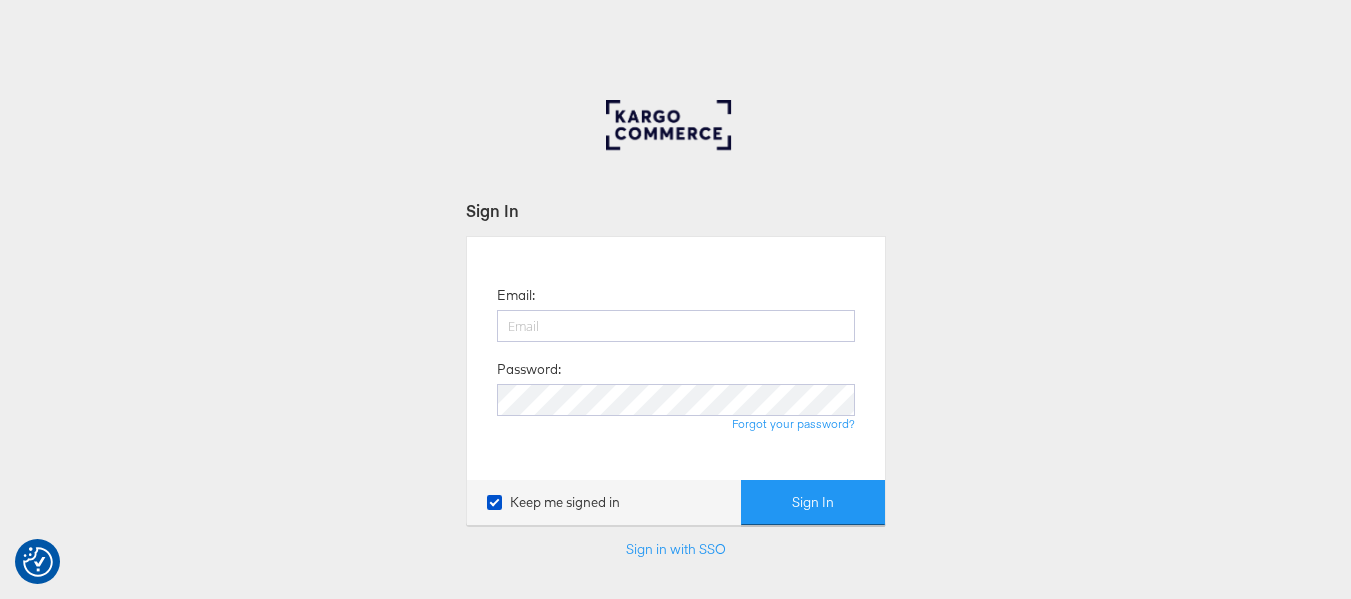 scroll, scrollTop: 0, scrollLeft: 0, axis: both 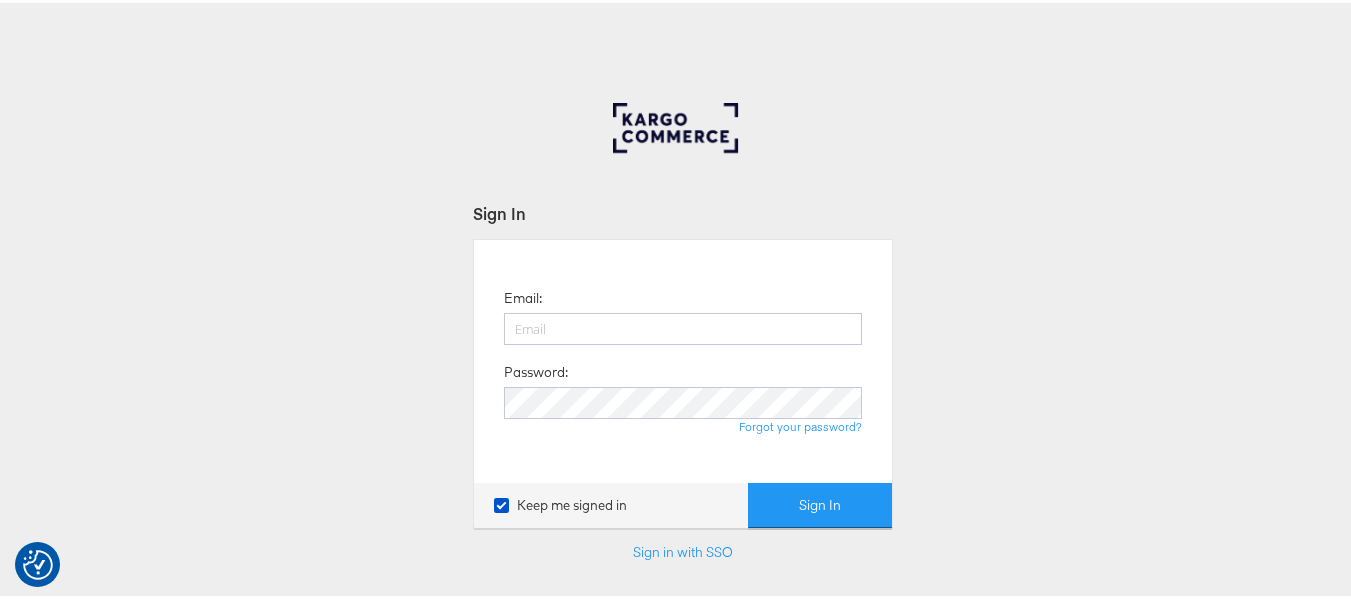 type on "[USERNAME]@[DOMAIN]" 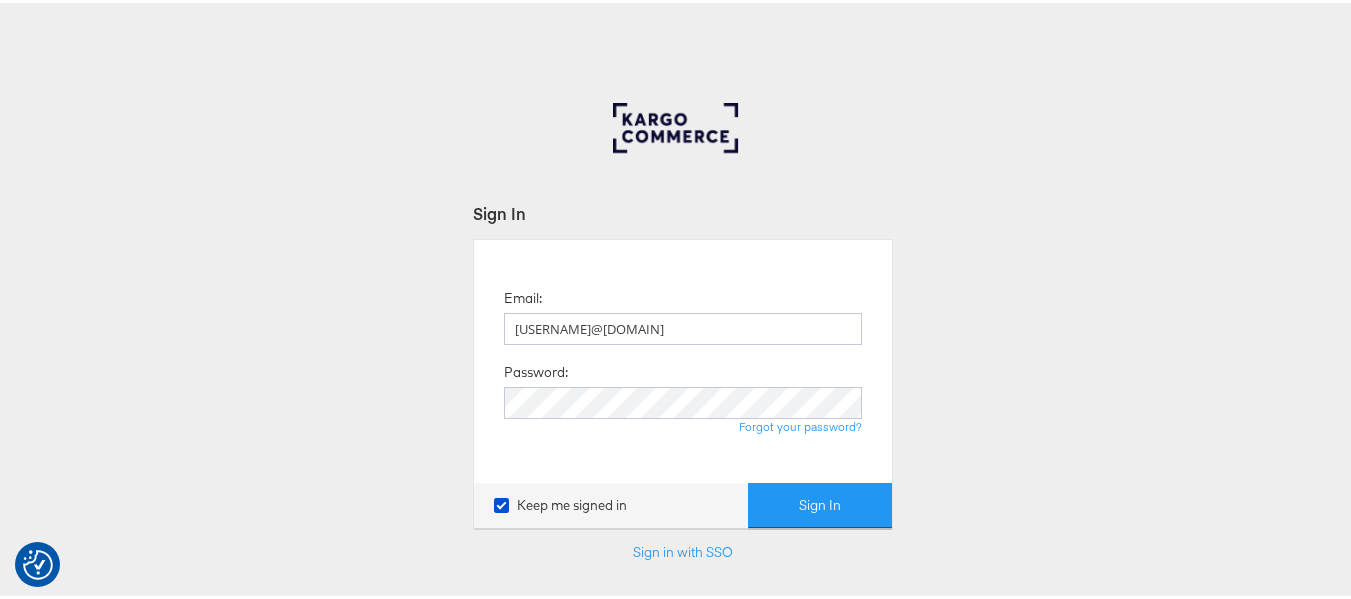 click on "Sign In" at bounding box center [820, 502] 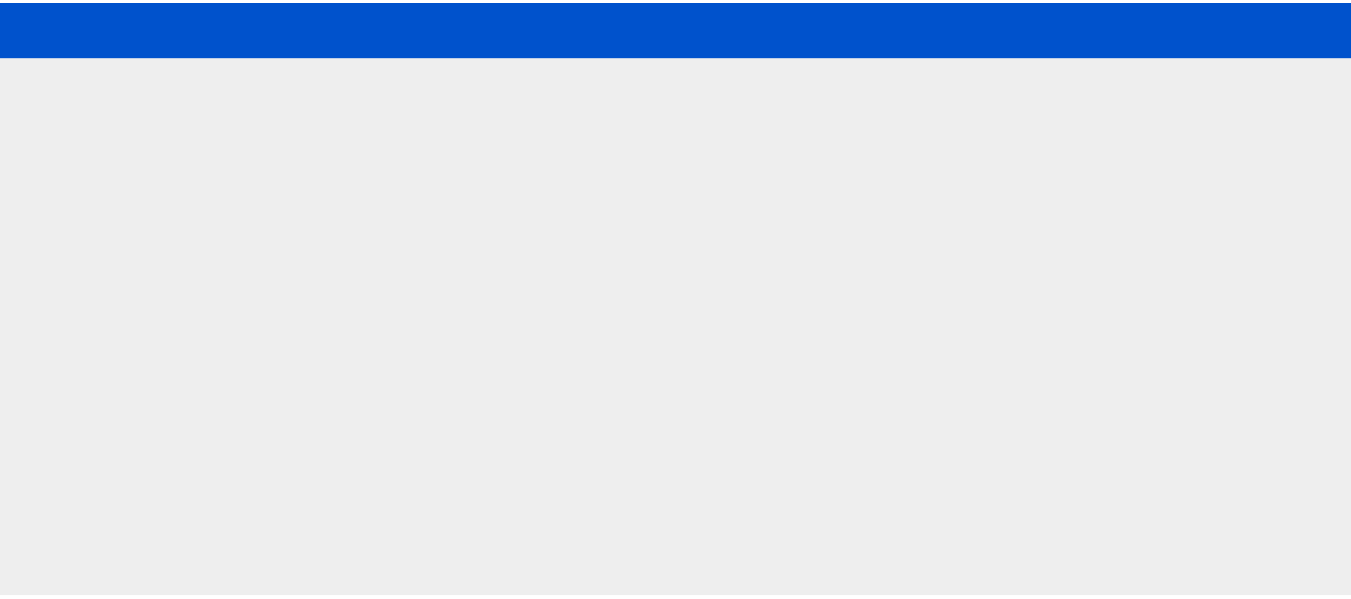 scroll, scrollTop: 0, scrollLeft: 0, axis: both 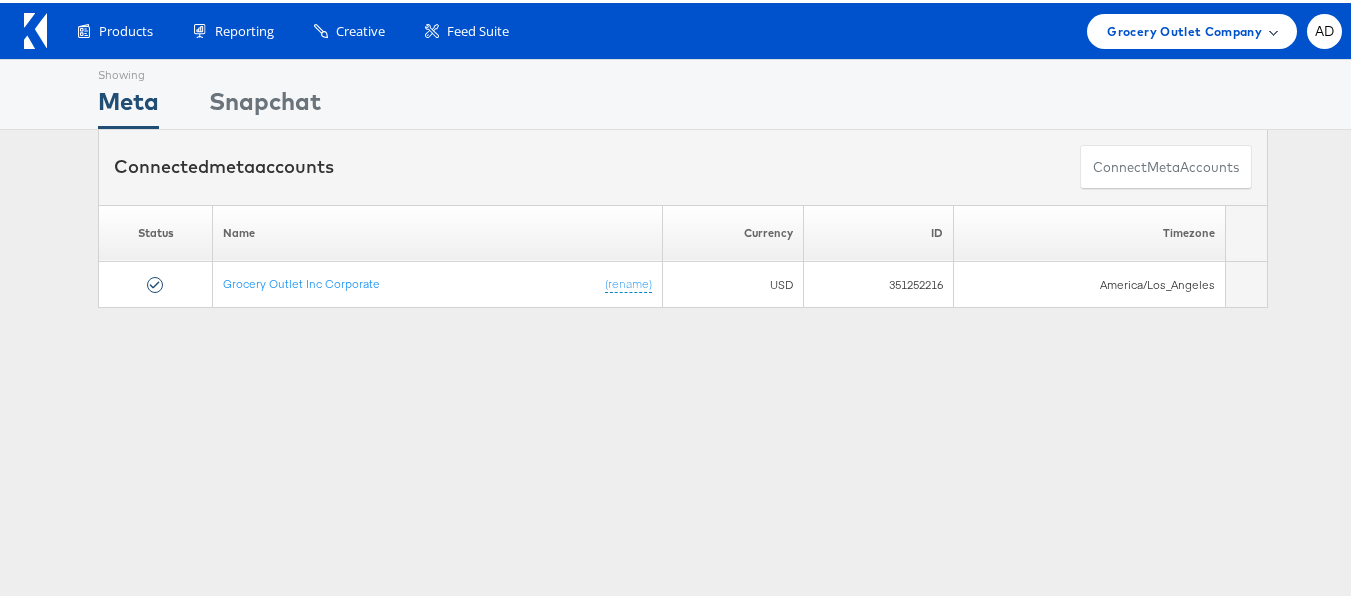 drag, startPoint x: 448, startPoint y: 1, endPoint x: 1204, endPoint y: 15, distance: 756.12964 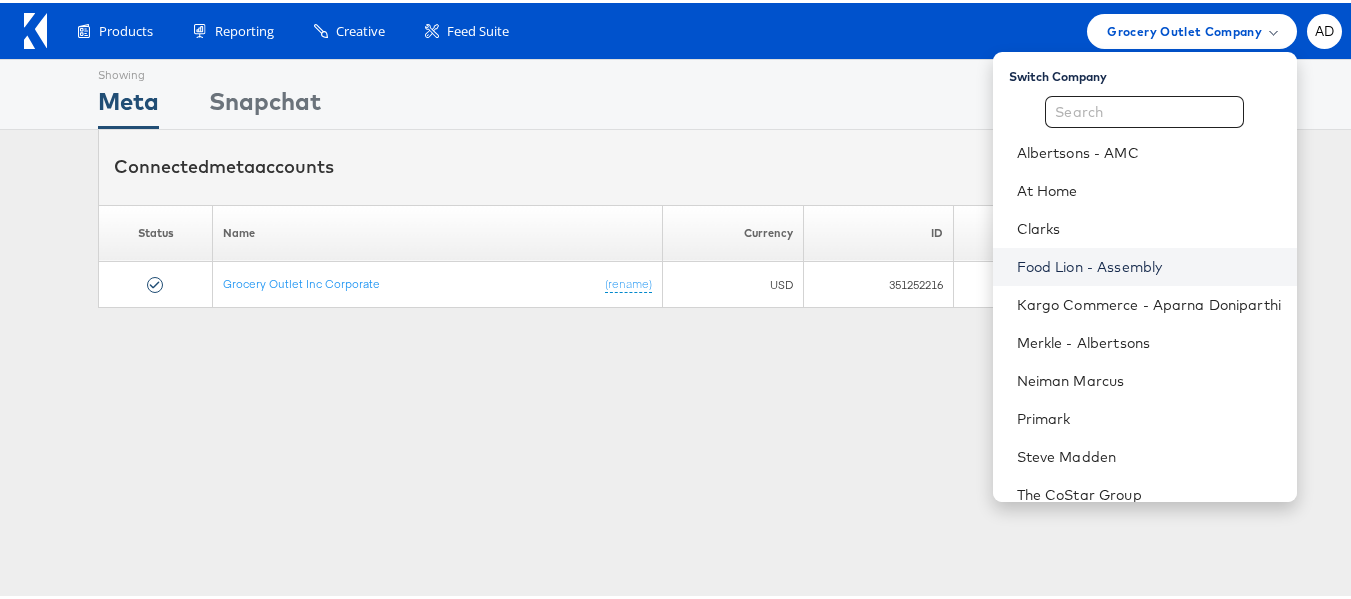 scroll, scrollTop: 58, scrollLeft: 0, axis: vertical 